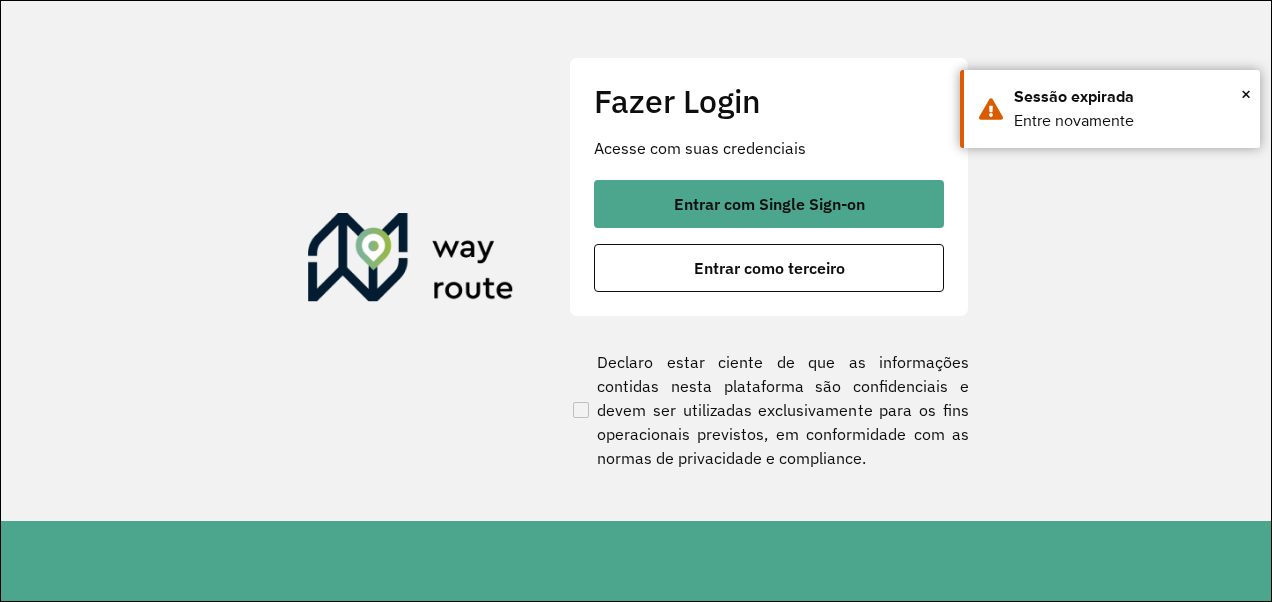 scroll, scrollTop: 0, scrollLeft: 0, axis: both 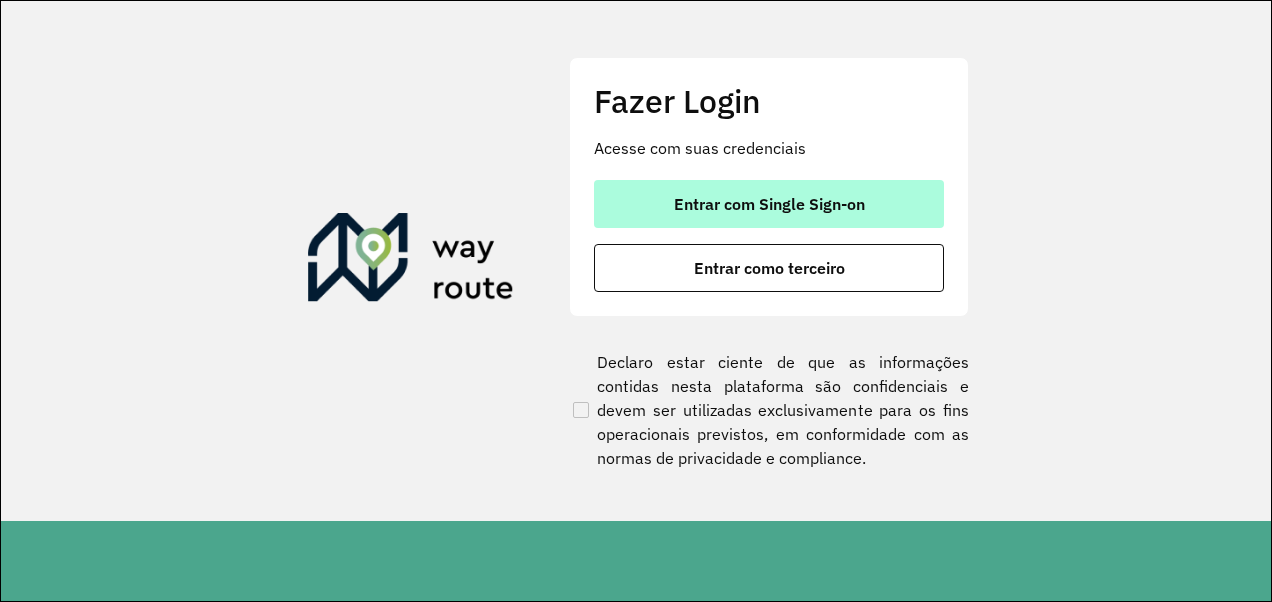 click on "Entrar com Single Sign-on" at bounding box center (769, 204) 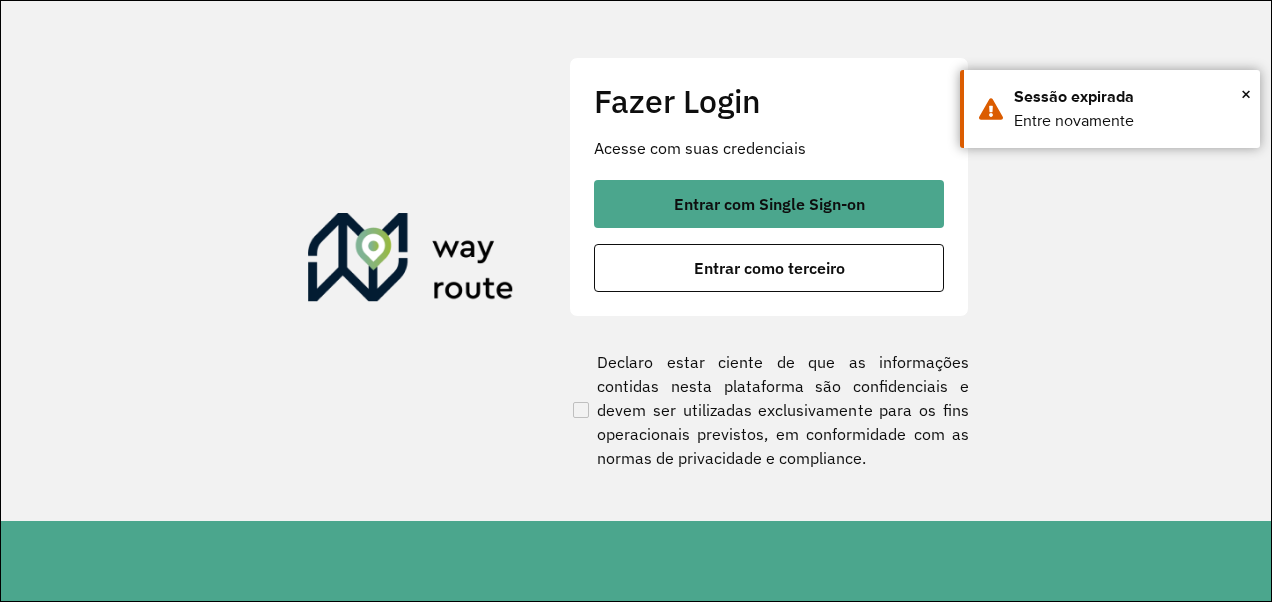 scroll, scrollTop: 0, scrollLeft: 0, axis: both 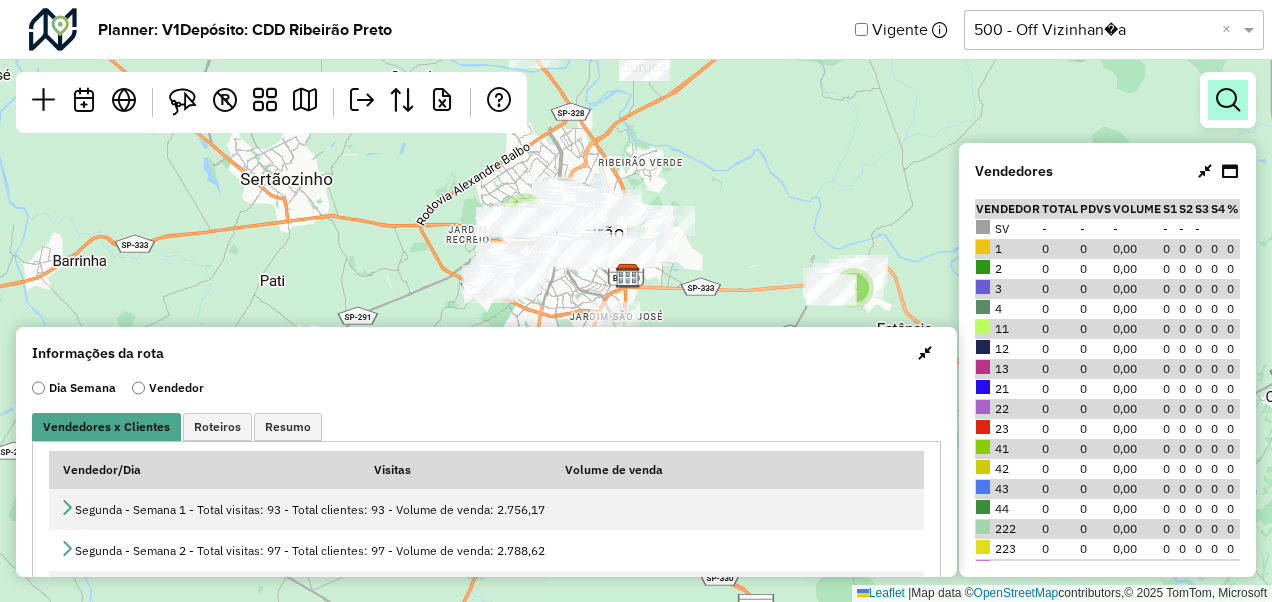 click at bounding box center [1228, 100] 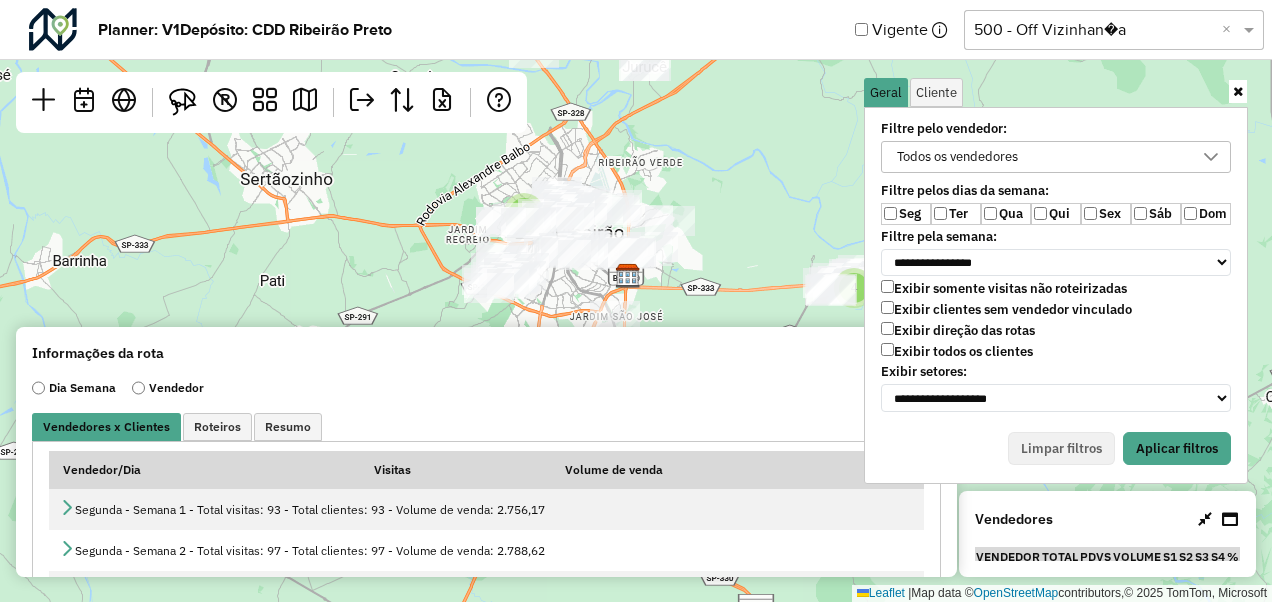 click on "Exibir todos os clientes" at bounding box center (957, 351) 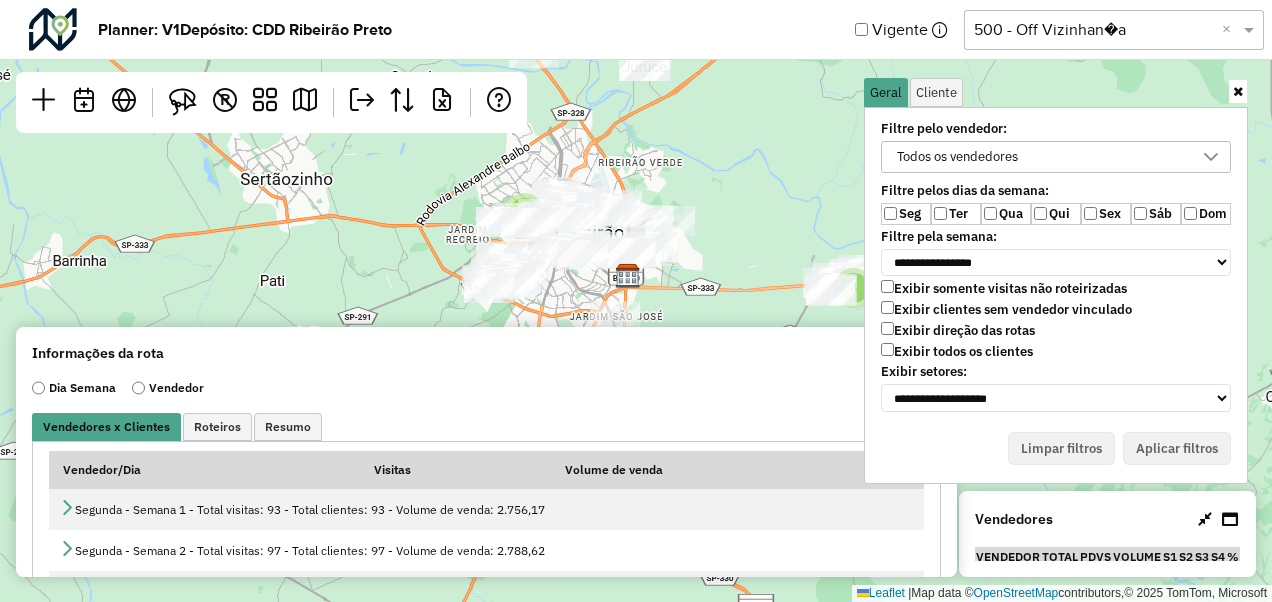 click on "Exibir clientes sem vendedor vinculado" at bounding box center (1006, 309) 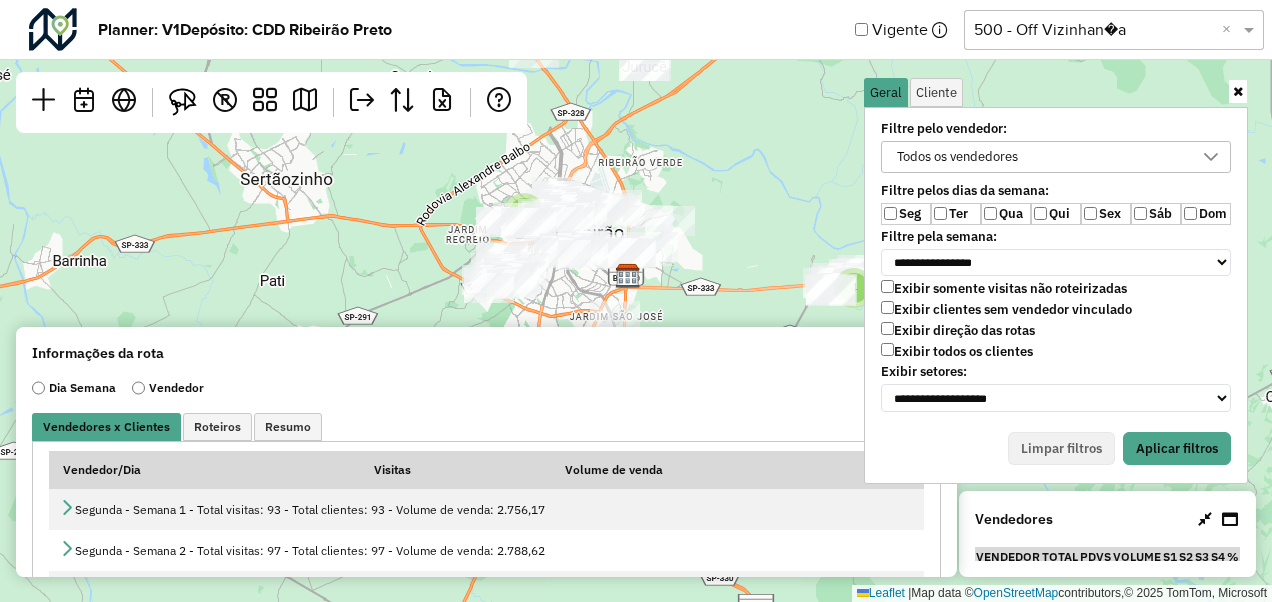 click on "Qua" at bounding box center [1006, 214] 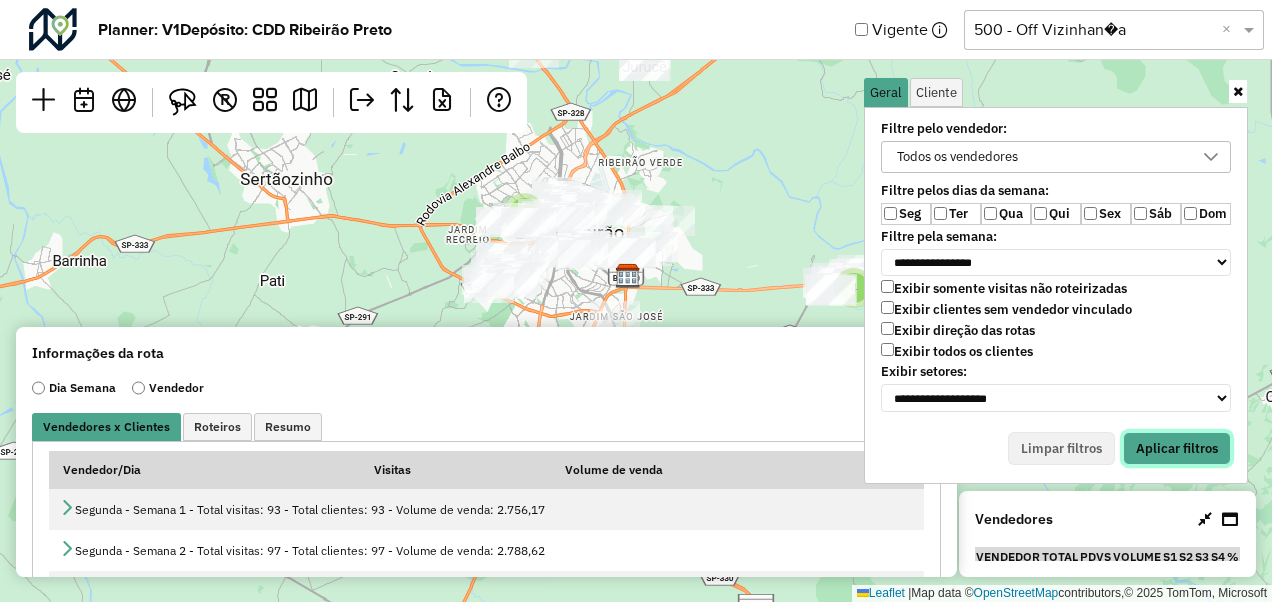 click on "Aplicar filtros" at bounding box center (1177, 449) 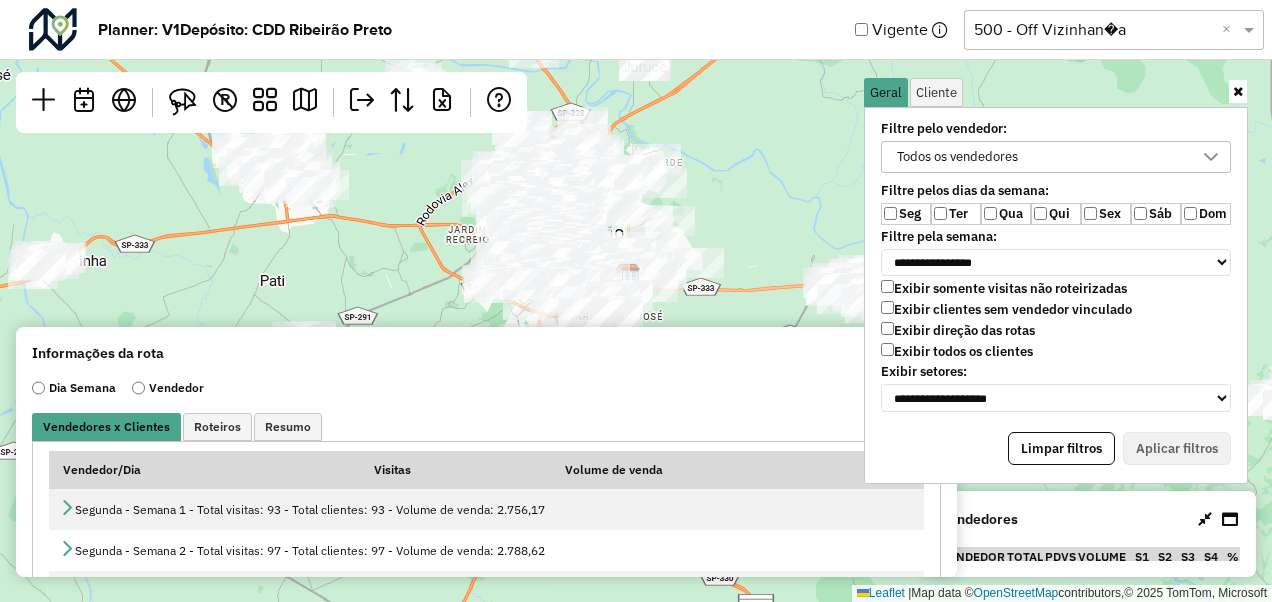 click 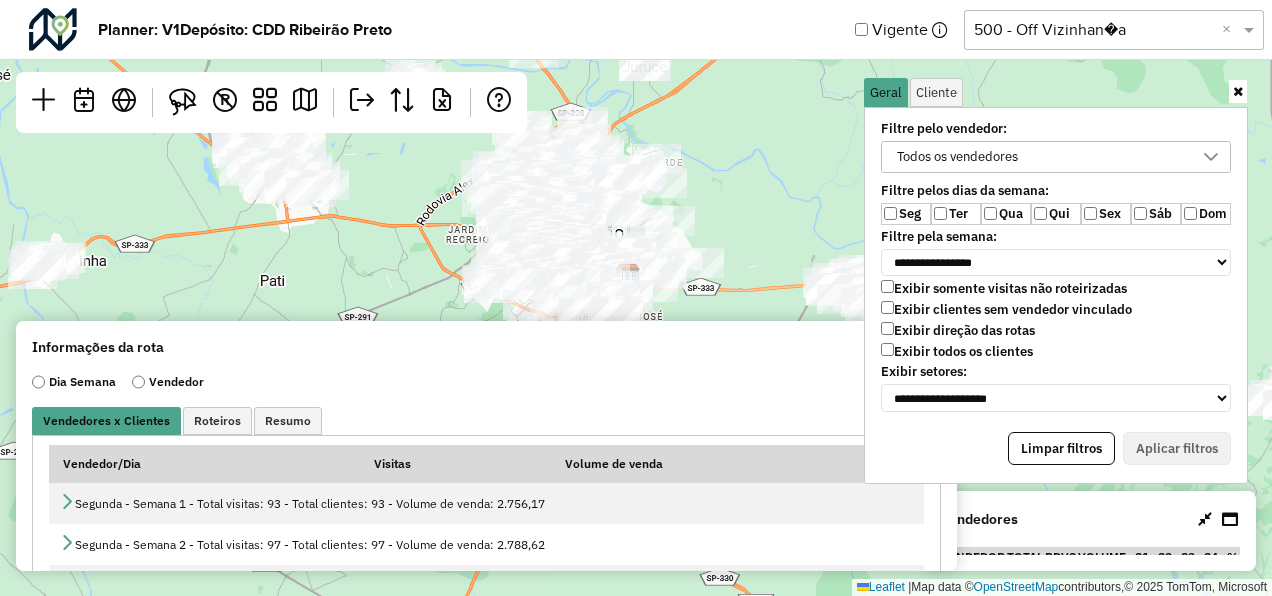 scroll, scrollTop: 10, scrollLeft: 74, axis: both 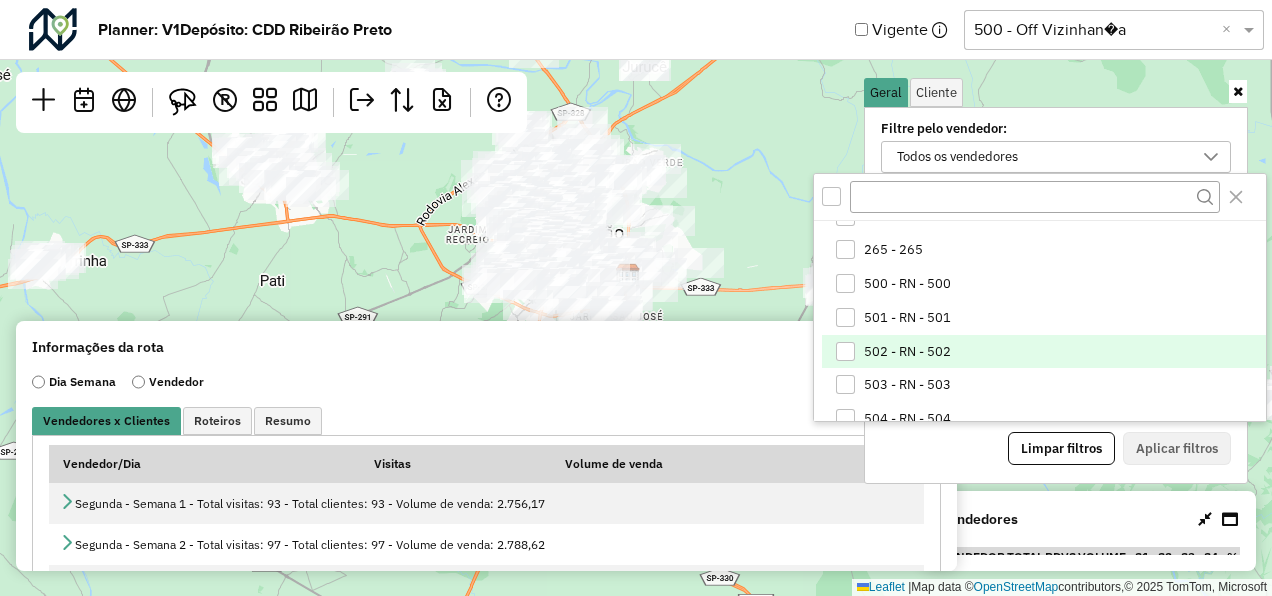 click on "502 - RN - 502" at bounding box center (907, 352) 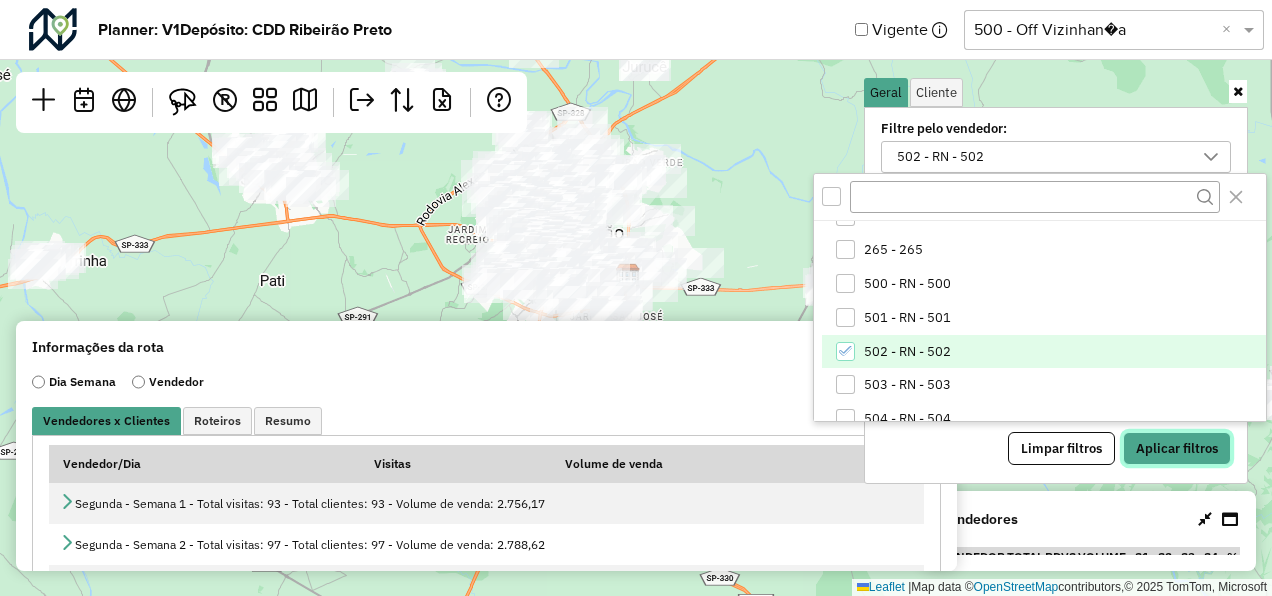click on "Aplicar filtros" at bounding box center [1177, 449] 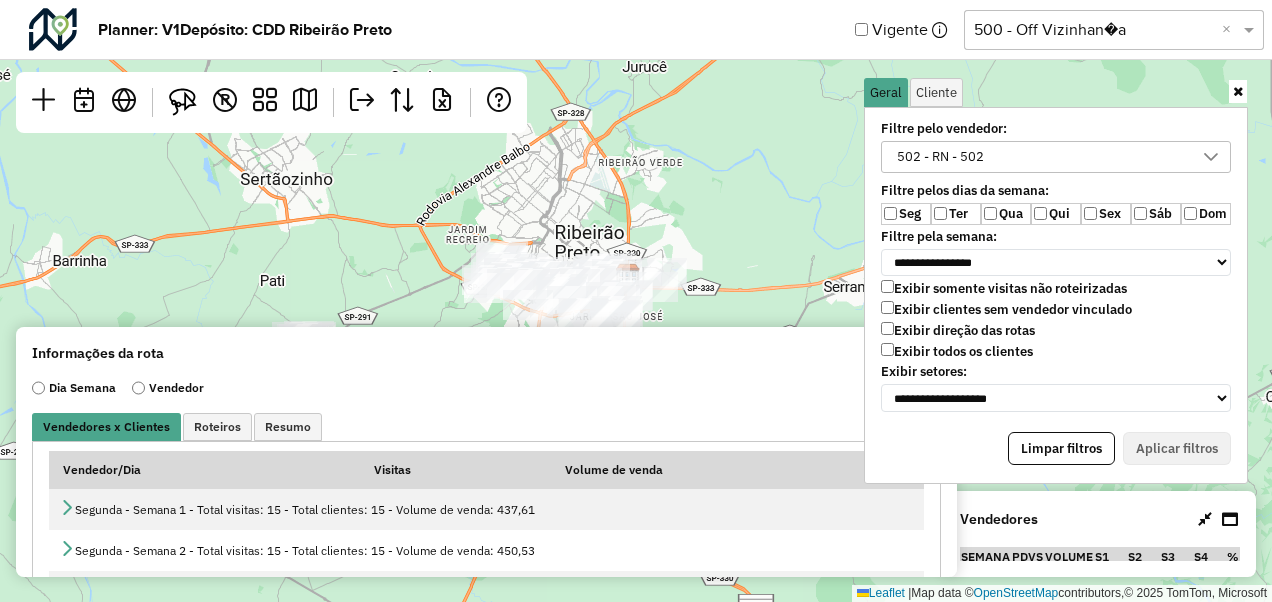 click at bounding box center [1238, 91] 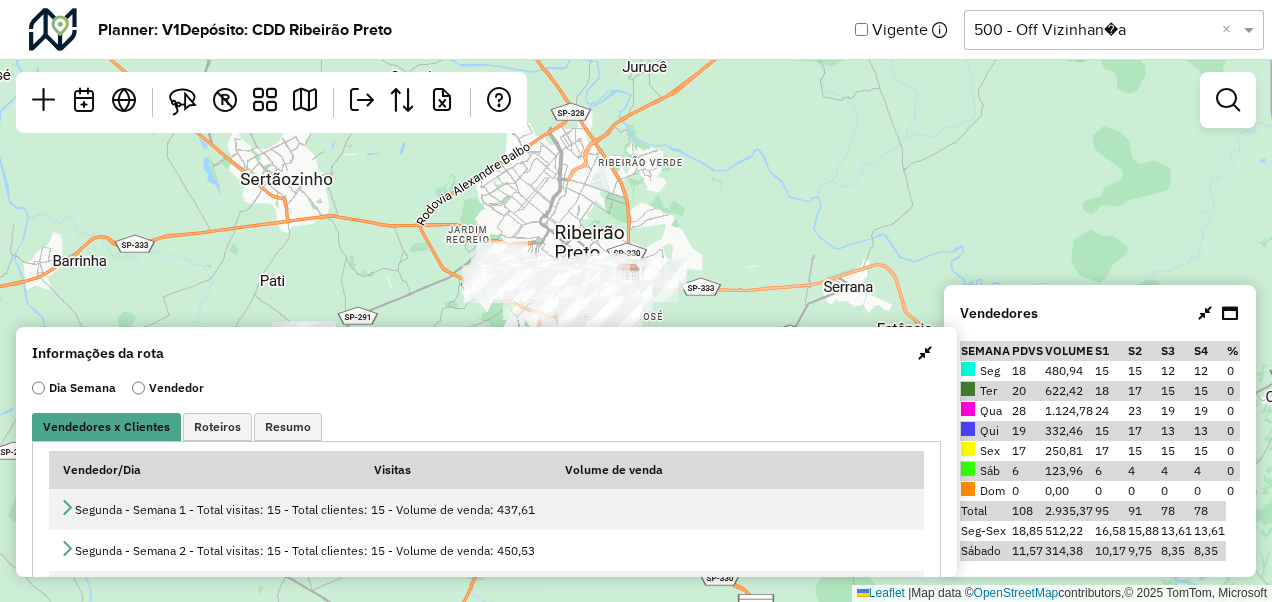 click at bounding box center [925, 353] 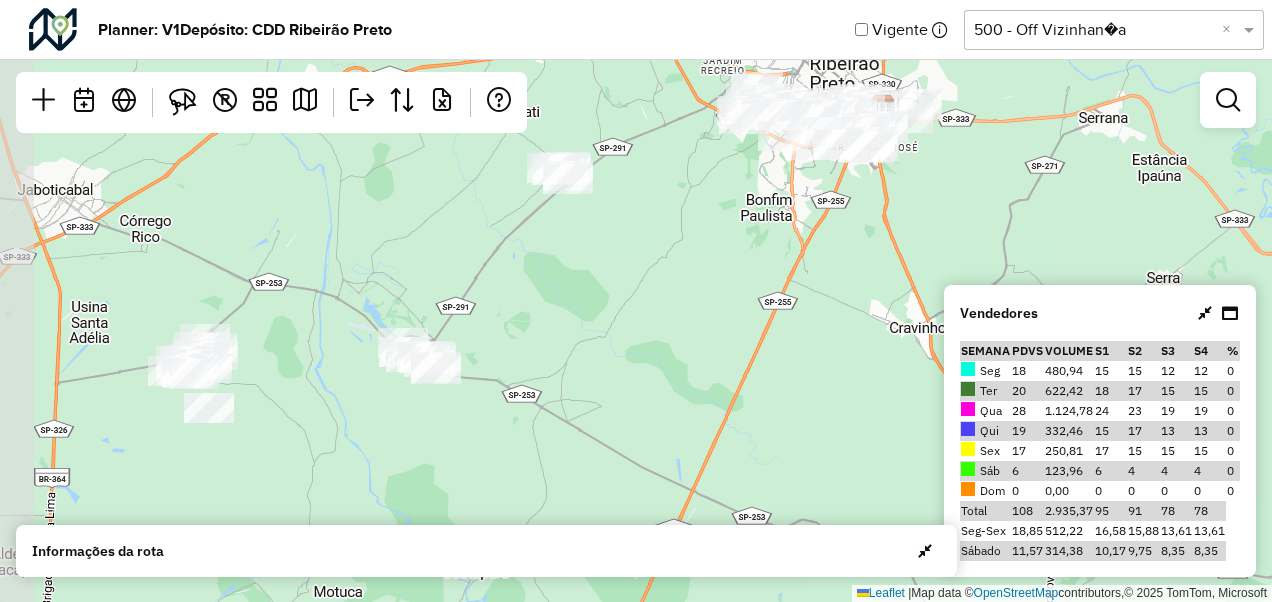 drag, startPoint x: 454, startPoint y: 404, endPoint x: 709, endPoint y: 235, distance: 305.9183 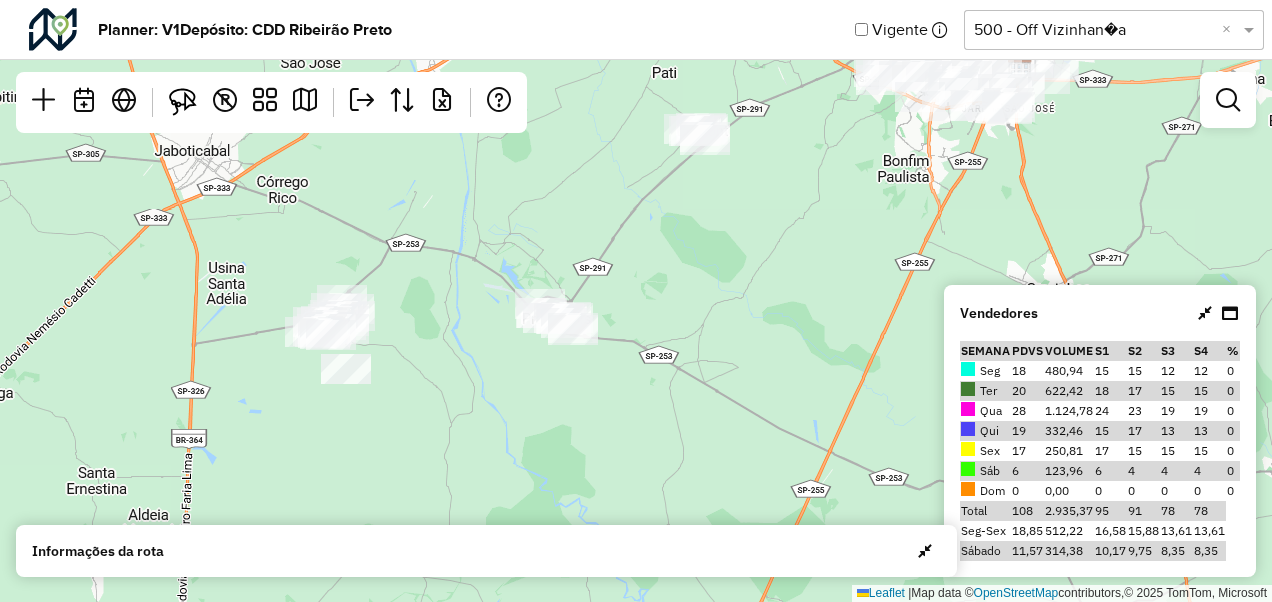 drag, startPoint x: 334, startPoint y: 368, endPoint x: 471, endPoint y: 329, distance: 142.44298 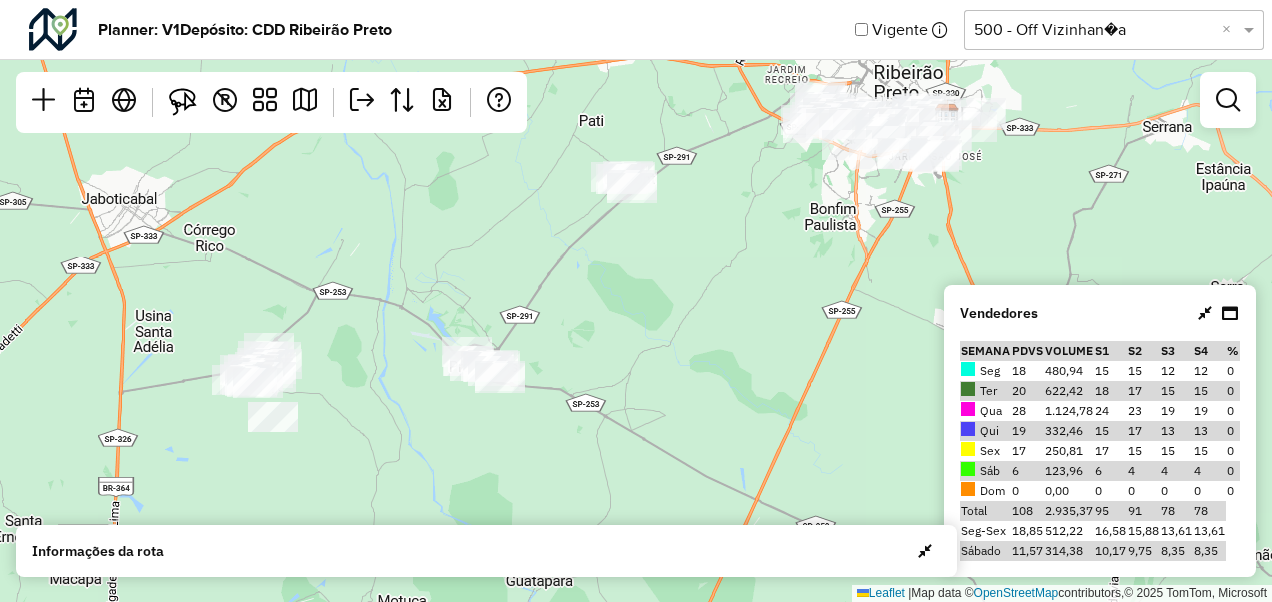 drag, startPoint x: 799, startPoint y: 223, endPoint x: 707, endPoint y: 290, distance: 113.81125 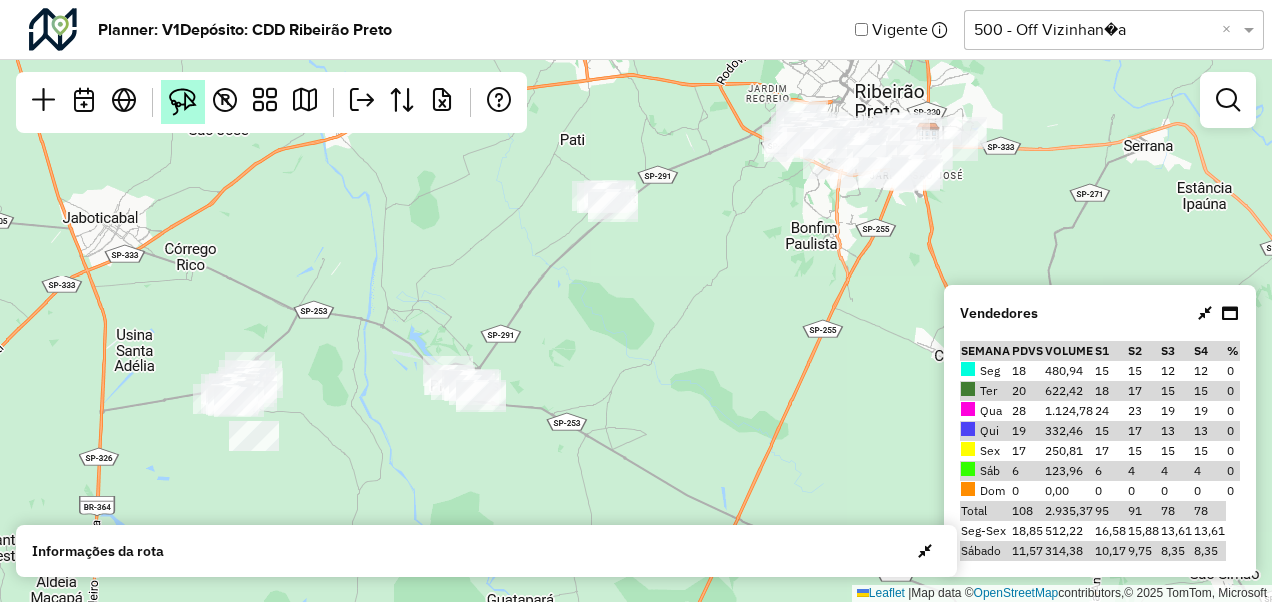 click at bounding box center (183, 102) 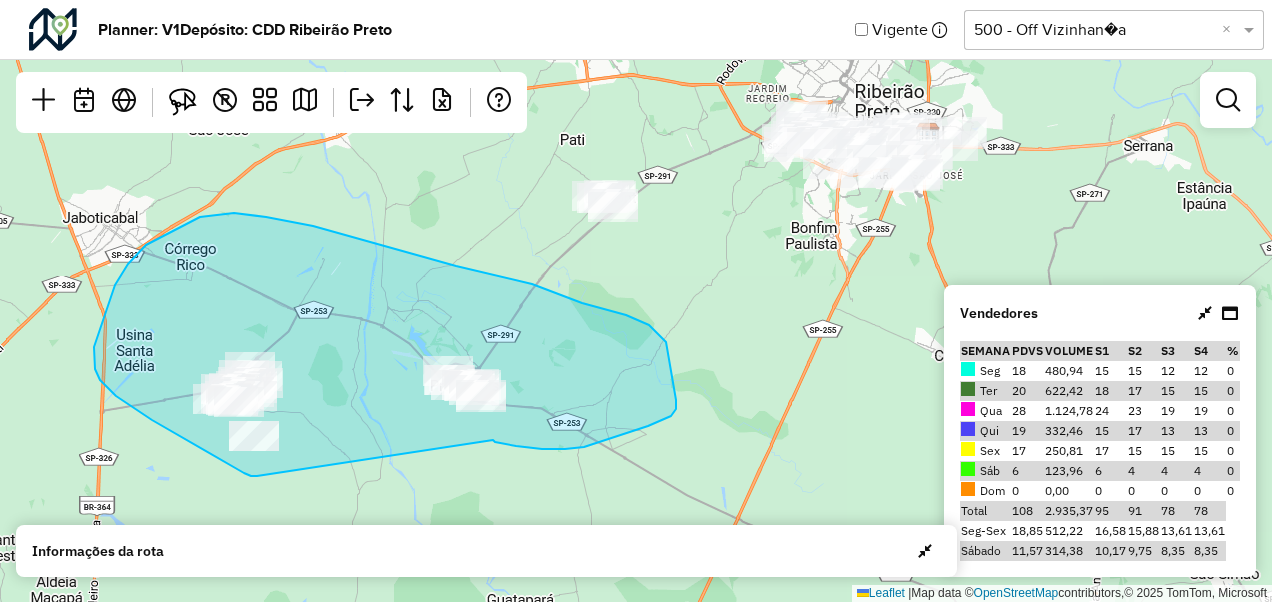 drag, startPoint x: 186, startPoint y: 439, endPoint x: 493, endPoint y: 440, distance: 307.00162 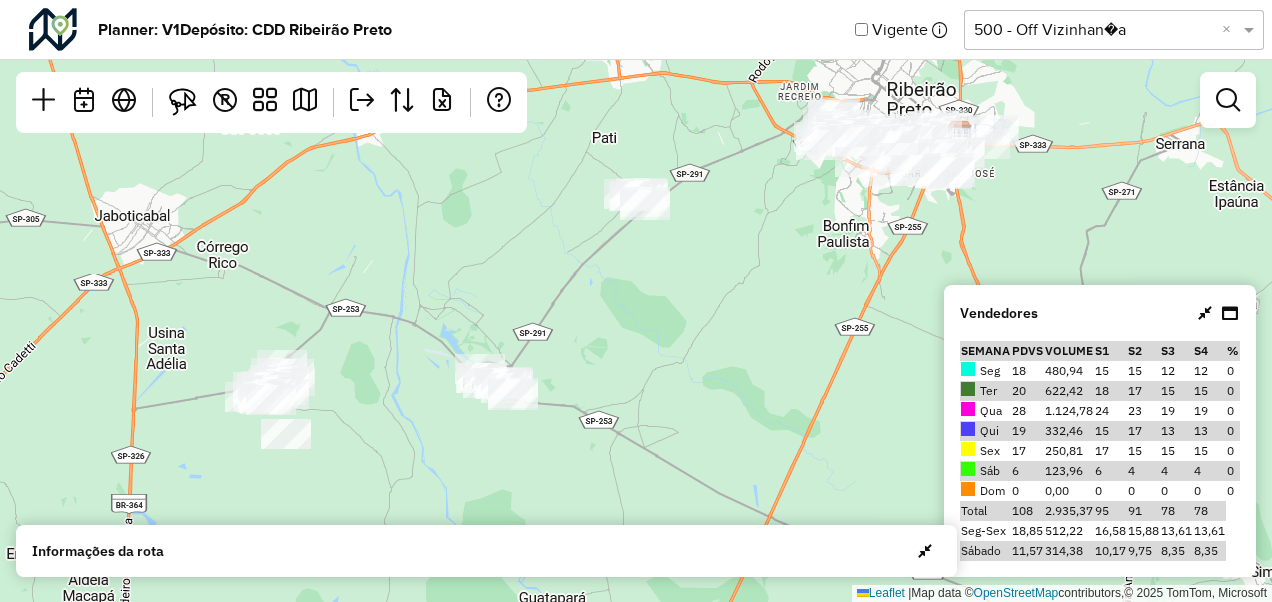 drag, startPoint x: 530, startPoint y: 308, endPoint x: 636, endPoint y: 304, distance: 106.07545 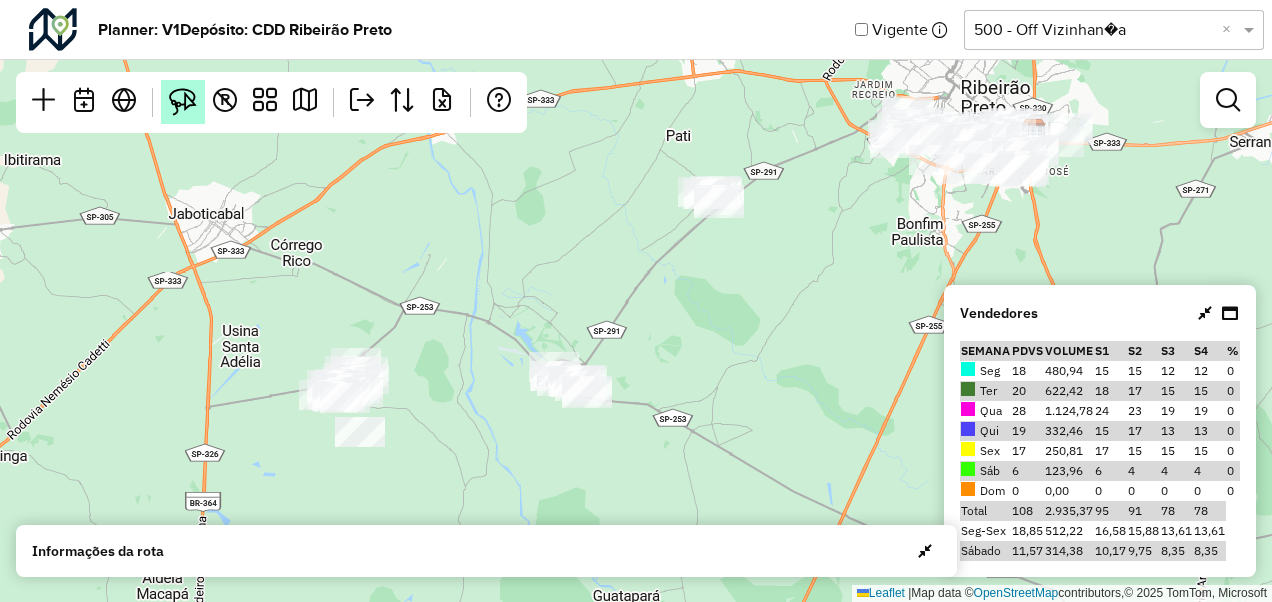 click at bounding box center (183, 102) 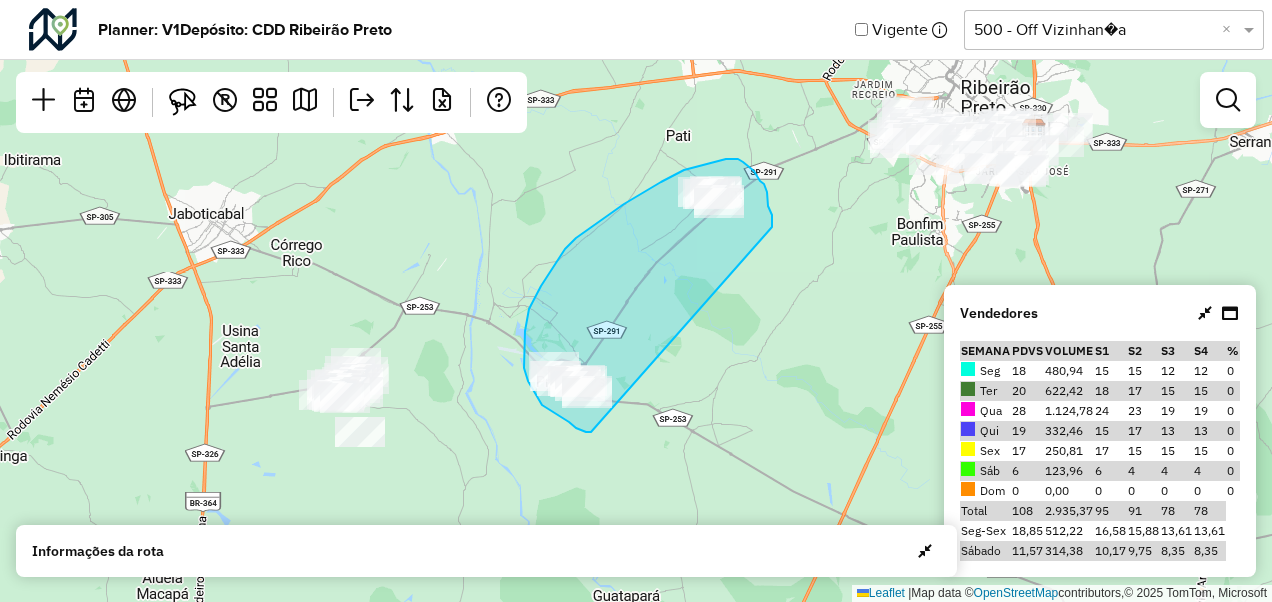 drag, startPoint x: 591, startPoint y: 432, endPoint x: 772, endPoint y: 227, distance: 273.47028 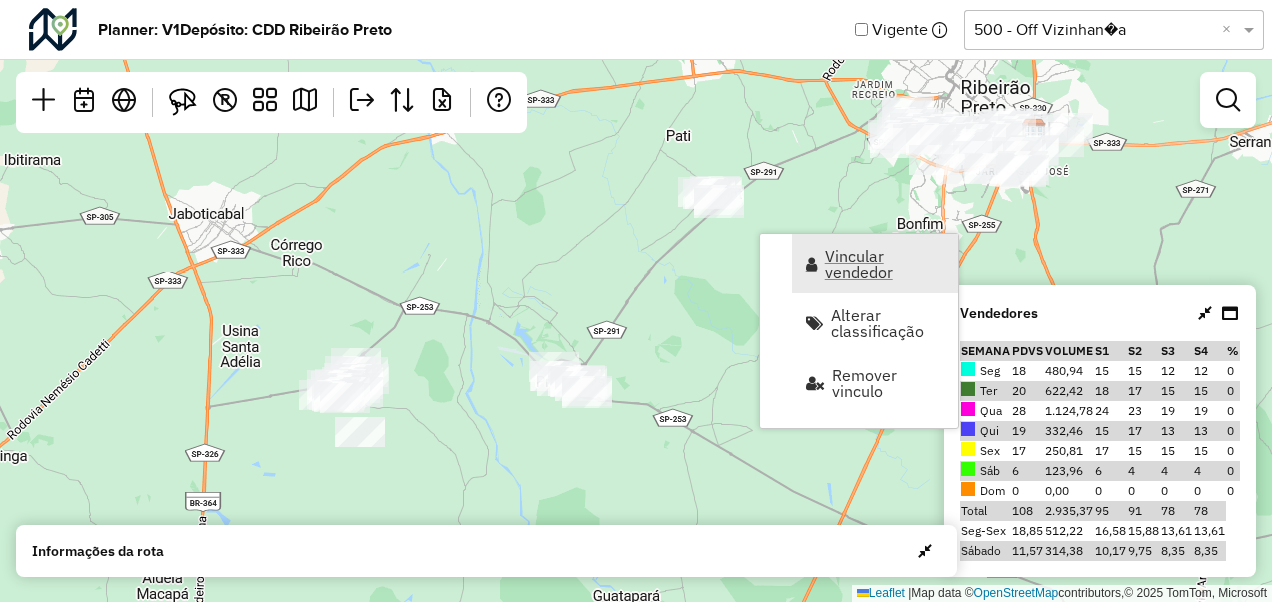 click on "Vincular vendedor" at bounding box center (885, 264) 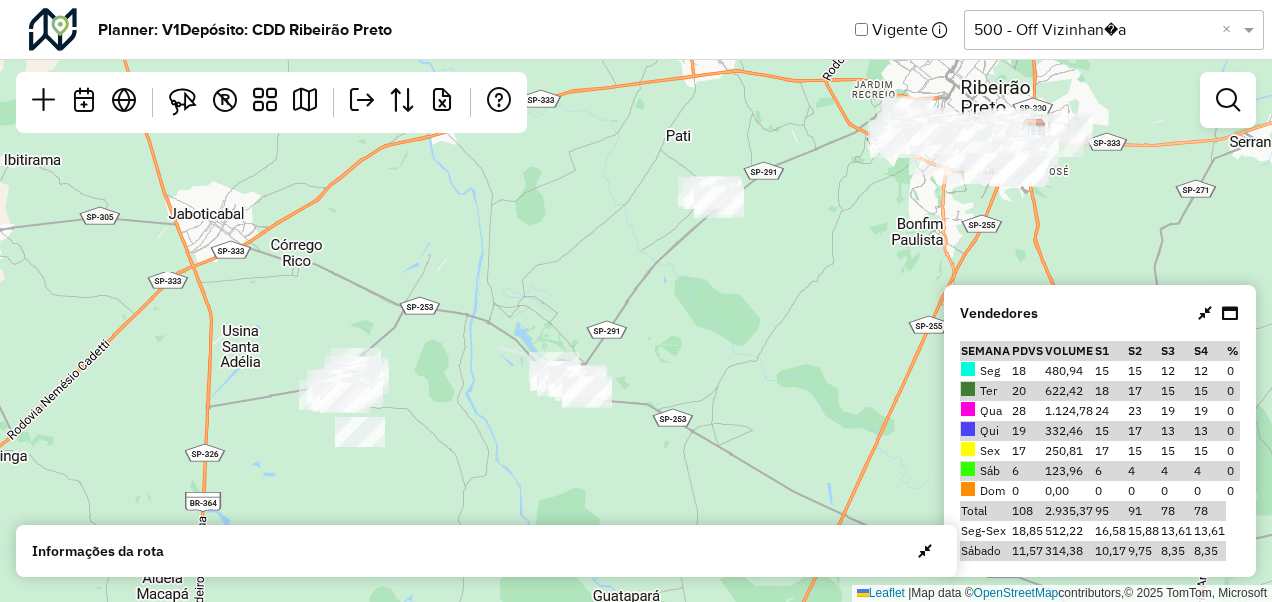 select on "*********" 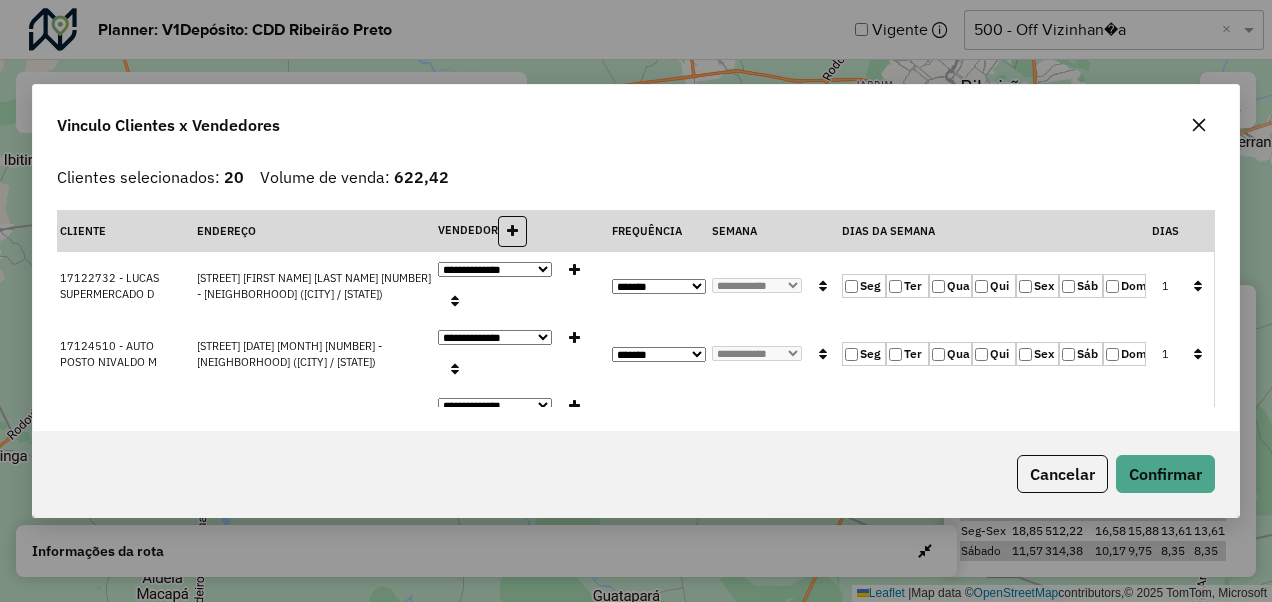 click on "Ter" 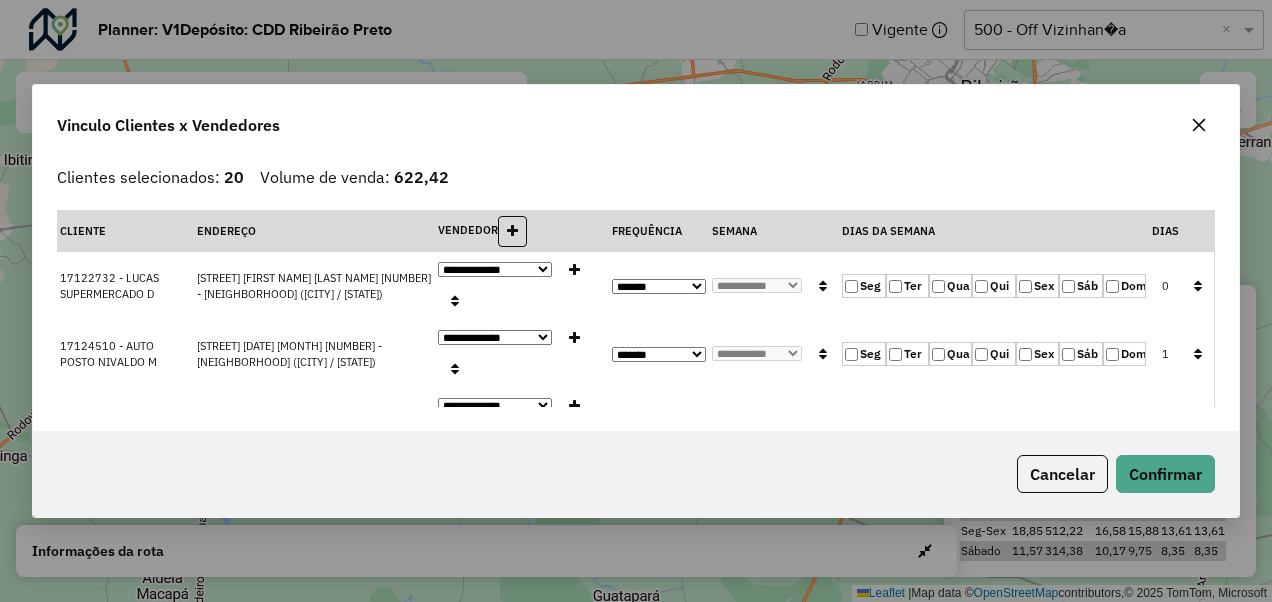 click on "Qua" 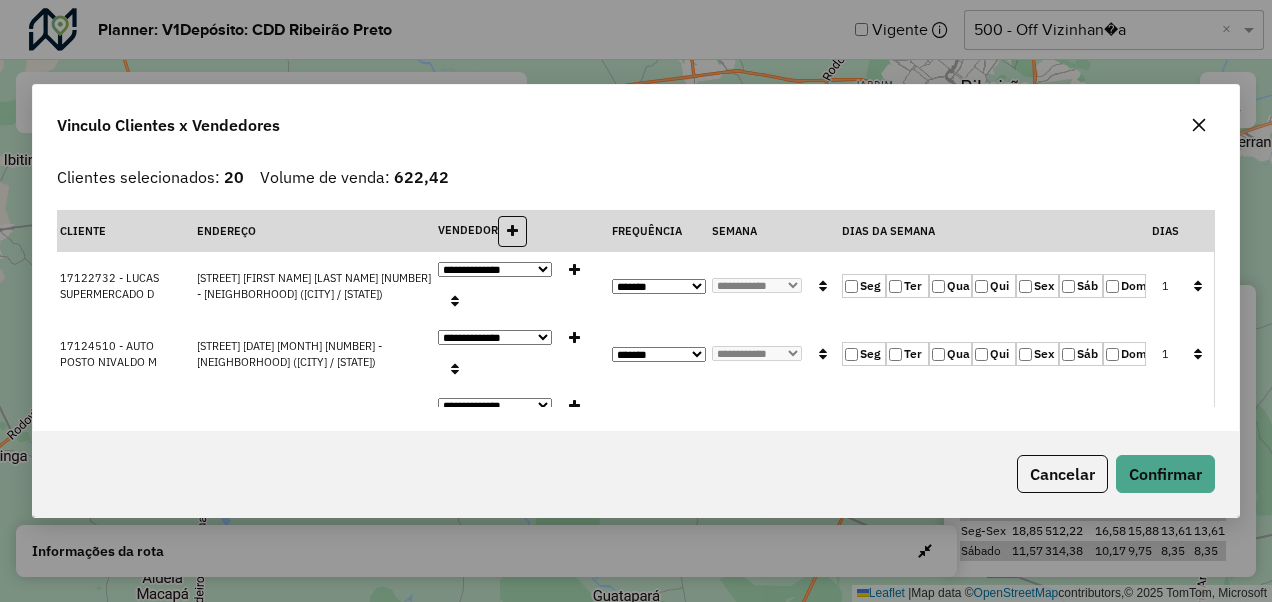 click 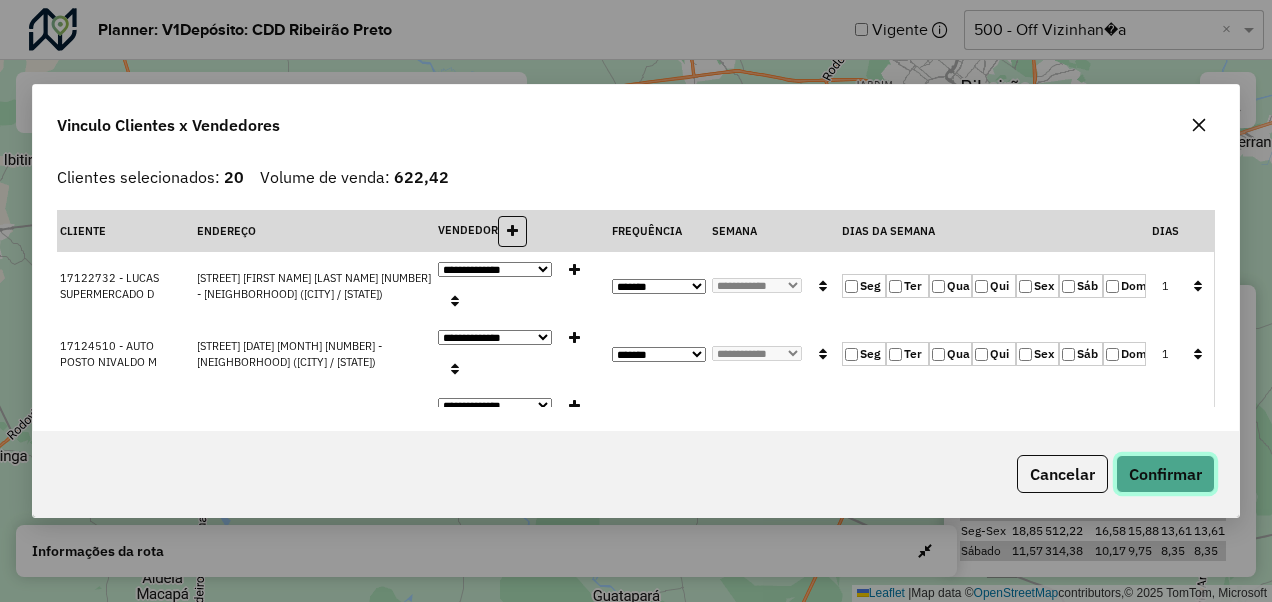 click on "Confirmar" 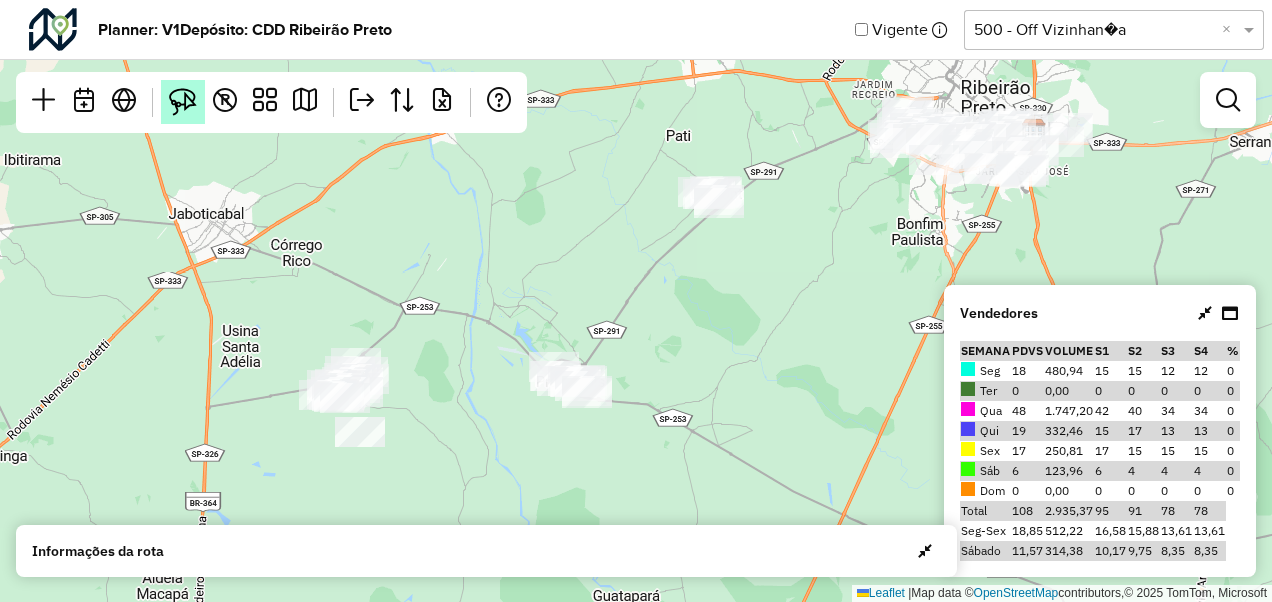click at bounding box center (183, 102) 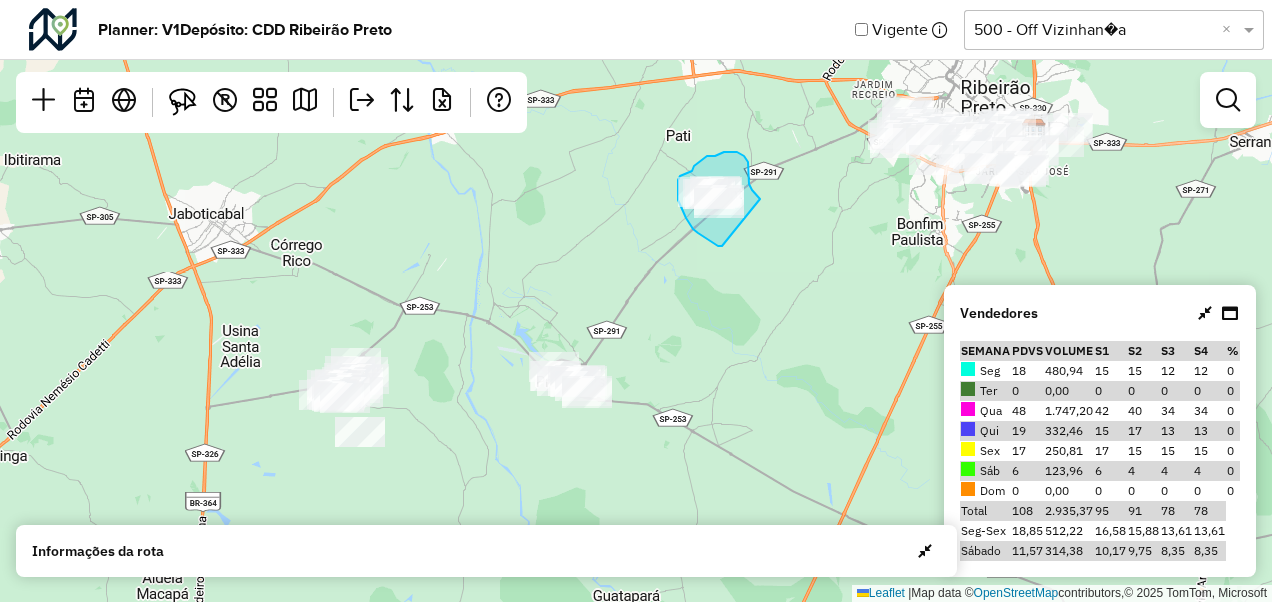 drag, startPoint x: 722, startPoint y: 246, endPoint x: 760, endPoint y: 199, distance: 60.440052 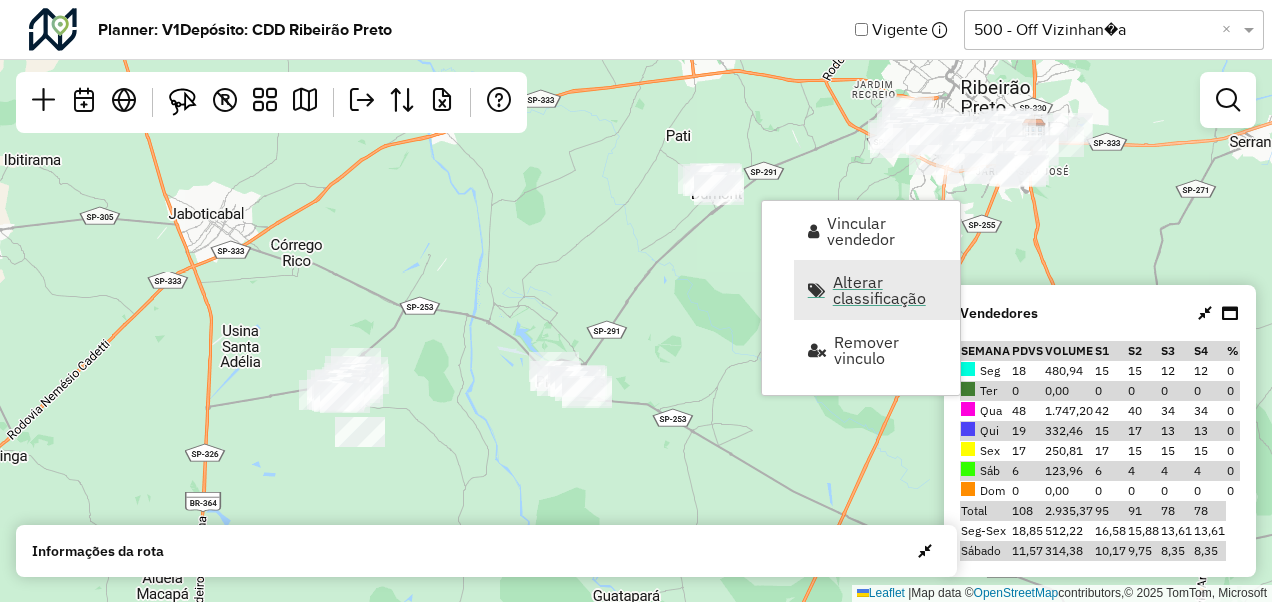 click on "Alterar classificação" at bounding box center (890, 290) 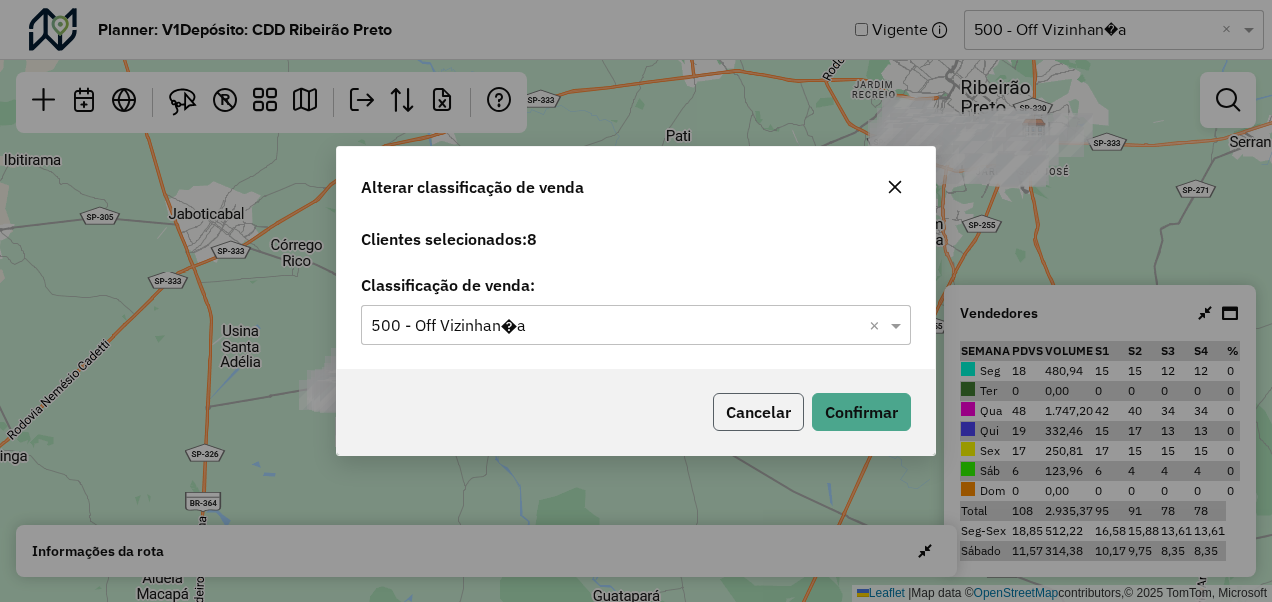 click on "Cancelar" 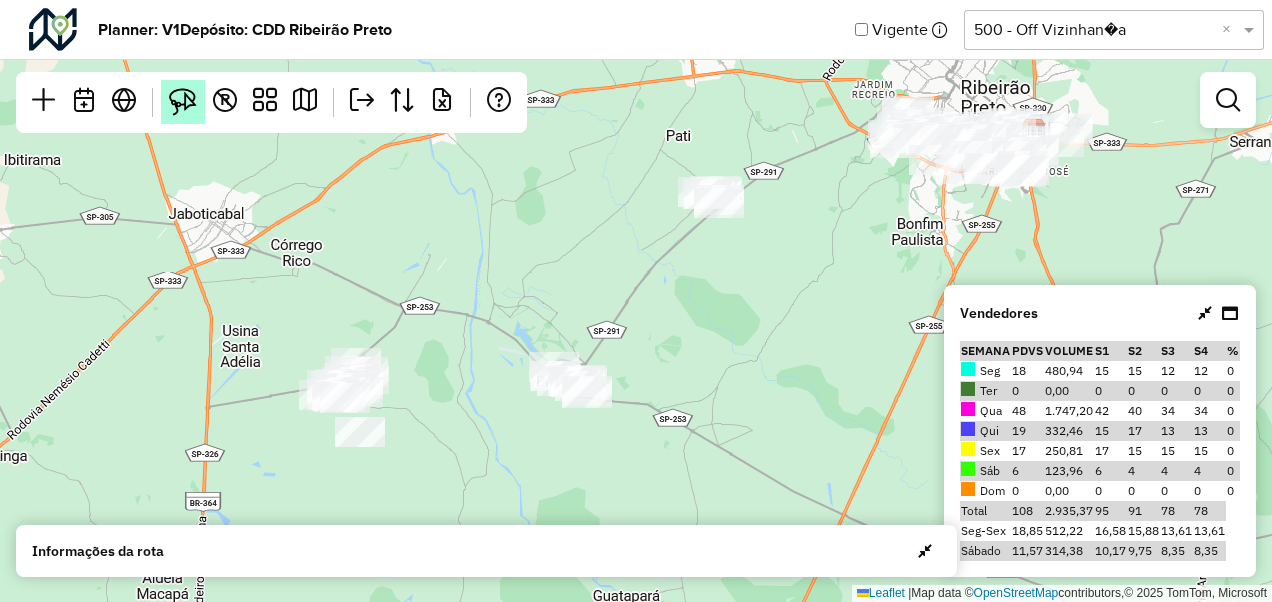 click at bounding box center [183, 102] 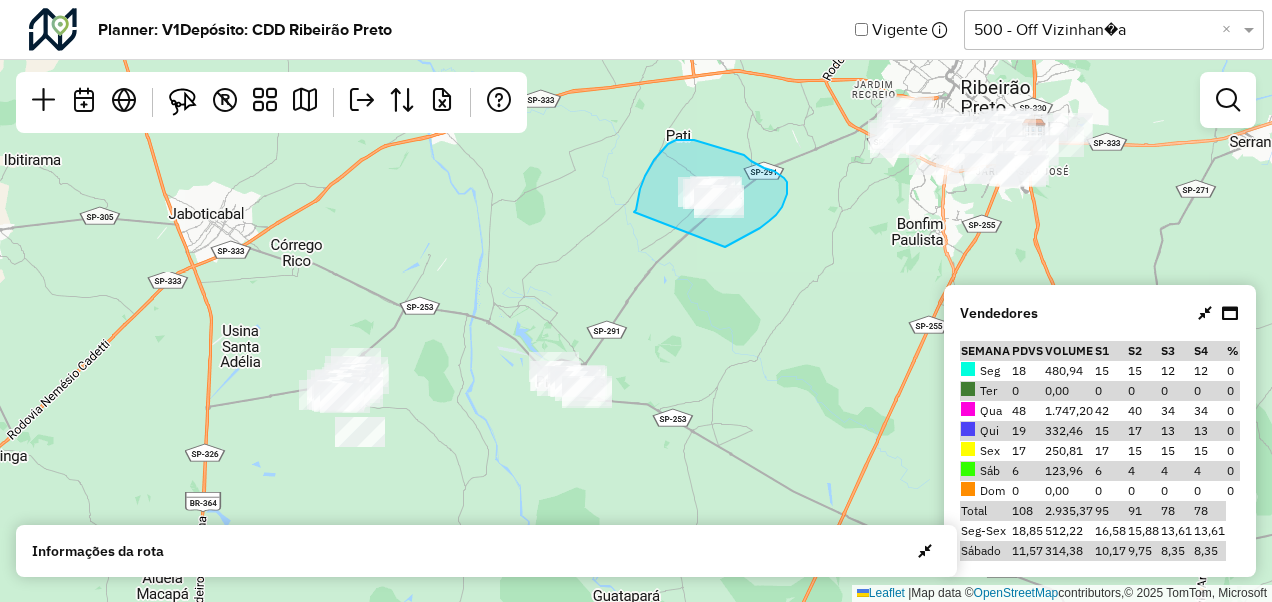 drag, startPoint x: 634, startPoint y: 212, endPoint x: 725, endPoint y: 247, distance: 97.49872 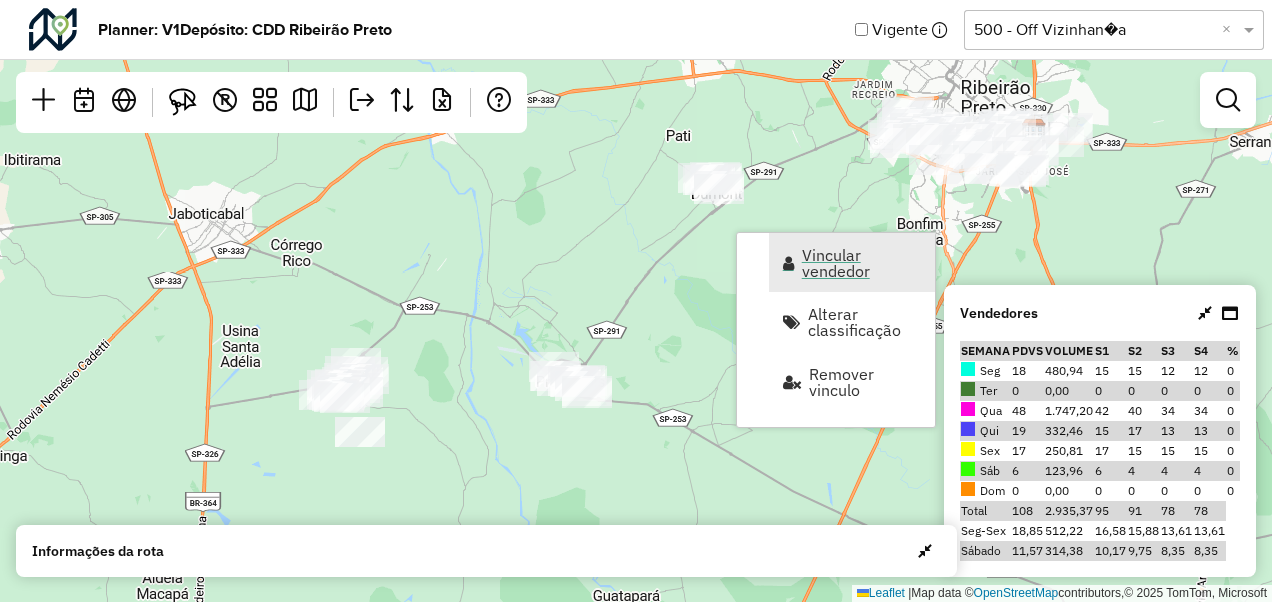 click on "Vincular vendedor" at bounding box center (862, 263) 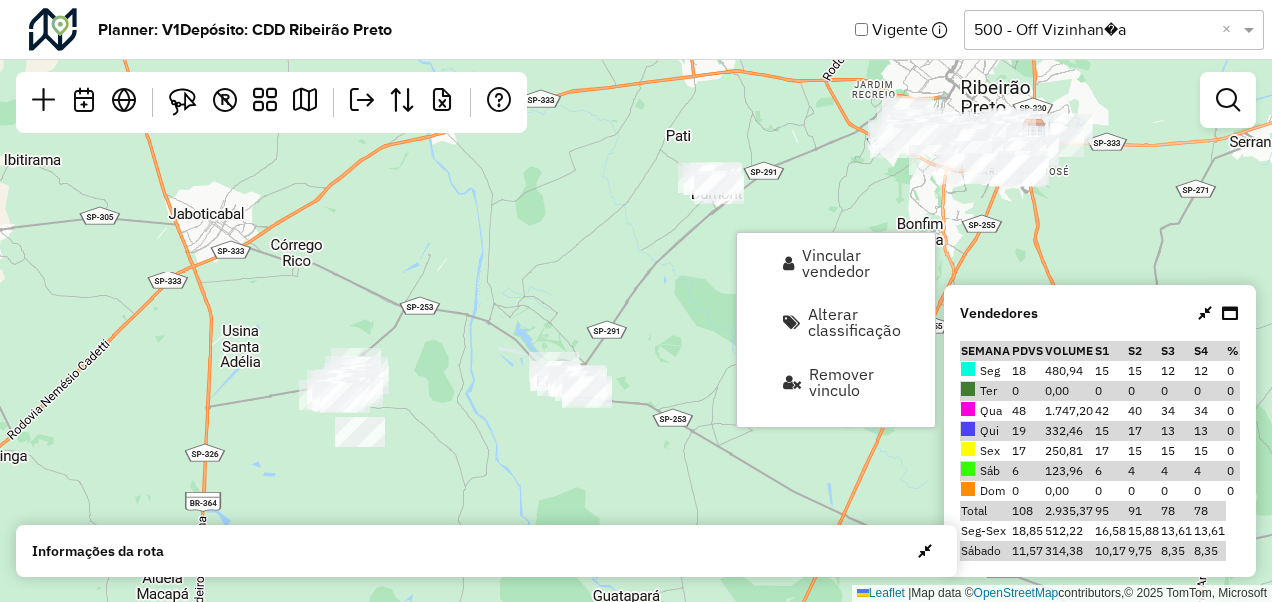 select on "*********" 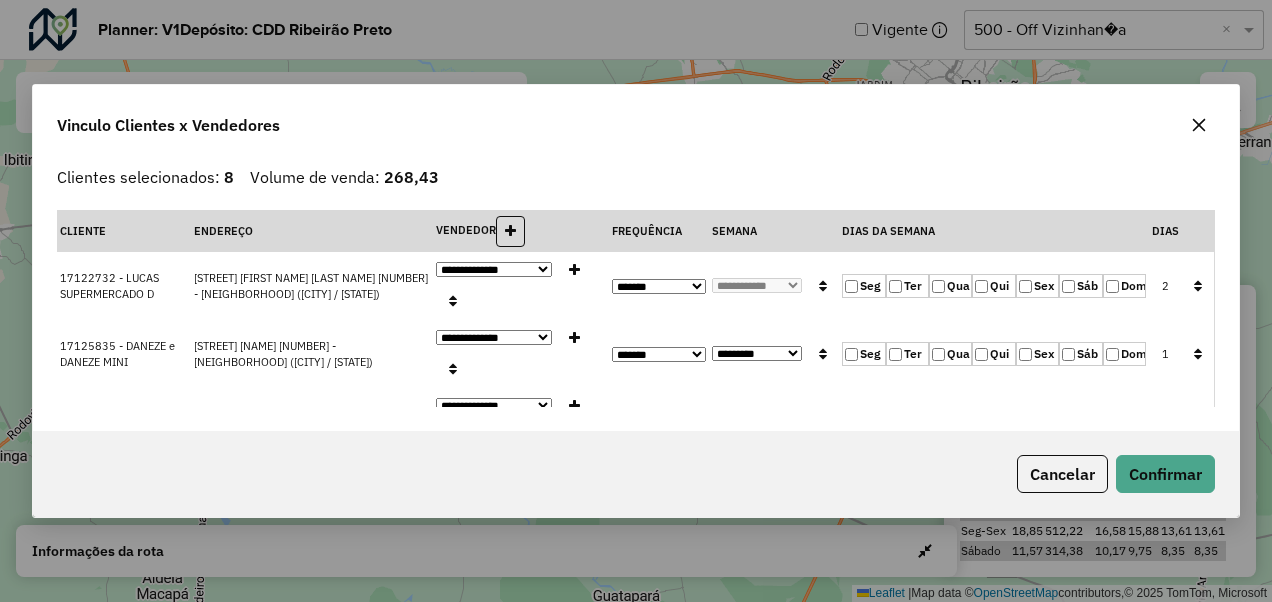 click on "Qua" 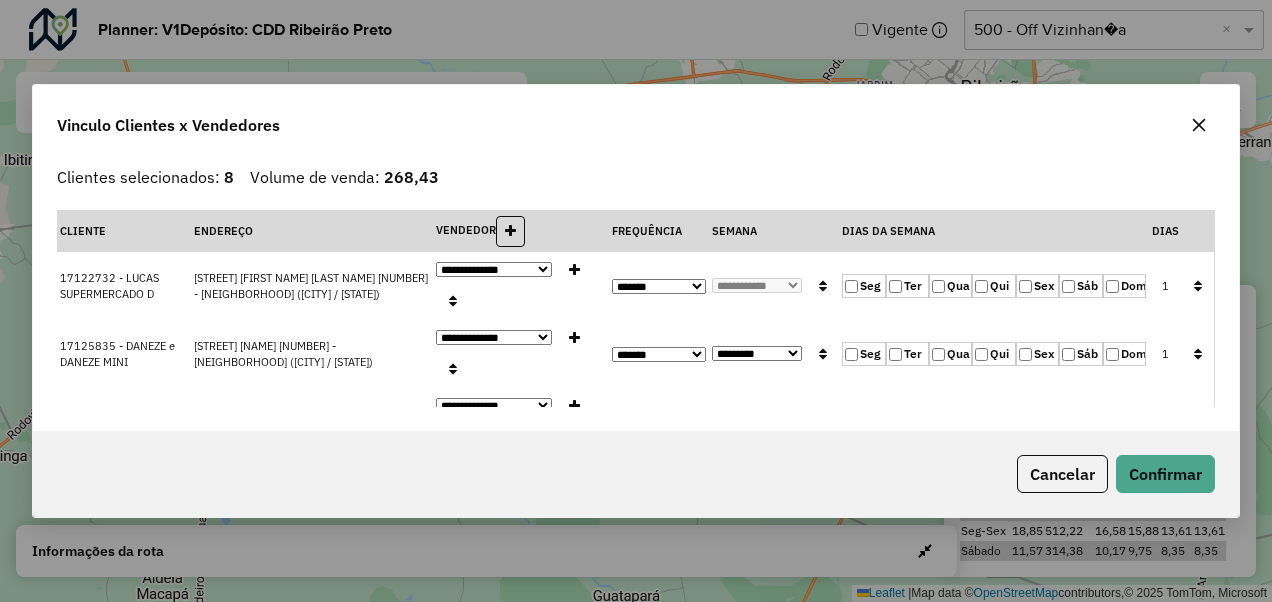 click 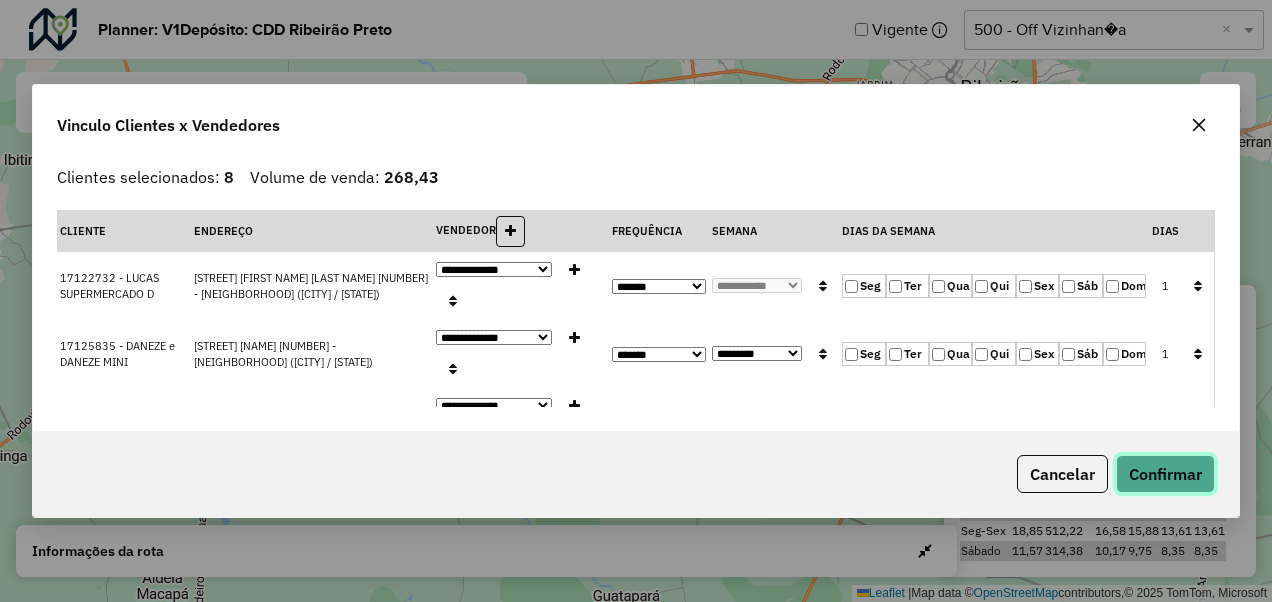 click on "Confirmar" 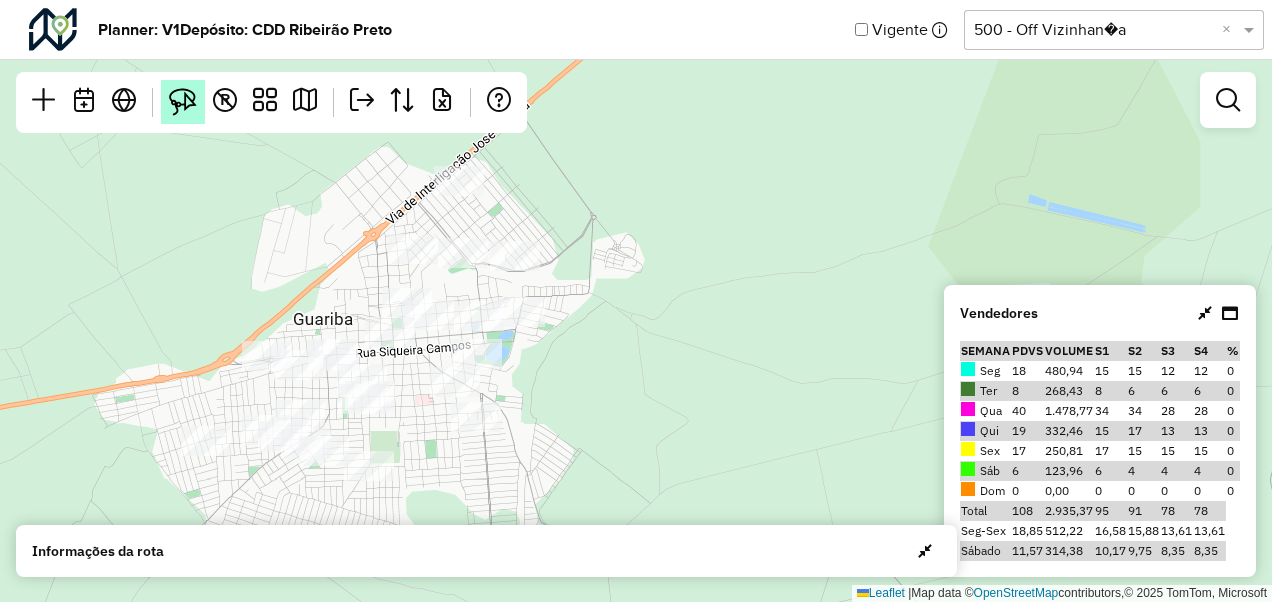 click at bounding box center [183, 102] 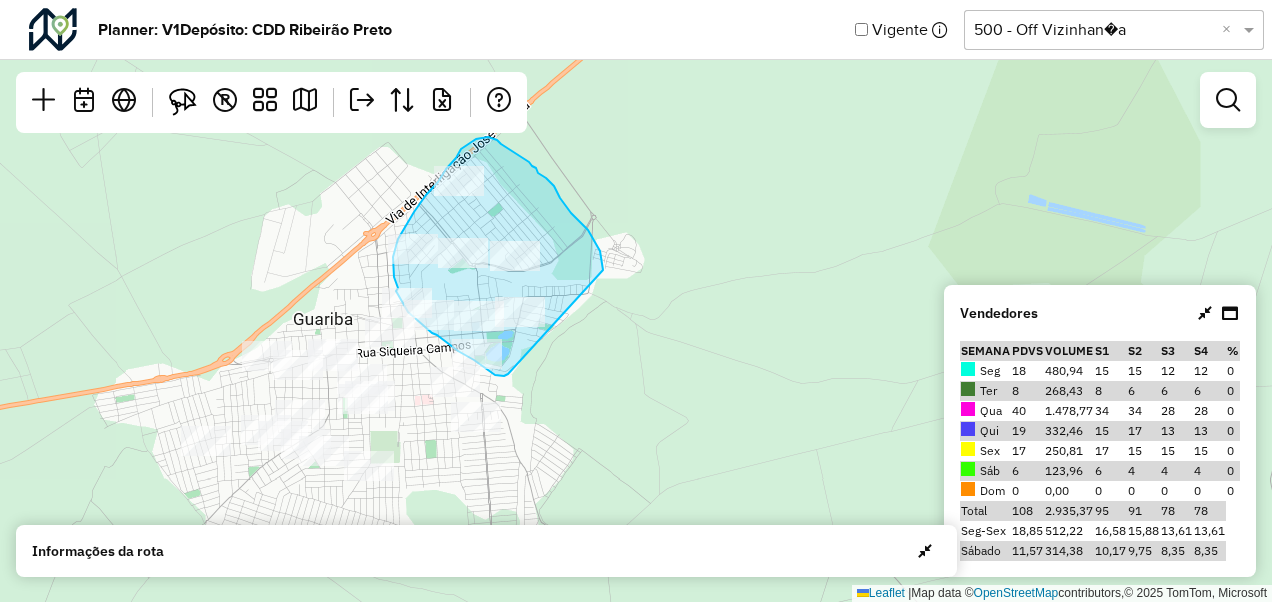 drag, startPoint x: 508, startPoint y: 374, endPoint x: 603, endPoint y: 270, distance: 140.85808 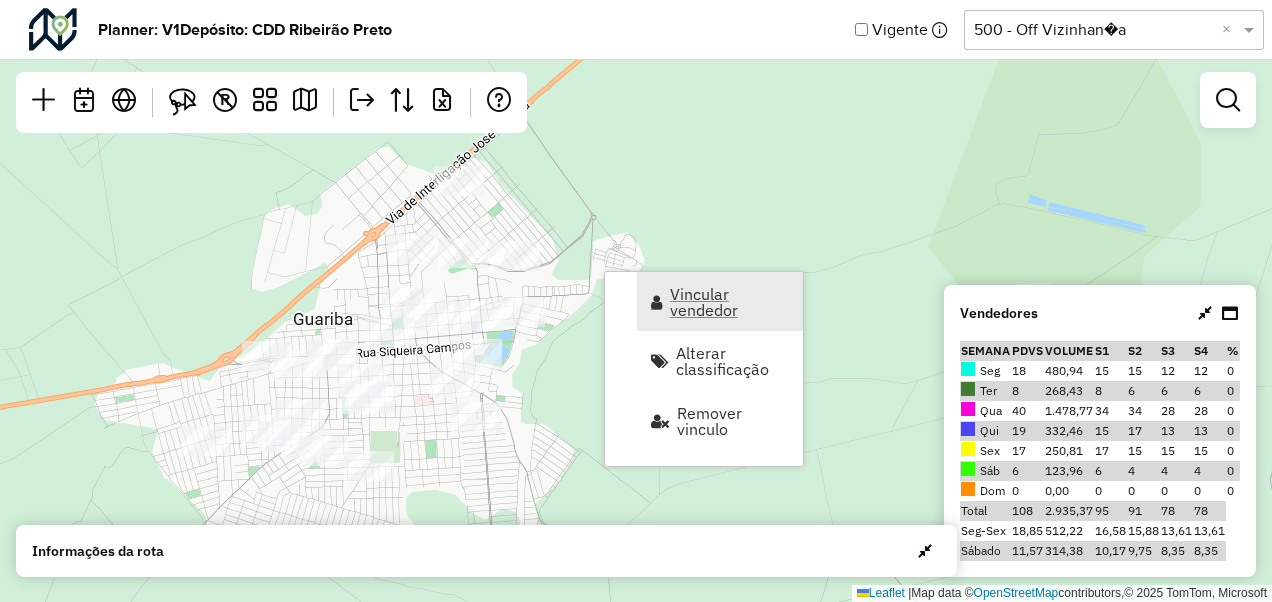 click on "Vincular vendedor" at bounding box center (730, 302) 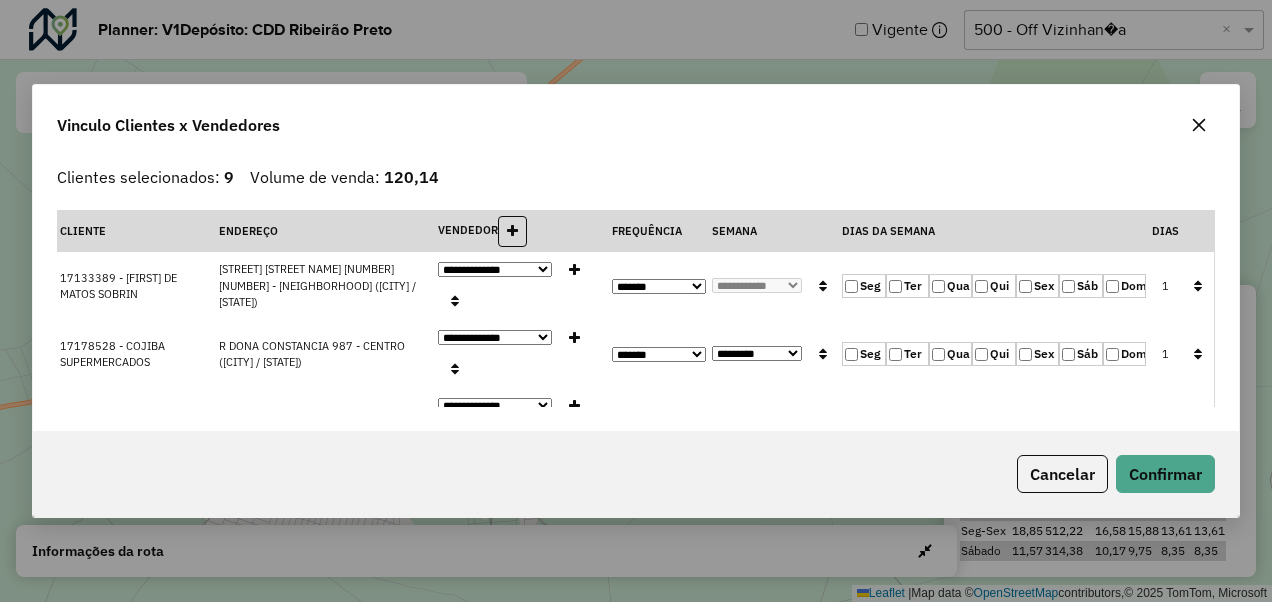 click on "Ter" 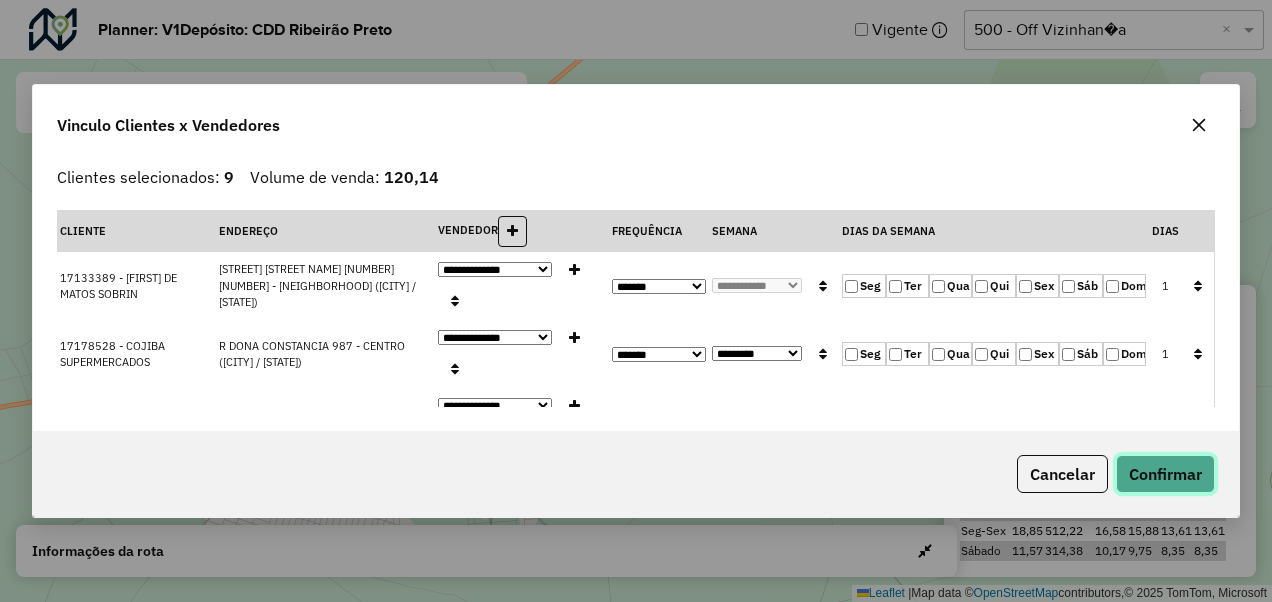 click on "Confirmar" 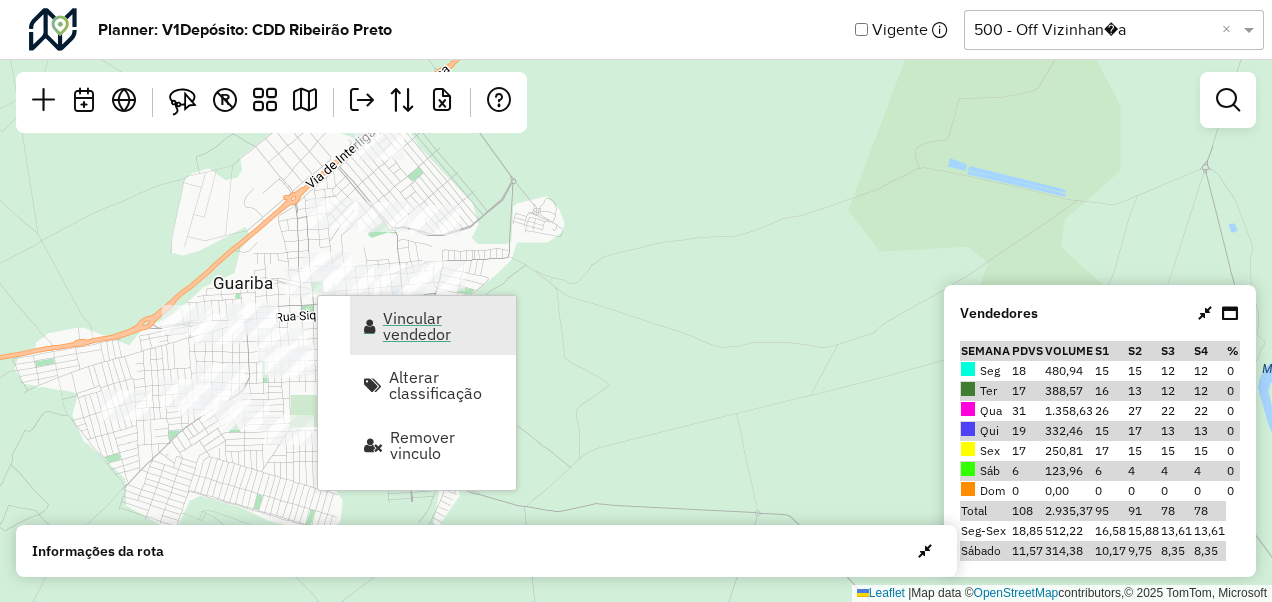 click on "Vincular vendedor" at bounding box center (443, 326) 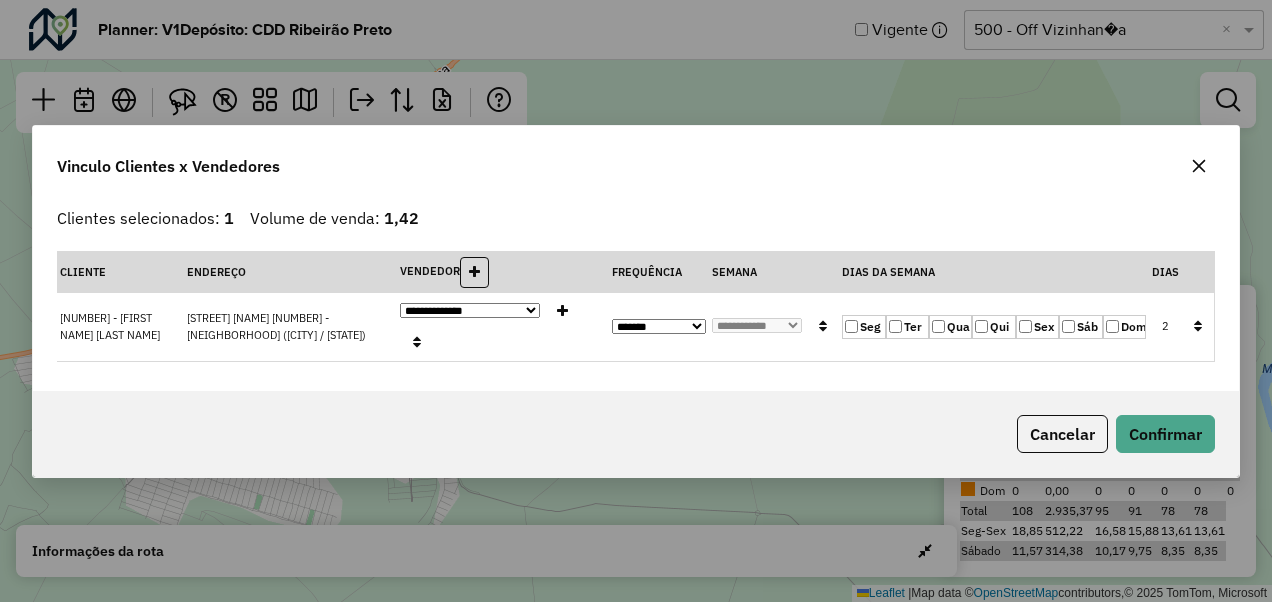 click on "Qua" 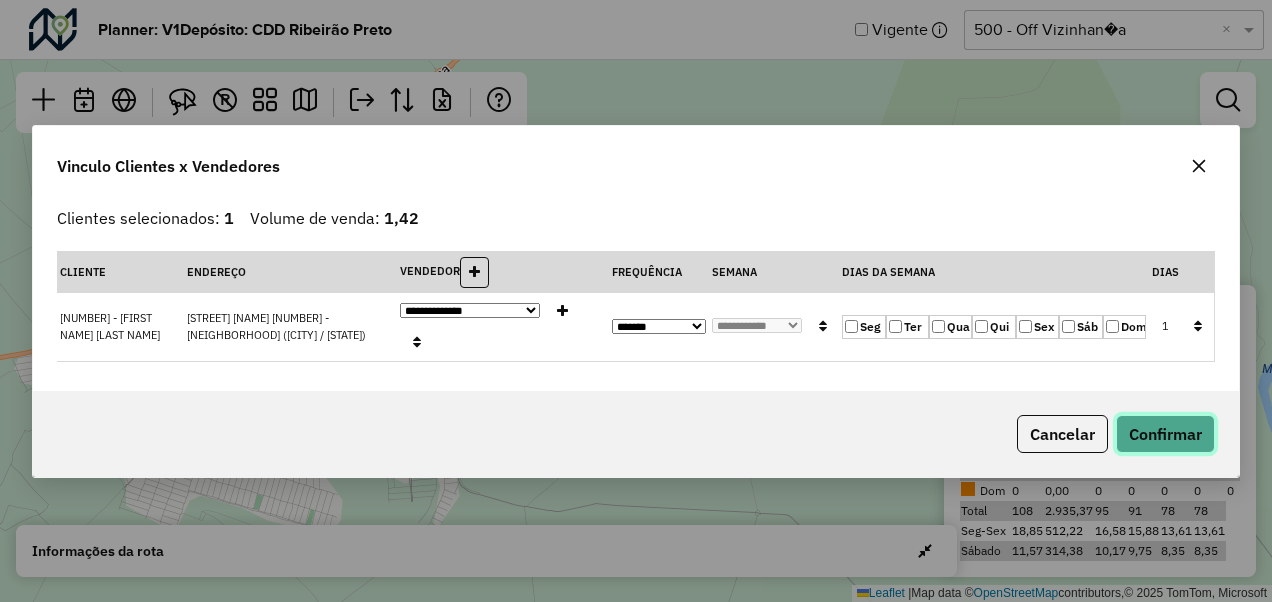 click on "Confirmar" 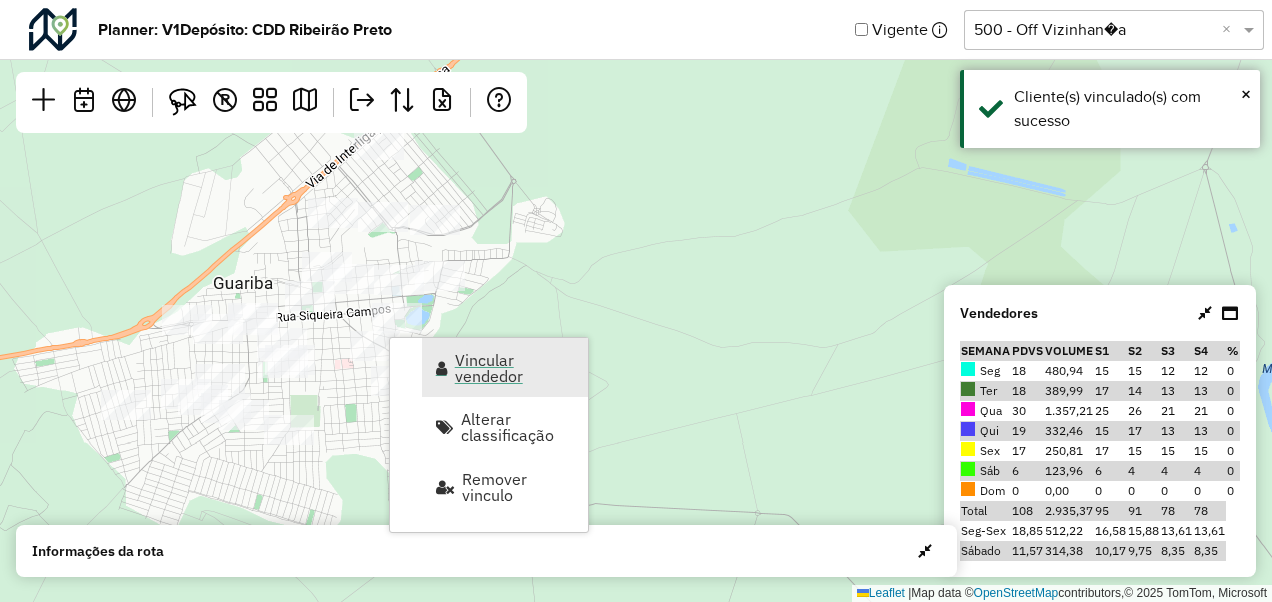 click on "Vincular vendedor" at bounding box center (515, 368) 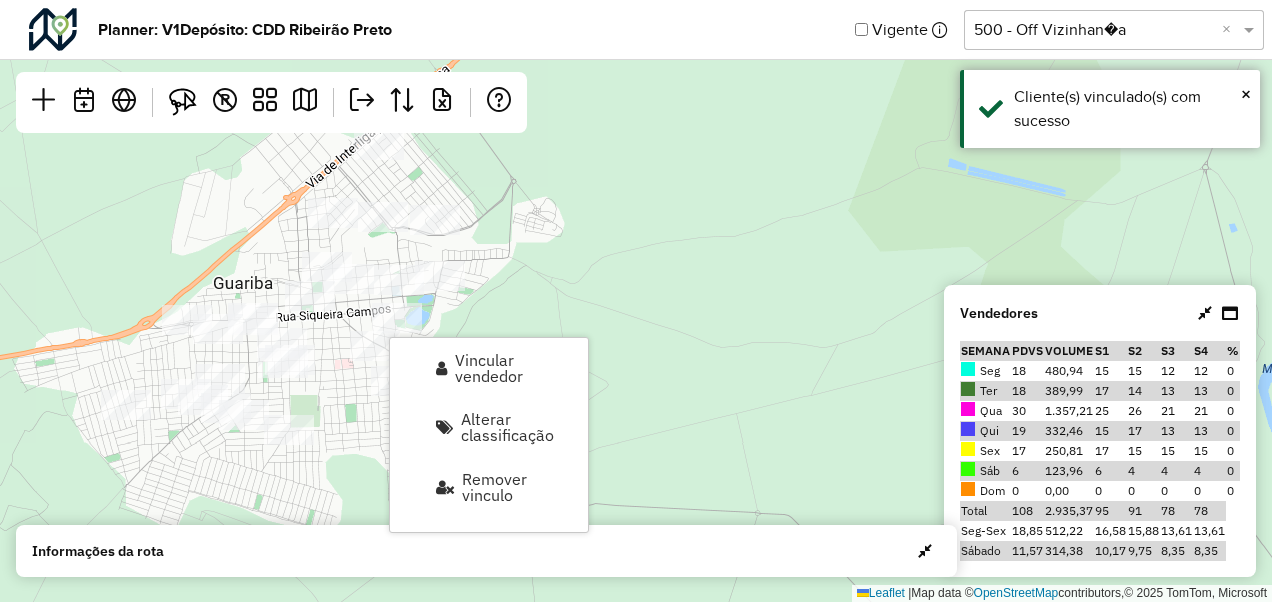 select on "*********" 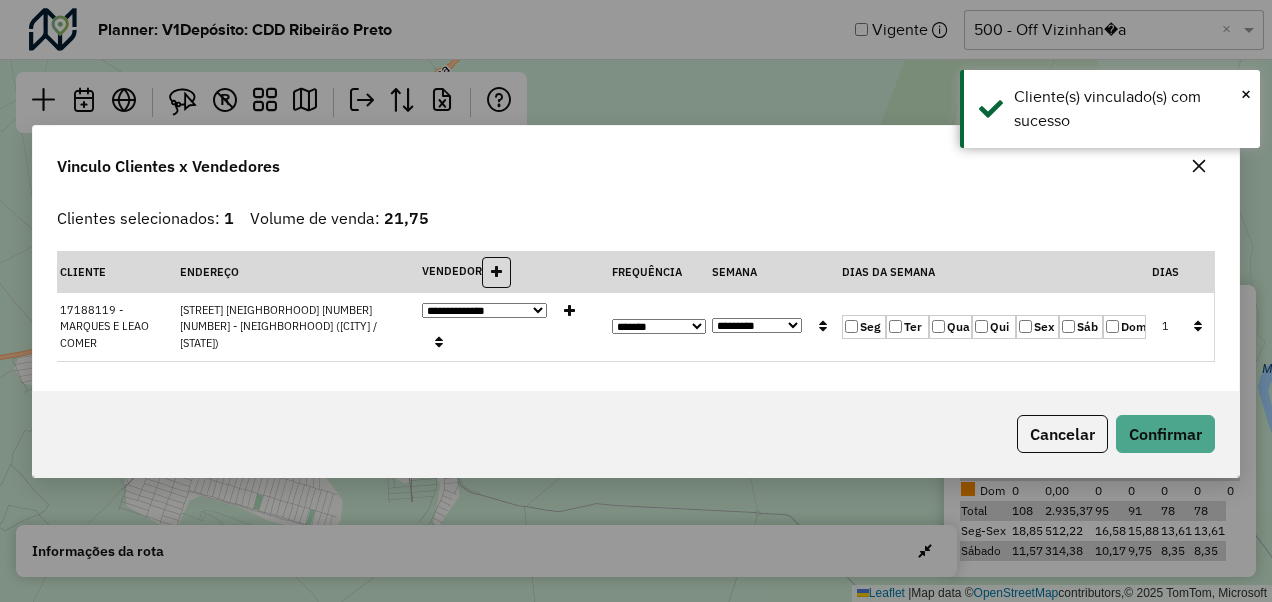 click on "Ter" 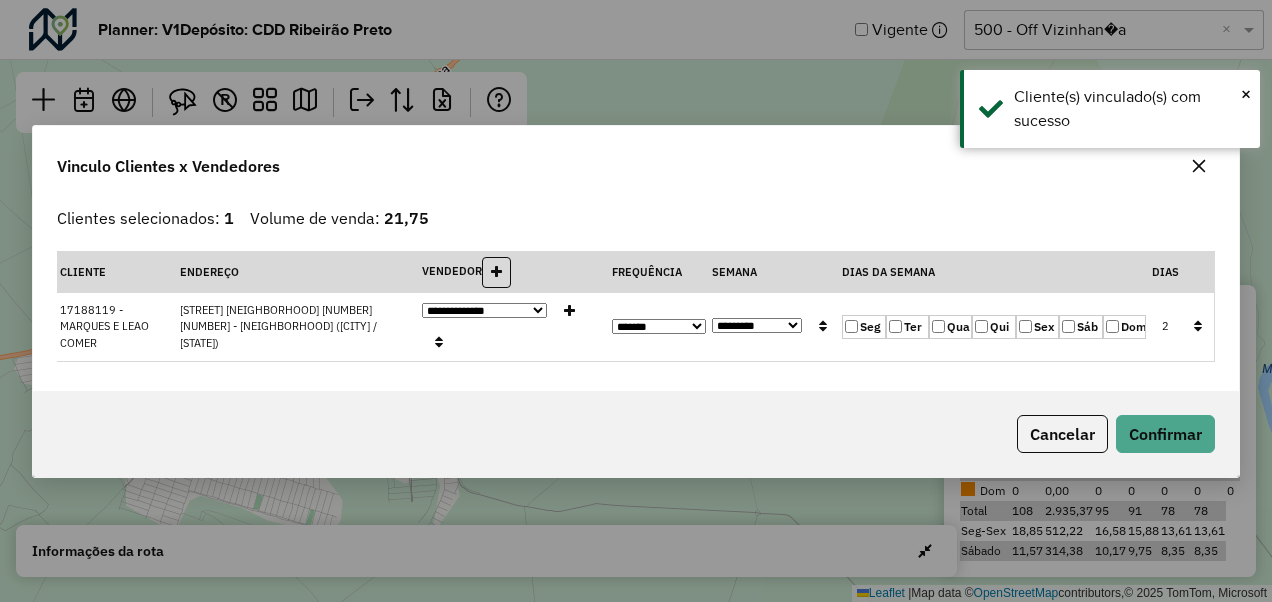 click on "Qua" 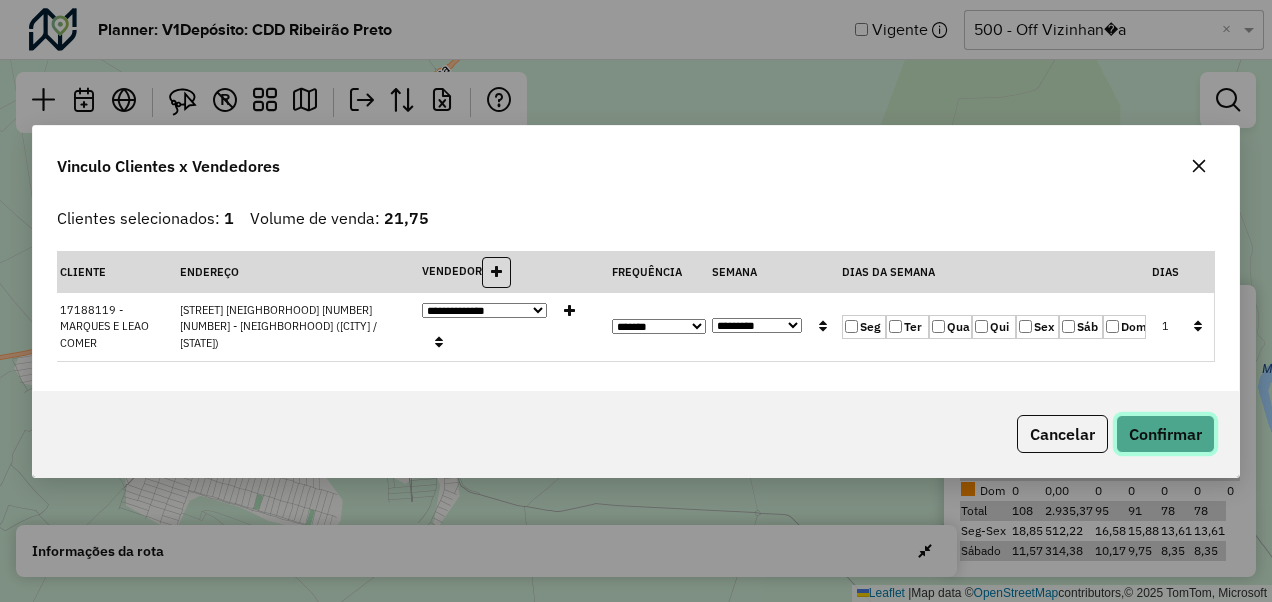 click on "Confirmar" 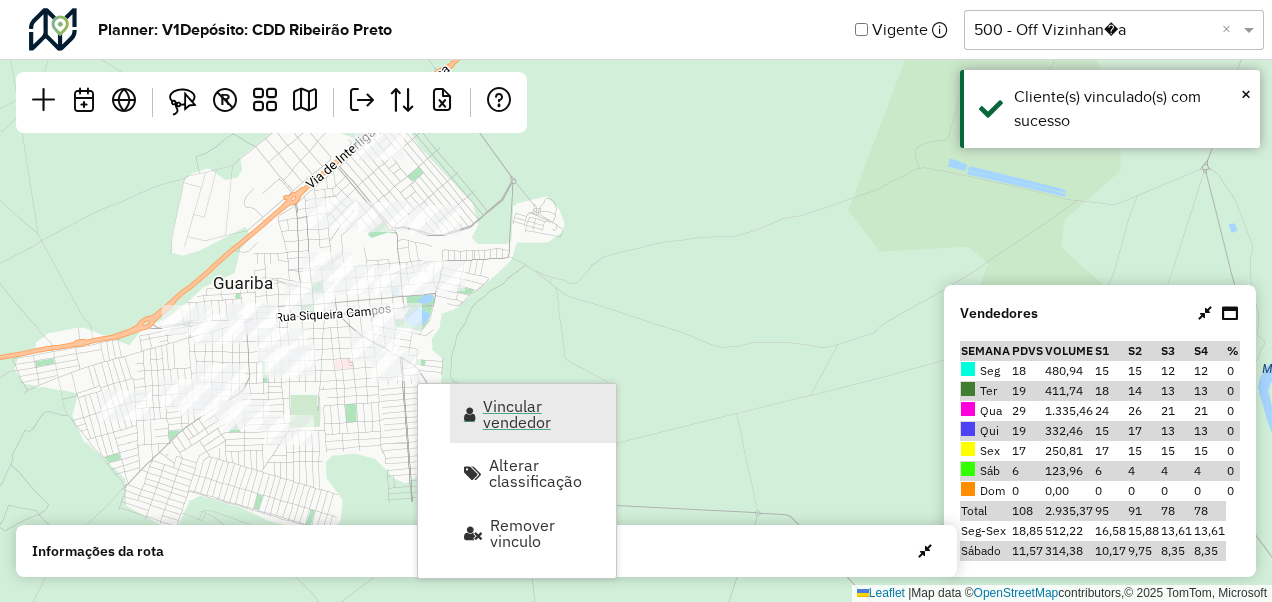 click on "Vincular vendedor" at bounding box center (543, 414) 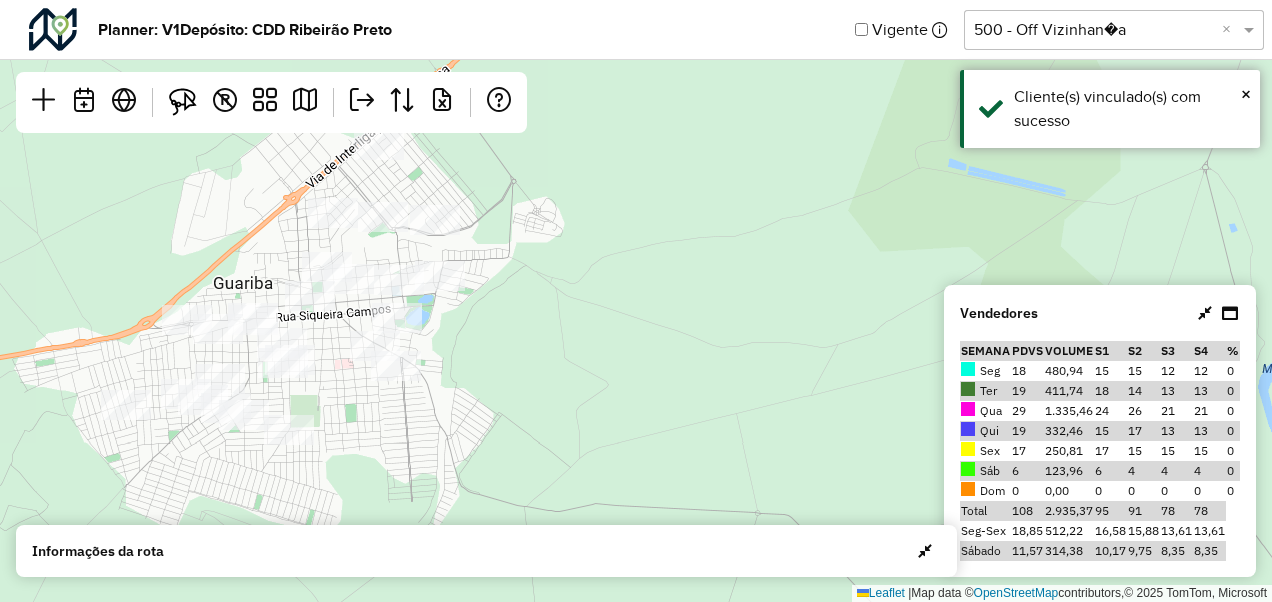 select on "*********" 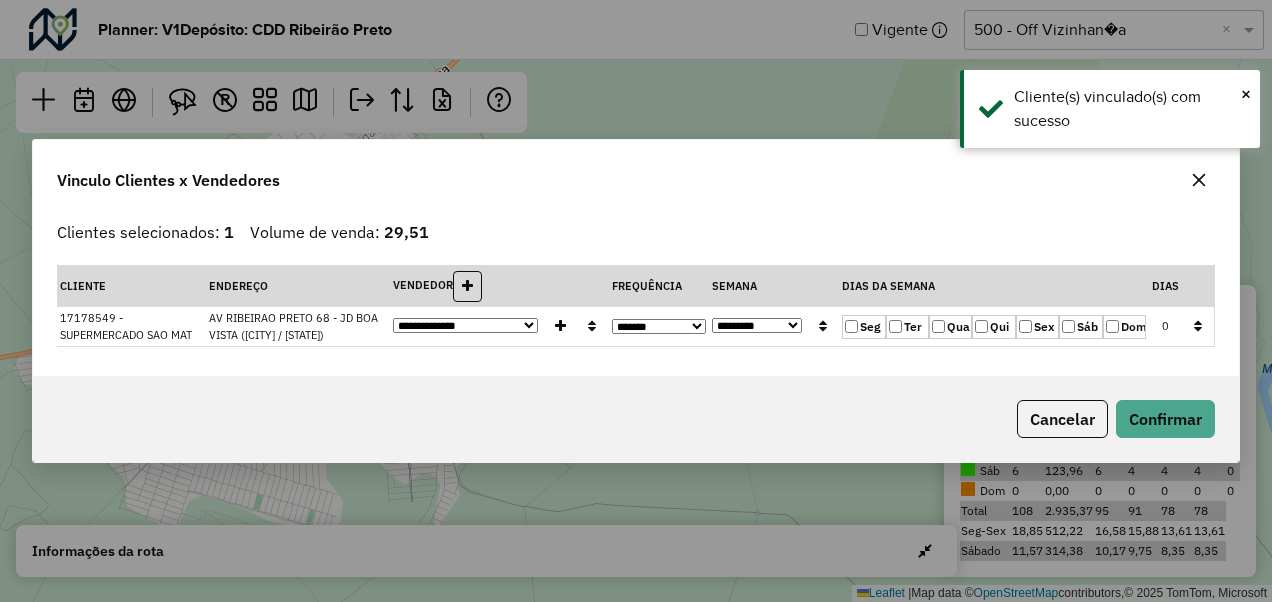 click on "Ter" 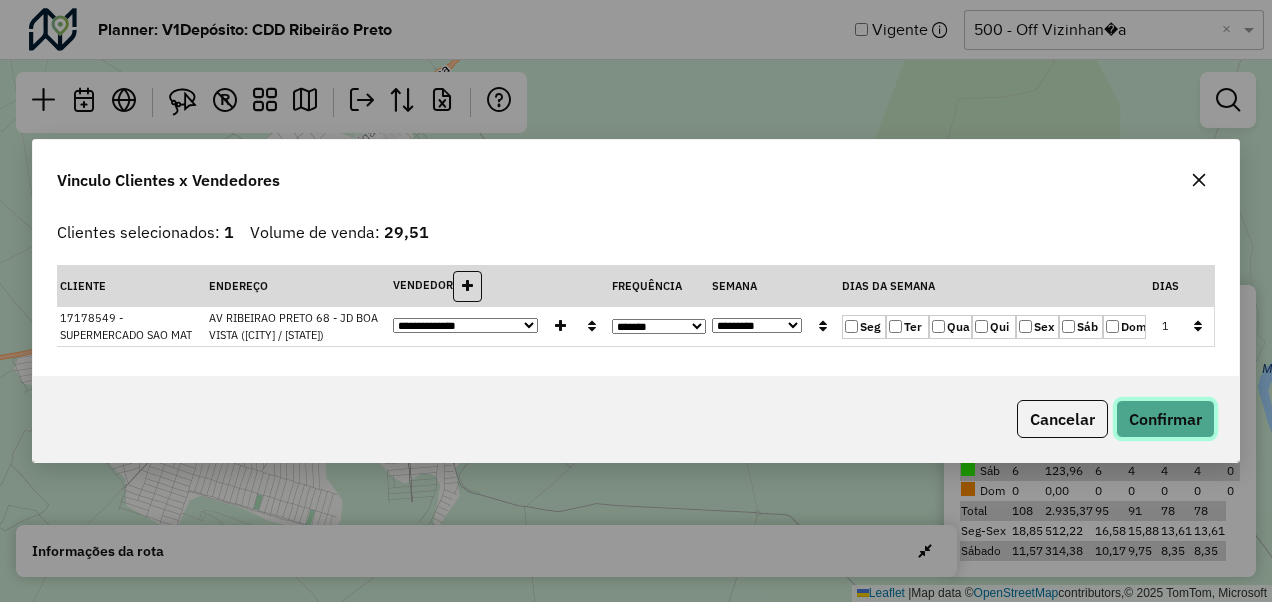 click on "Confirmar" 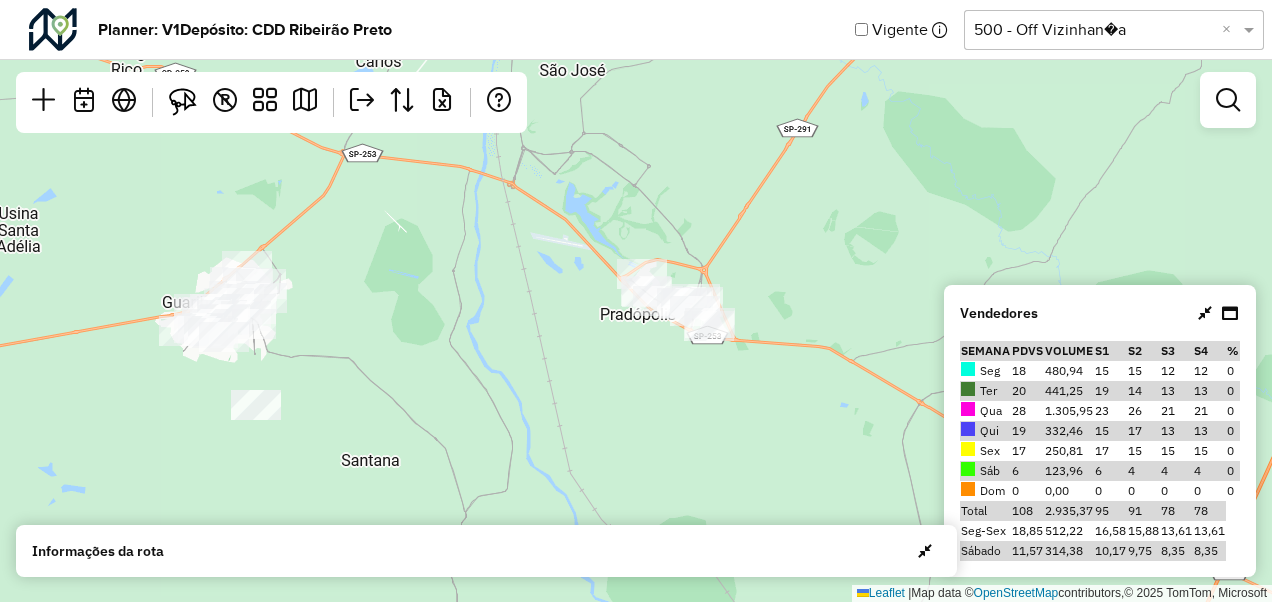 drag, startPoint x: 816, startPoint y: 356, endPoint x: 564, endPoint y: 362, distance: 252.07141 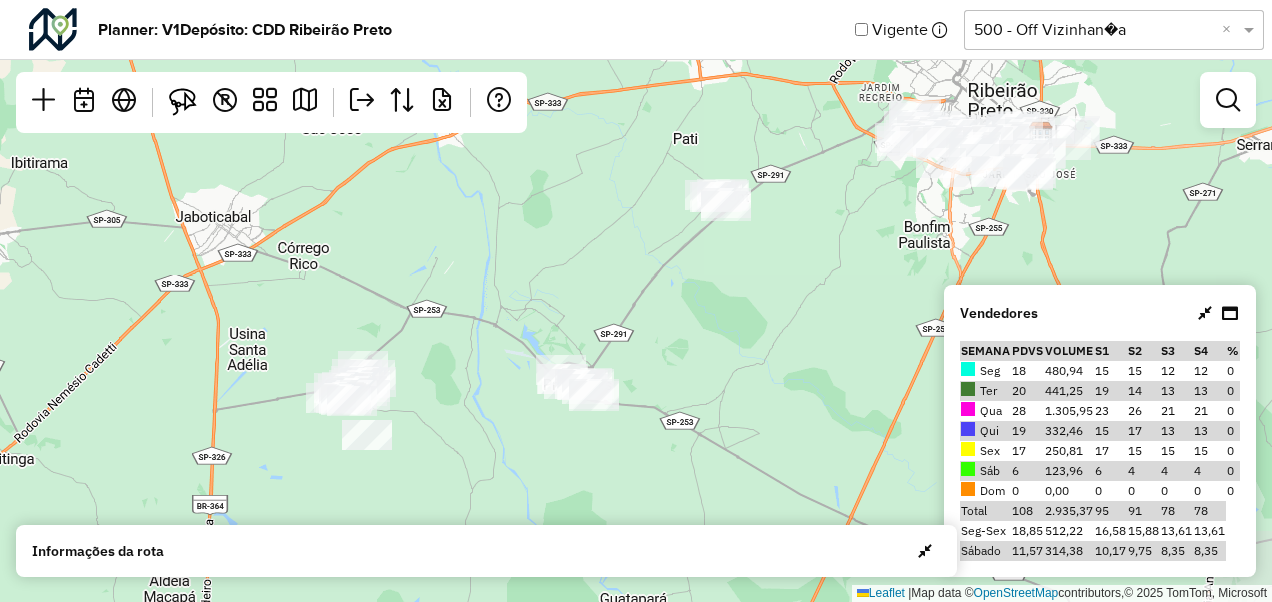 drag, startPoint x: 912, startPoint y: 163, endPoint x: 808, endPoint y: 245, distance: 132.43866 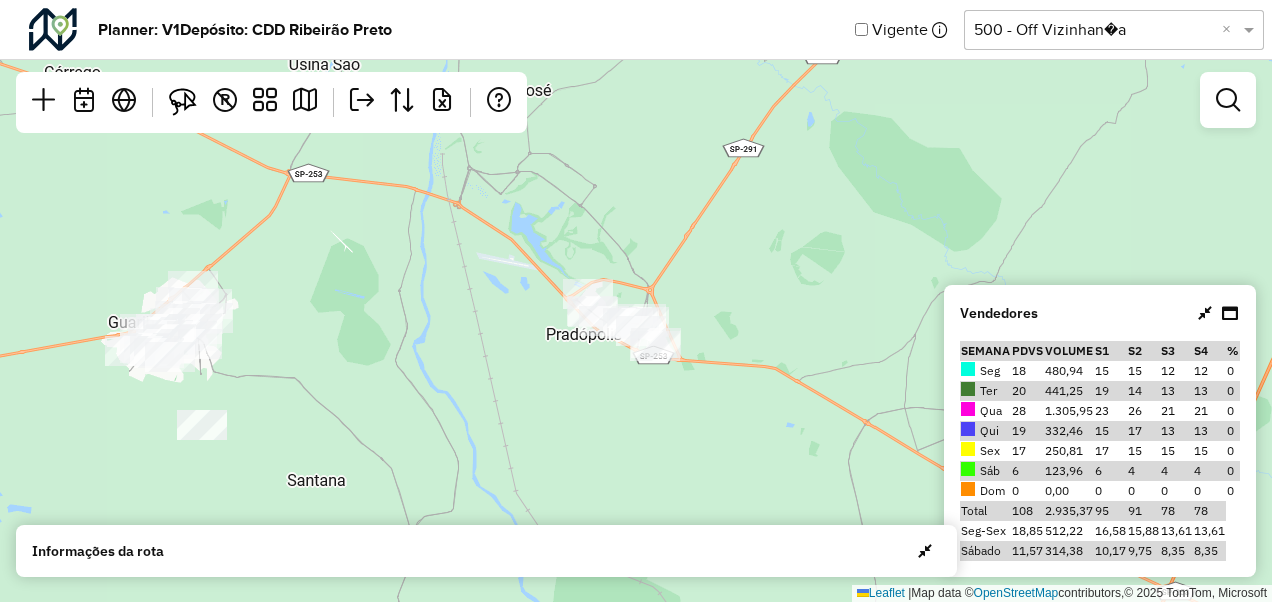 drag, startPoint x: 617, startPoint y: 356, endPoint x: 664, endPoint y: 248, distance: 117.7837 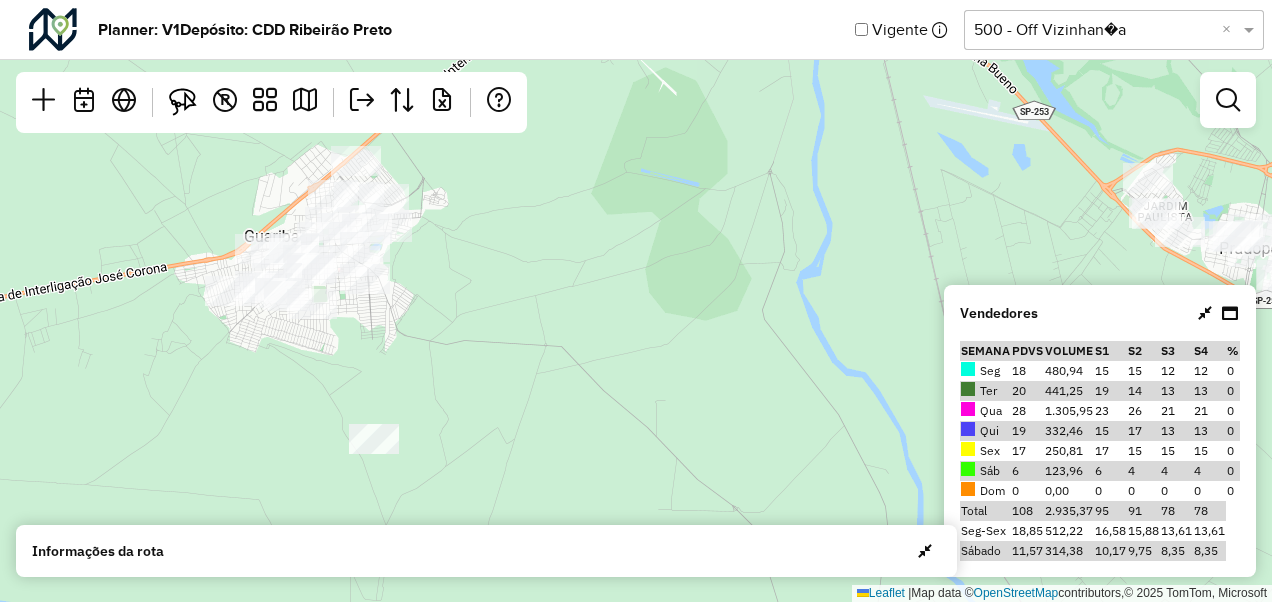 drag, startPoint x: 144, startPoint y: 353, endPoint x: 725, endPoint y: 256, distance: 589.04156 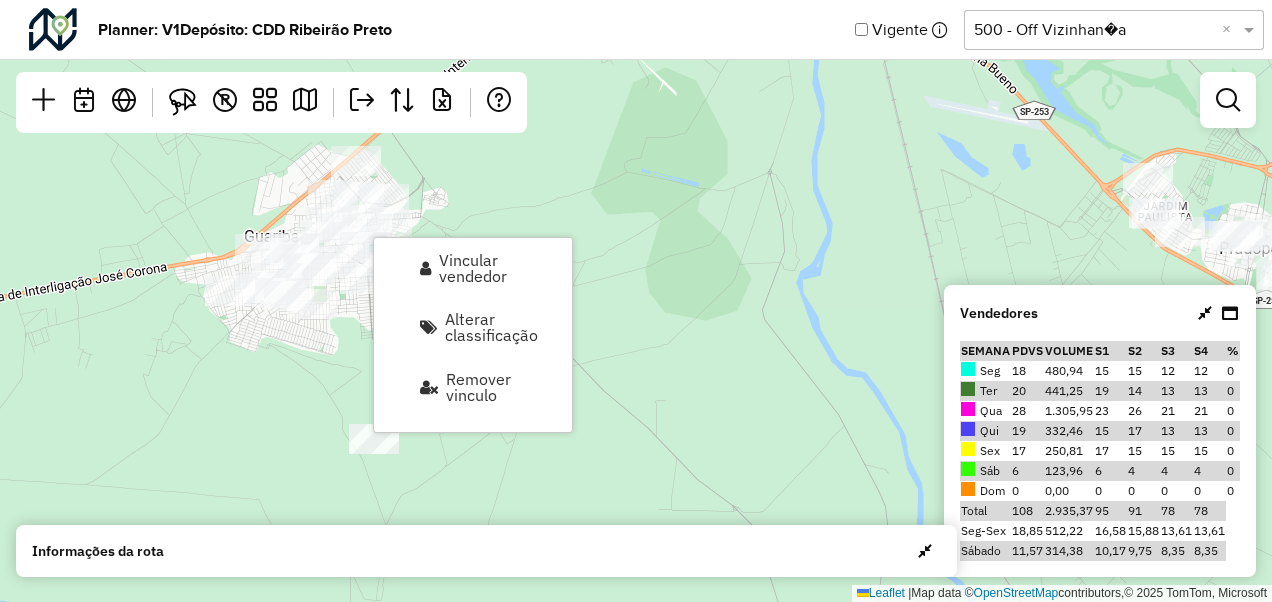 click on "Leaflet   |  Map data ©  OpenStreetMap  contributors,© 2025 TomTom, Microsoft" 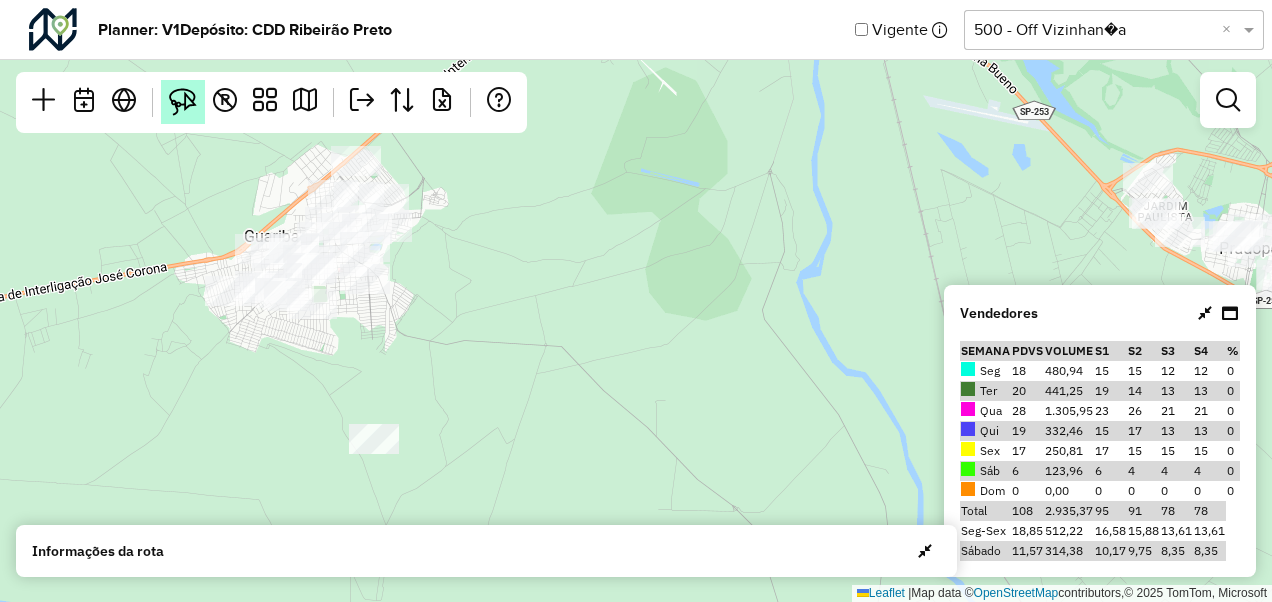 click at bounding box center [183, 102] 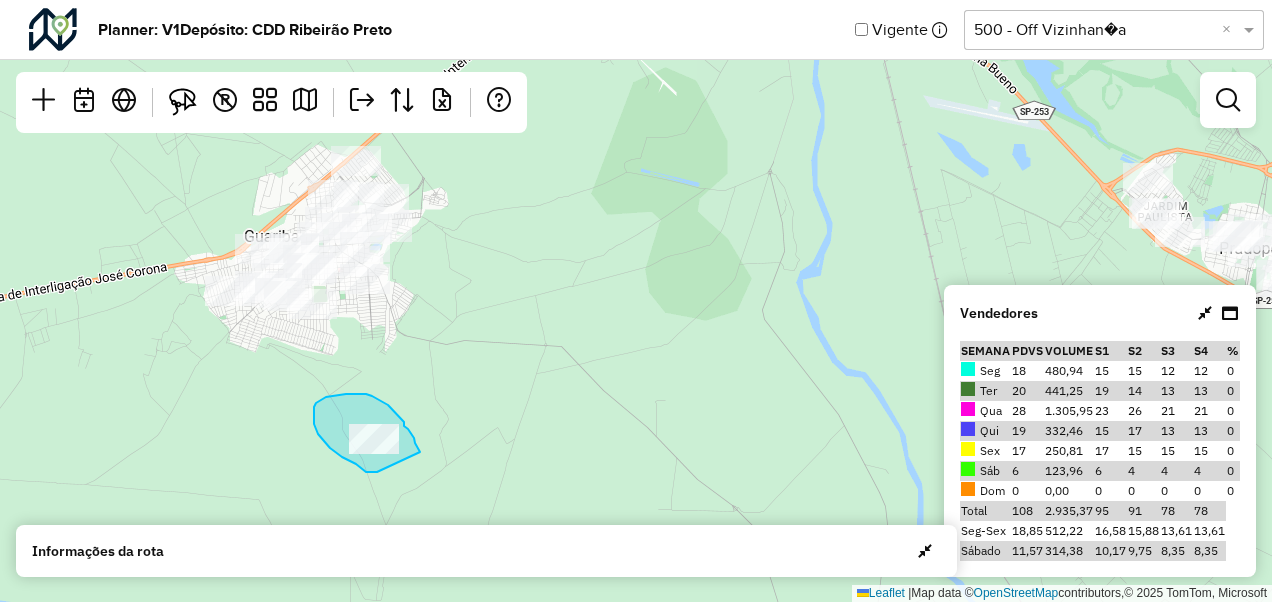 drag, startPoint x: 377, startPoint y: 472, endPoint x: 420, endPoint y: 452, distance: 47.423622 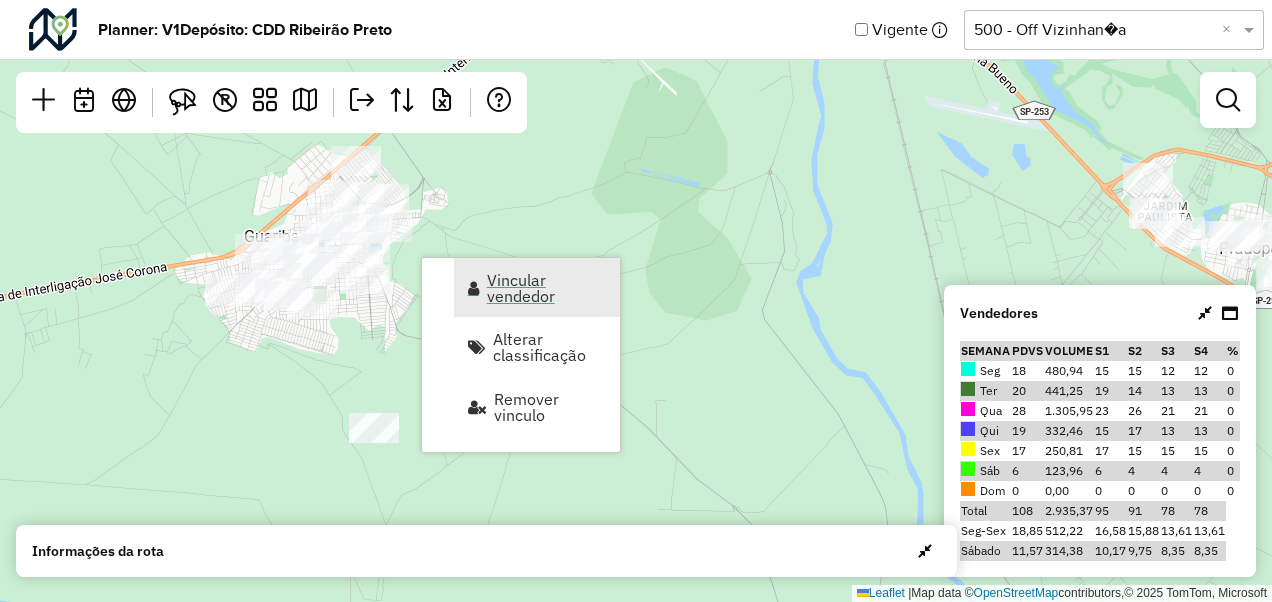 click on "Vincular vendedor" at bounding box center (547, 288) 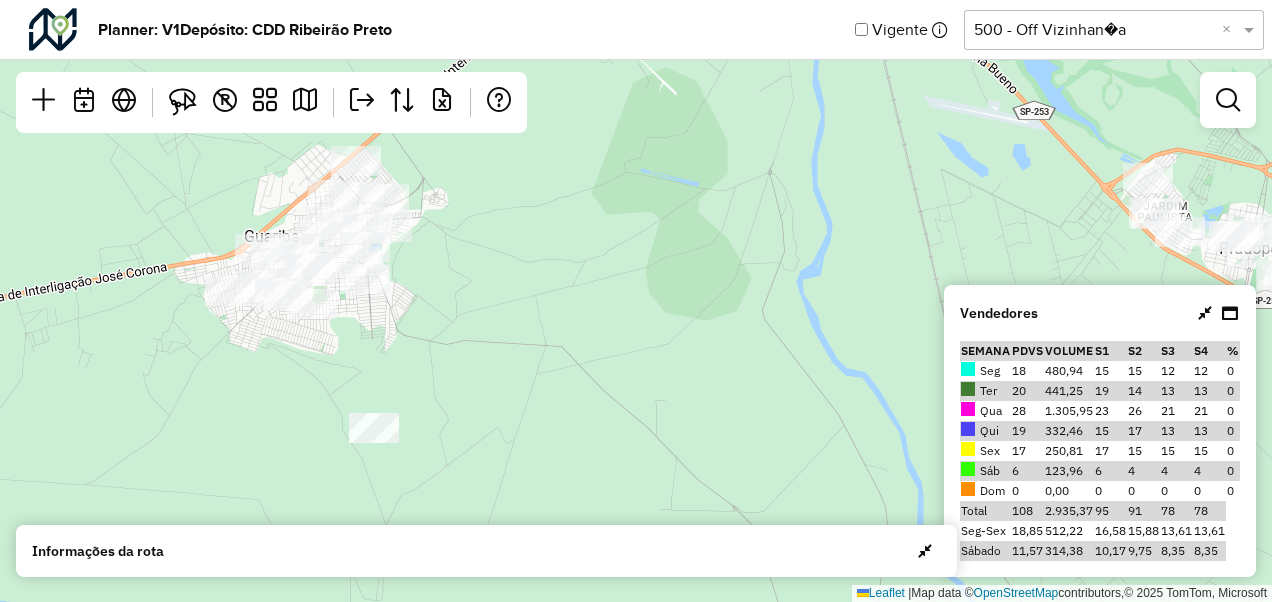 select on "*********" 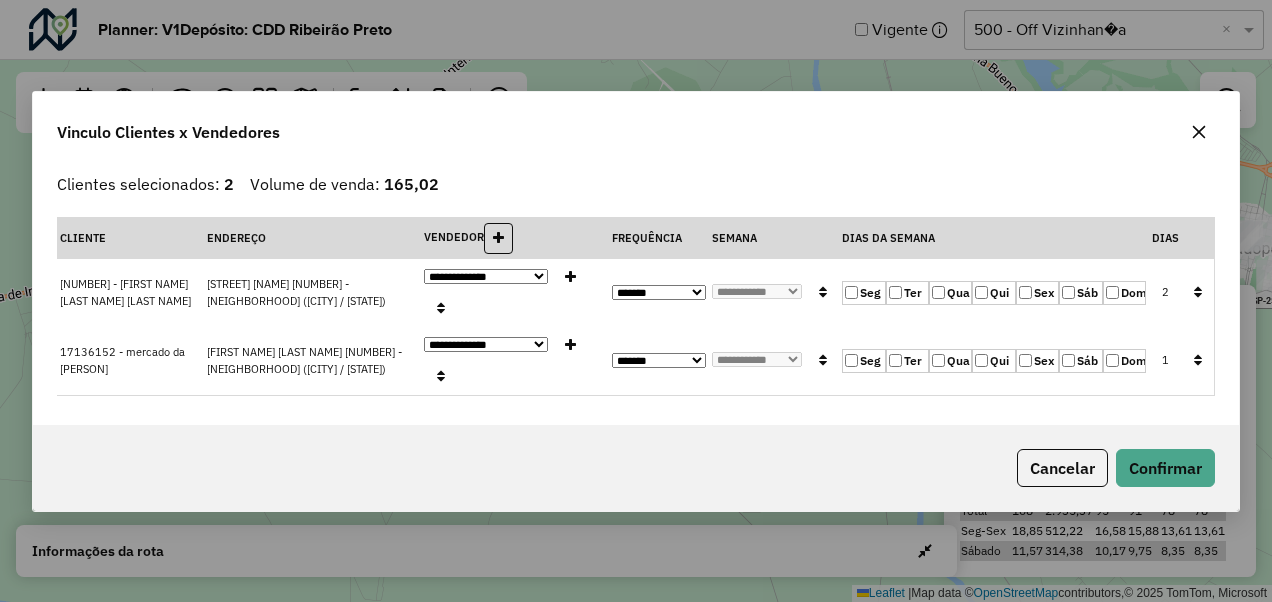 click on "Qua" 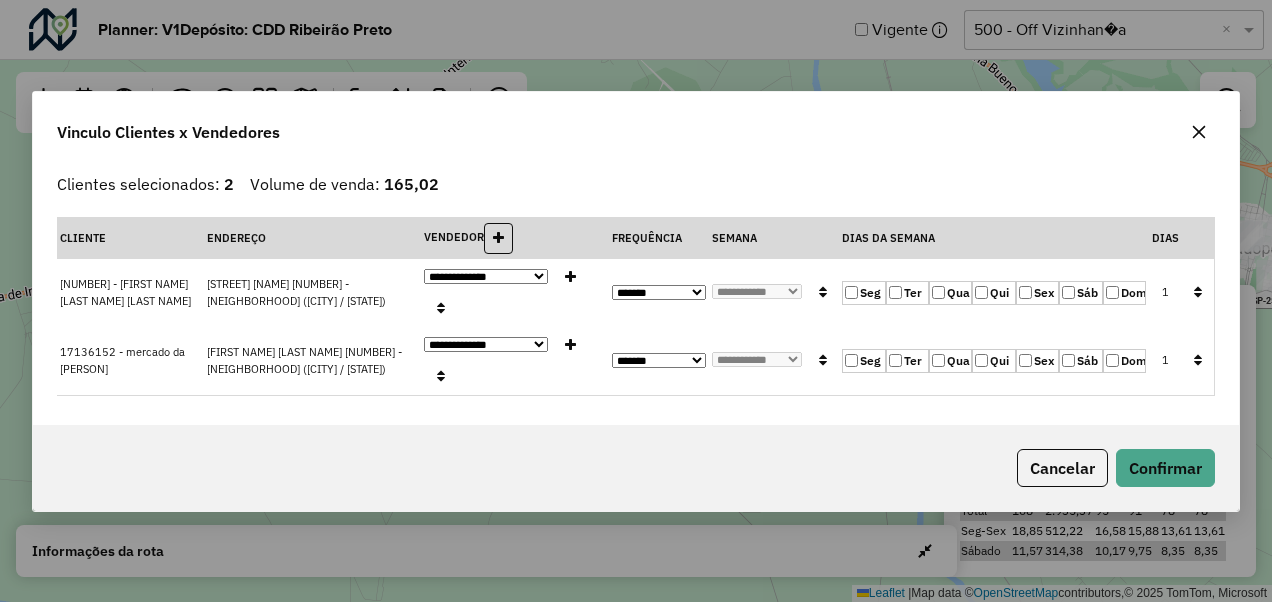 click 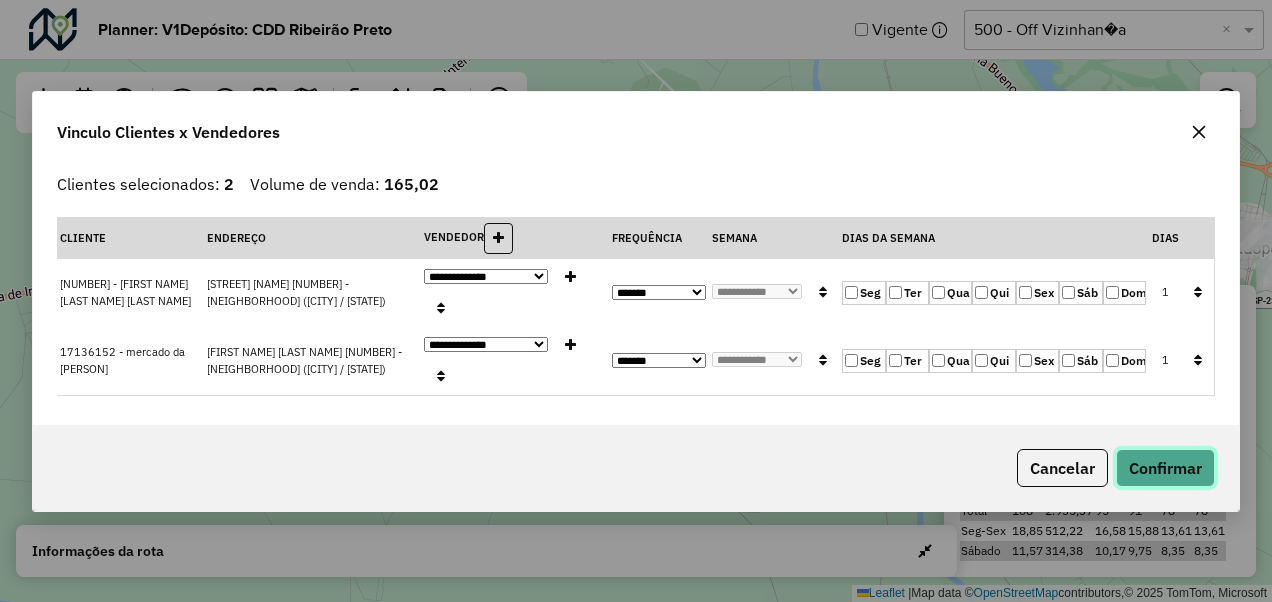 click on "Confirmar" 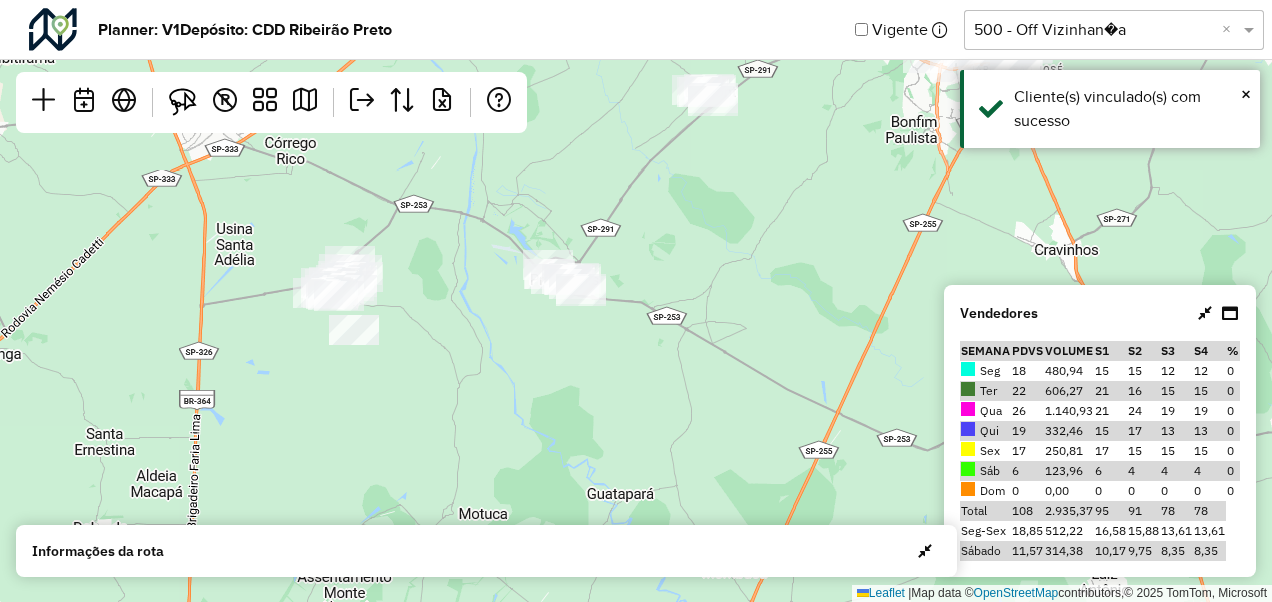 drag, startPoint x: 816, startPoint y: 296, endPoint x: 481, endPoint y: 316, distance: 335.5965 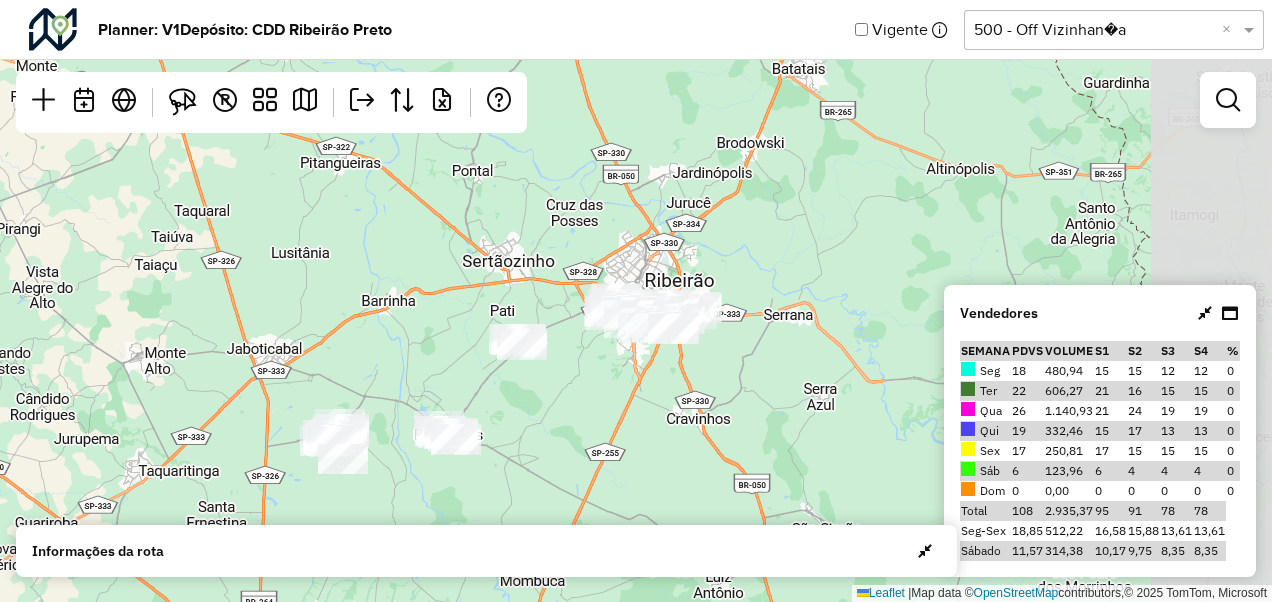drag, startPoint x: 776, startPoint y: 281, endPoint x: 612, endPoint y: 382, distance: 192.60582 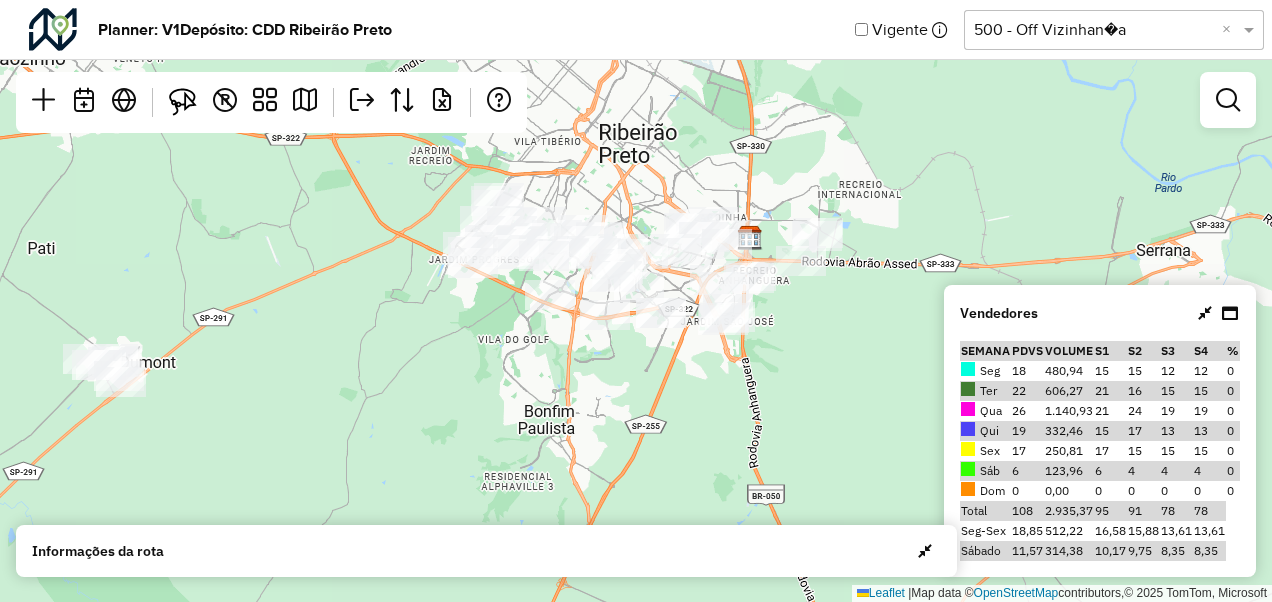 drag, startPoint x: 643, startPoint y: 482, endPoint x: 589, endPoint y: 360, distance: 133.41664 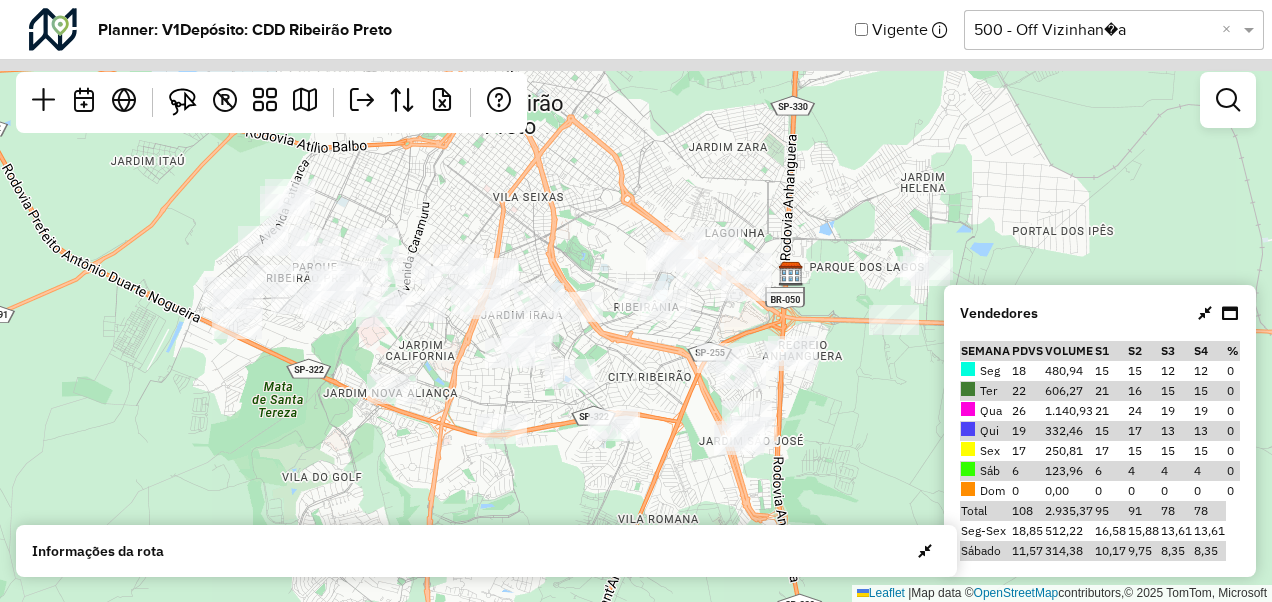 drag, startPoint x: 809, startPoint y: 300, endPoint x: 853, endPoint y: 440, distance: 146.7515 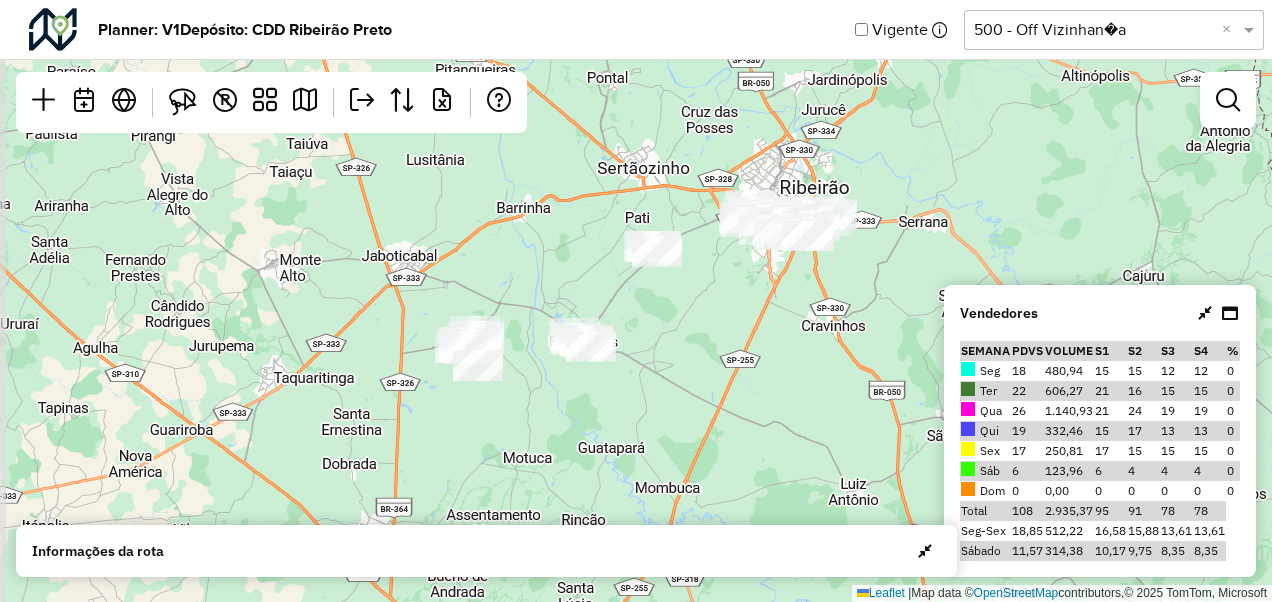 drag, startPoint x: 662, startPoint y: 462, endPoint x: 773, endPoint y: 306, distance: 191.46017 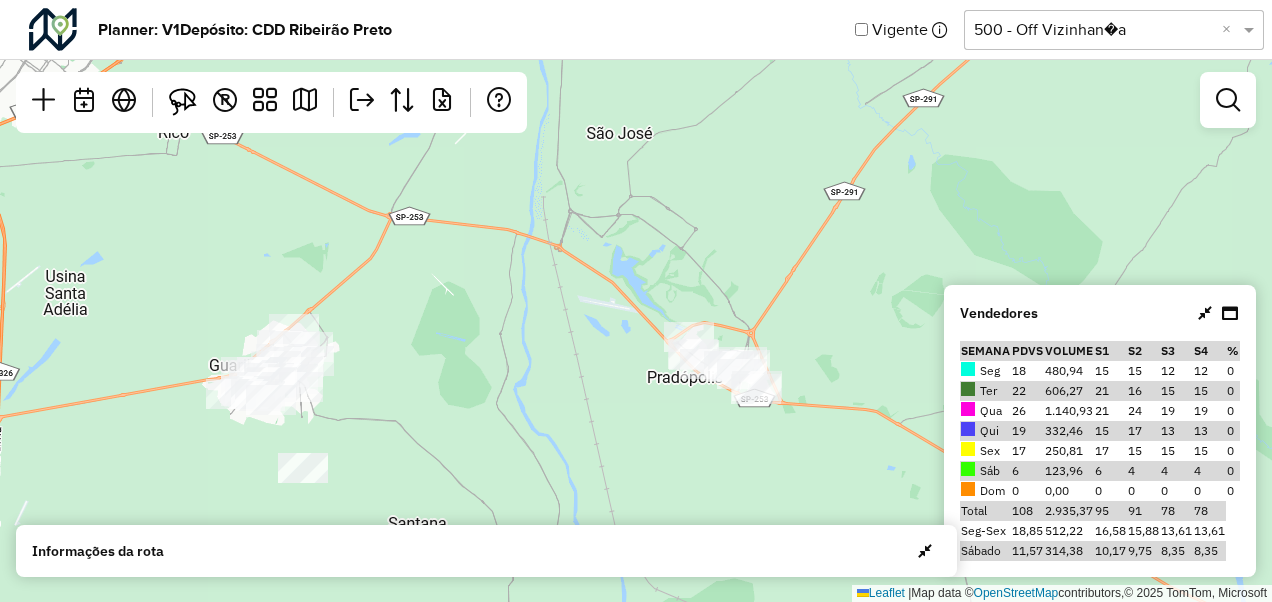 drag, startPoint x: 646, startPoint y: 309, endPoint x: 476, endPoint y: 376, distance: 182.72658 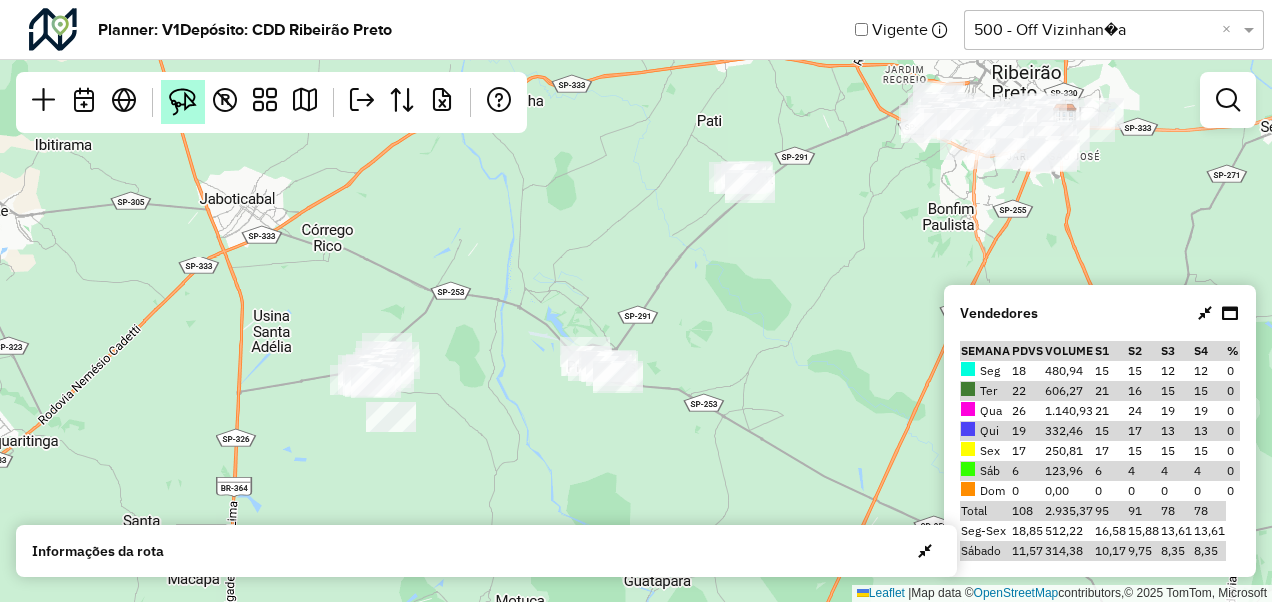 click at bounding box center (183, 102) 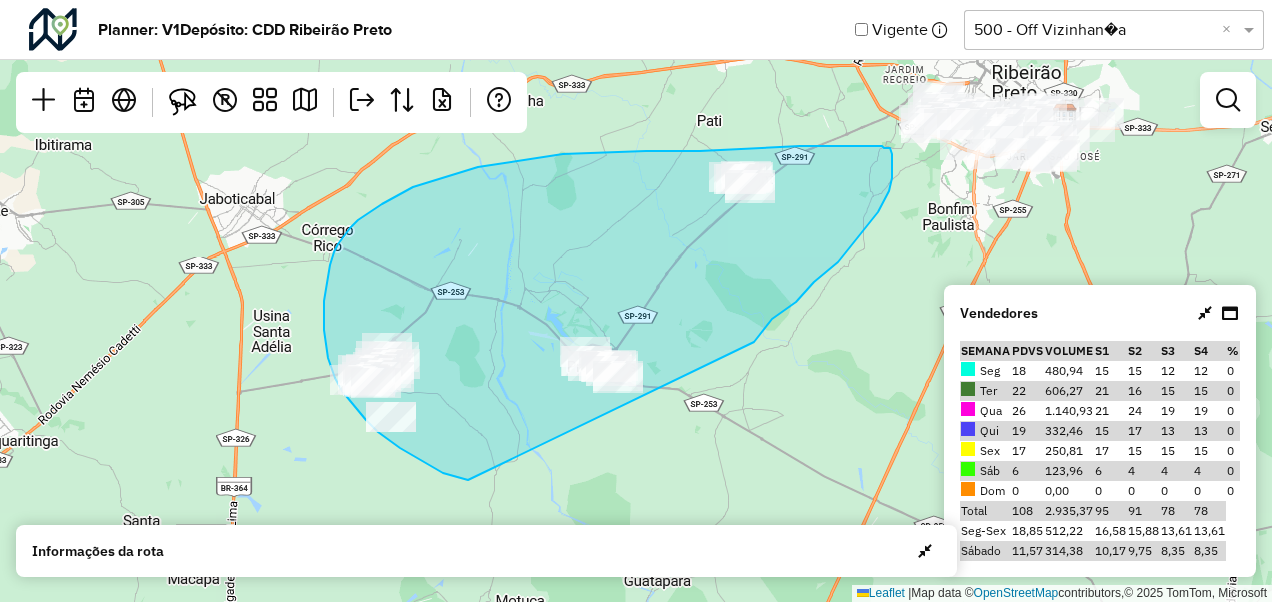 drag, startPoint x: 414, startPoint y: 455, endPoint x: 754, endPoint y: 342, distance: 358.2862 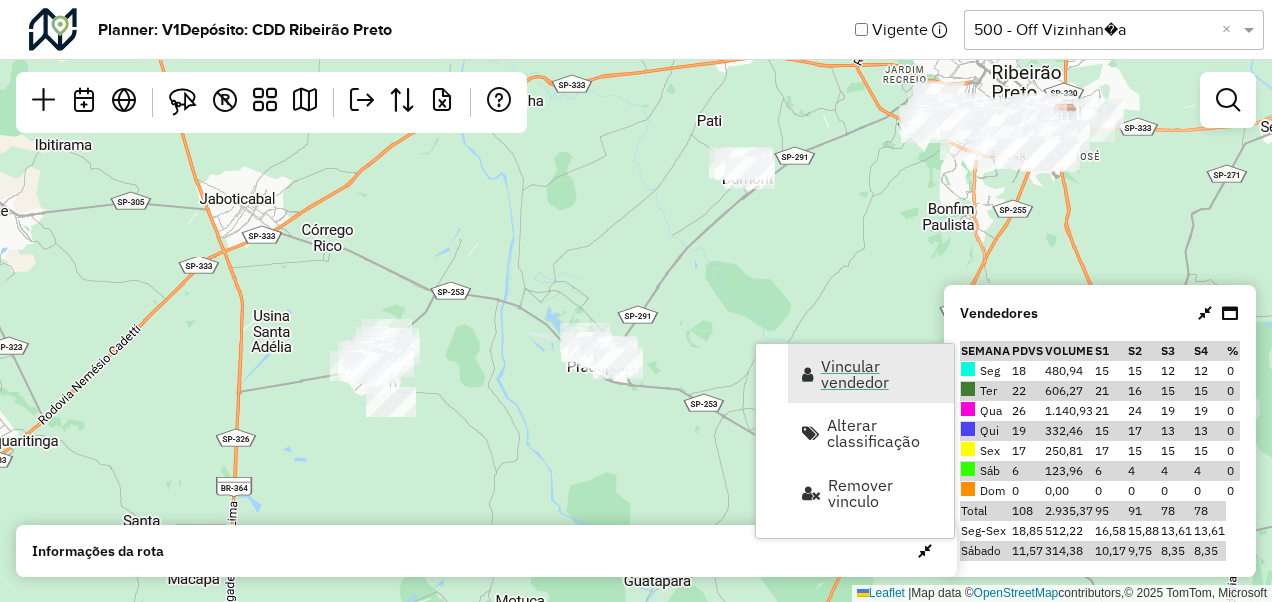 click on "Vincular vendedor" at bounding box center [881, 374] 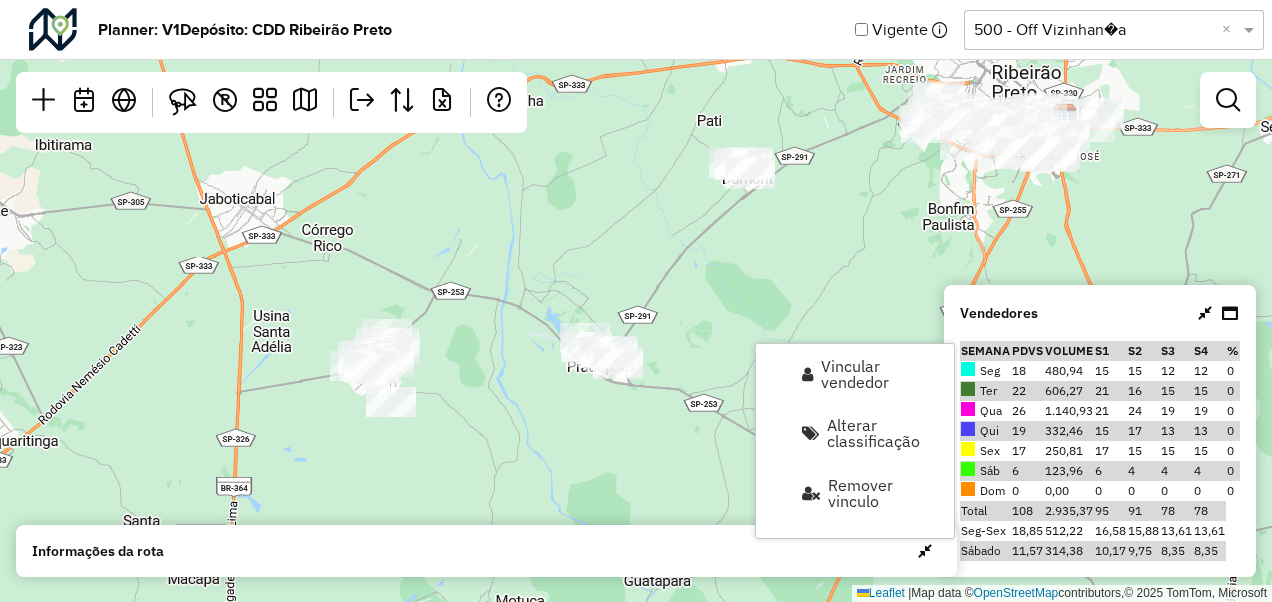 select on "*********" 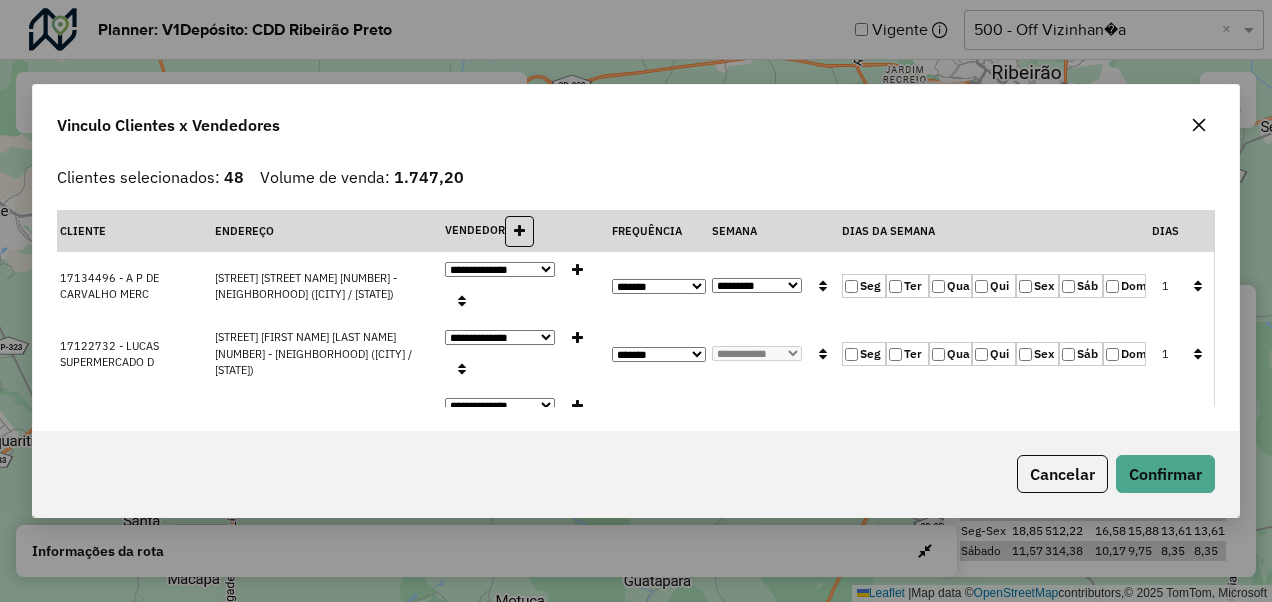 click 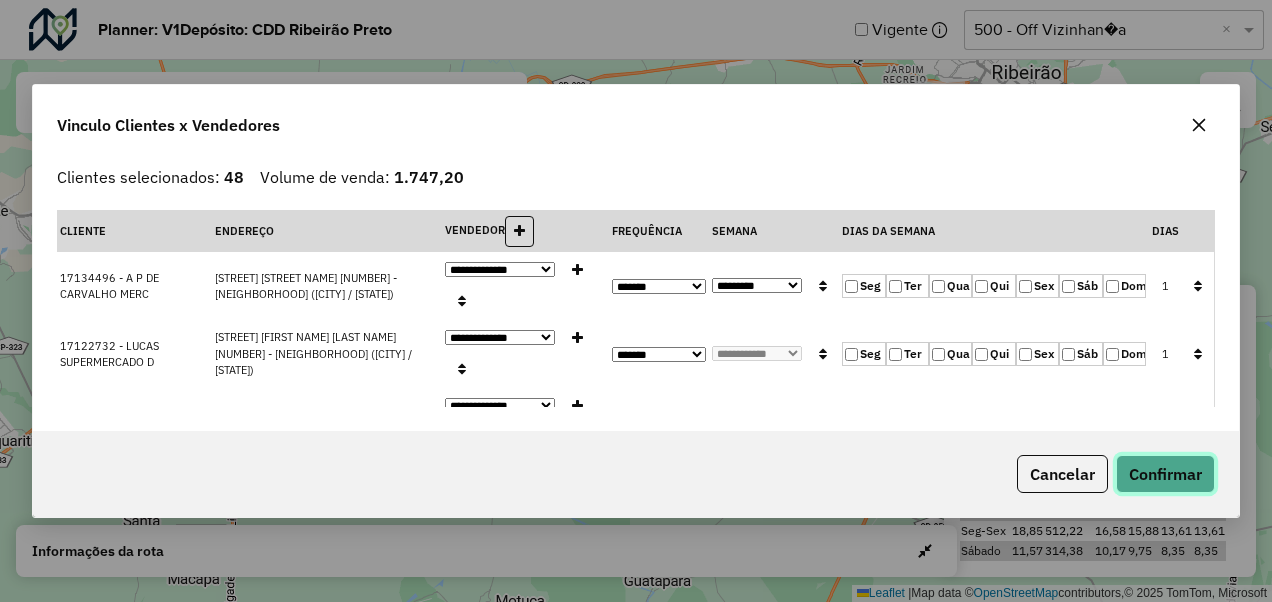click on "Confirmar" 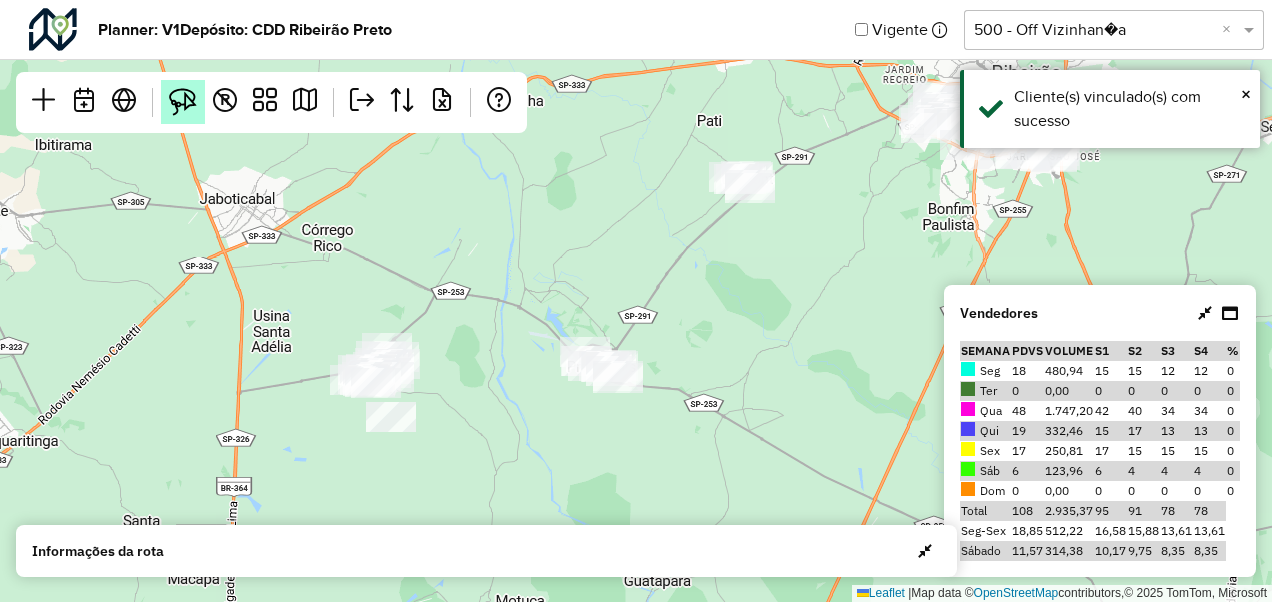 click at bounding box center [183, 102] 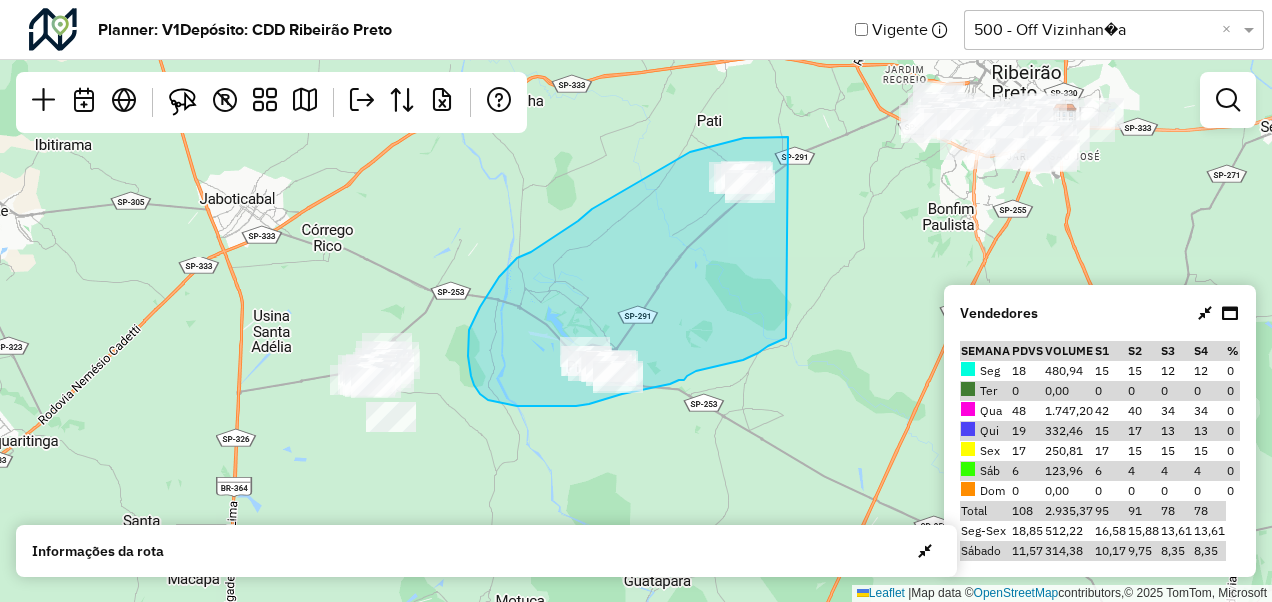 drag, startPoint x: 788, startPoint y: 137, endPoint x: 787, endPoint y: 337, distance: 200.0025 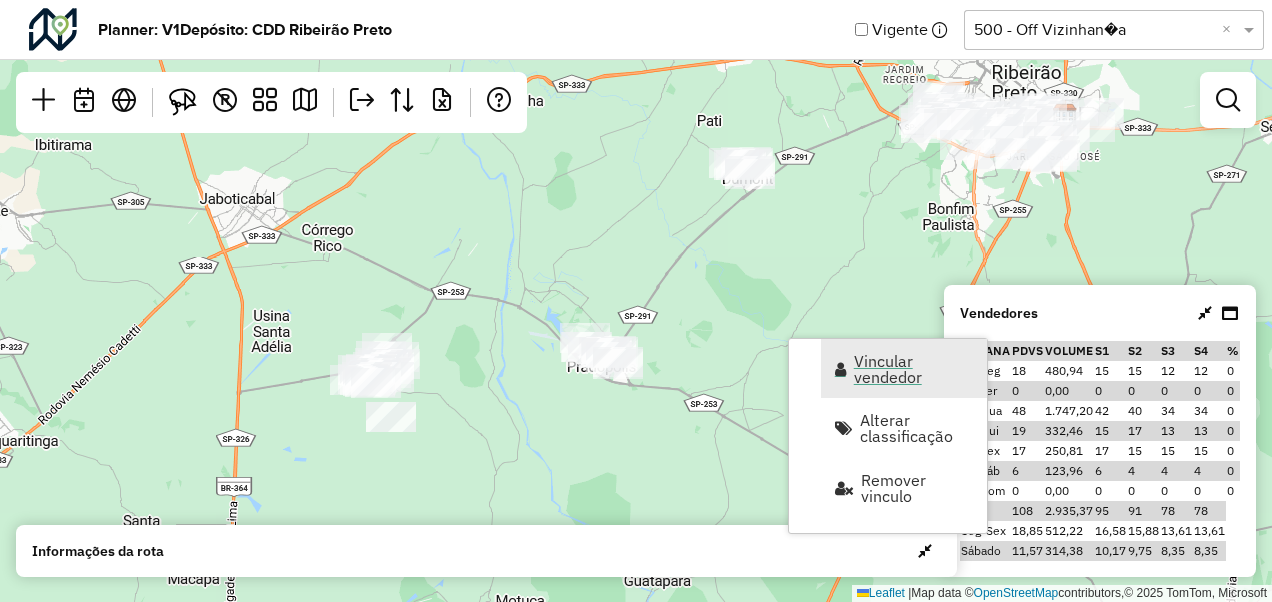 click on "Vincular vendedor" at bounding box center [914, 369] 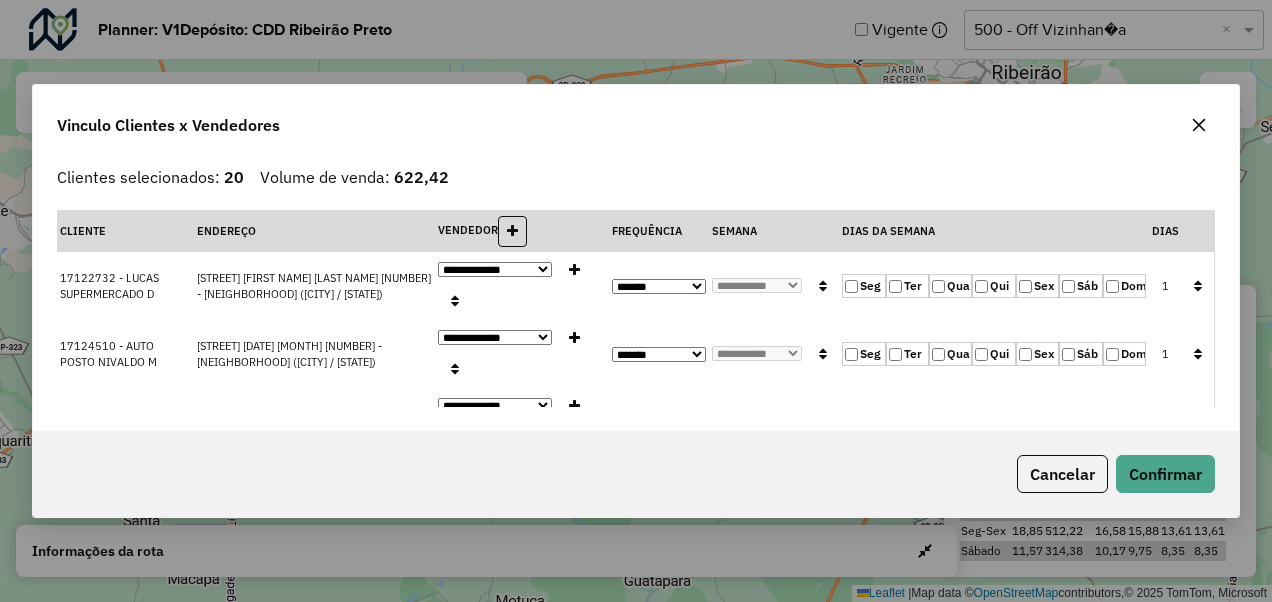 click on "Ter" 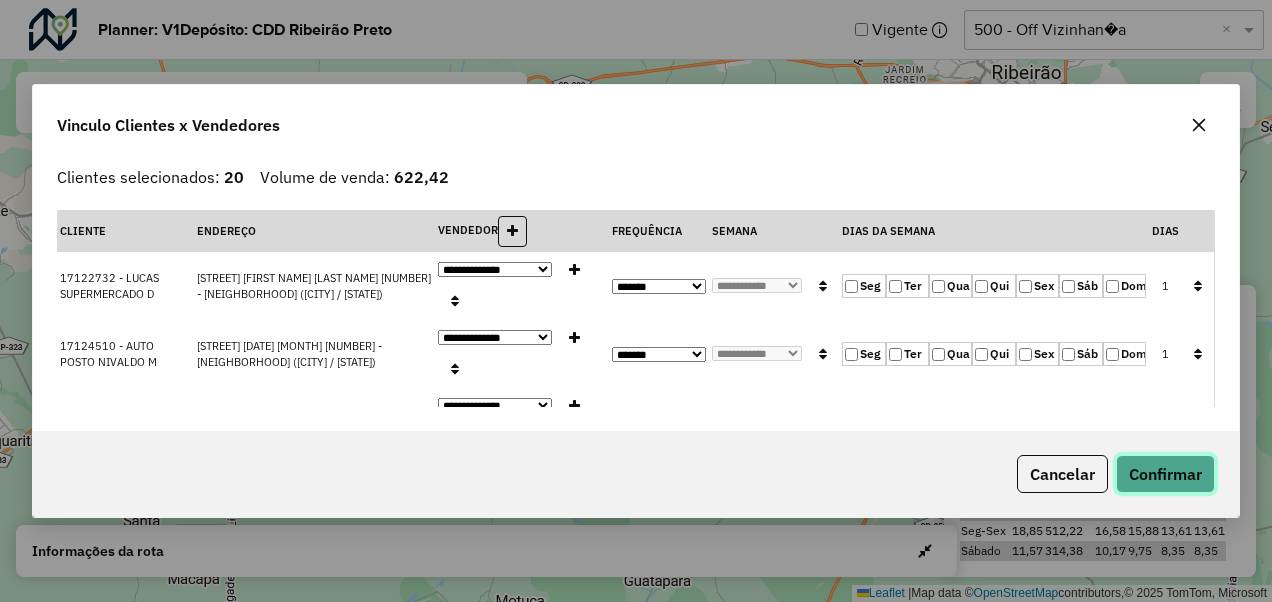 click on "Confirmar" 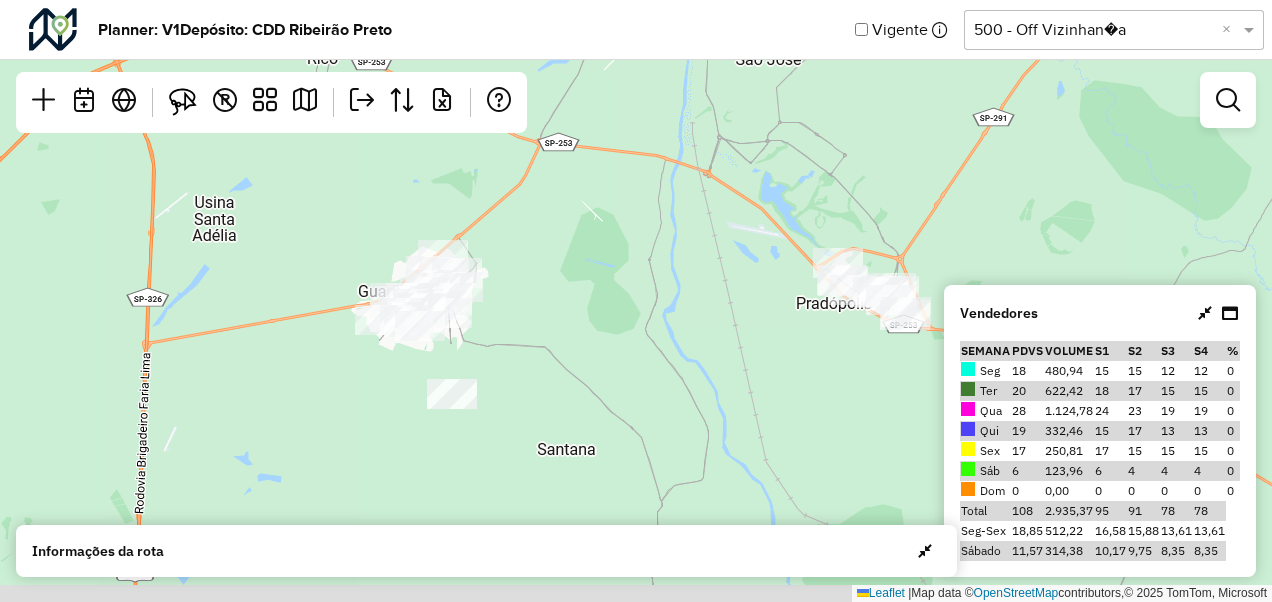drag, startPoint x: 542, startPoint y: 475, endPoint x: 581, endPoint y: 349, distance: 131.89769 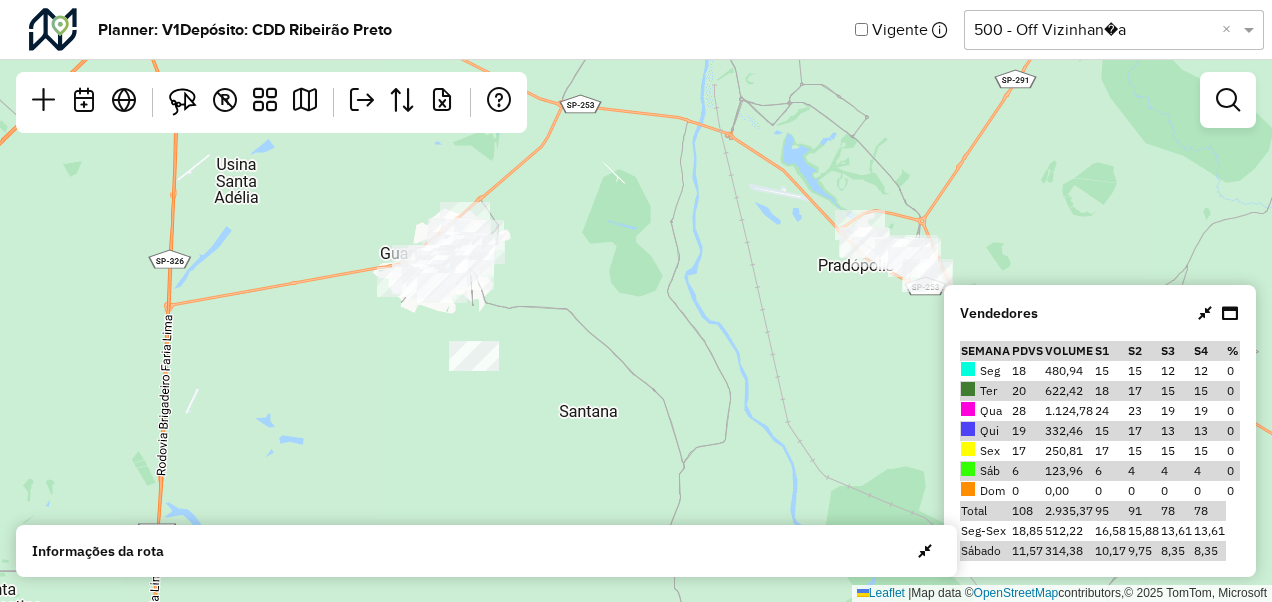 drag, startPoint x: 188, startPoint y: 100, endPoint x: 308, endPoint y: 174, distance: 140.98227 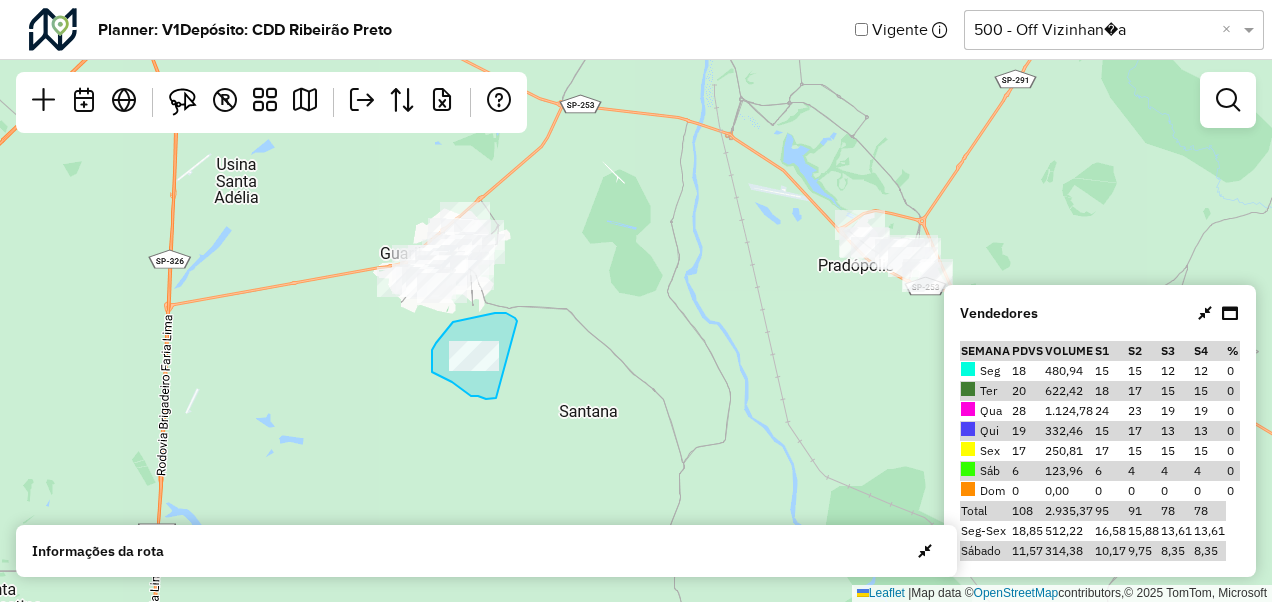 drag, startPoint x: 486, startPoint y: 399, endPoint x: 523, endPoint y: 349, distance: 62.201286 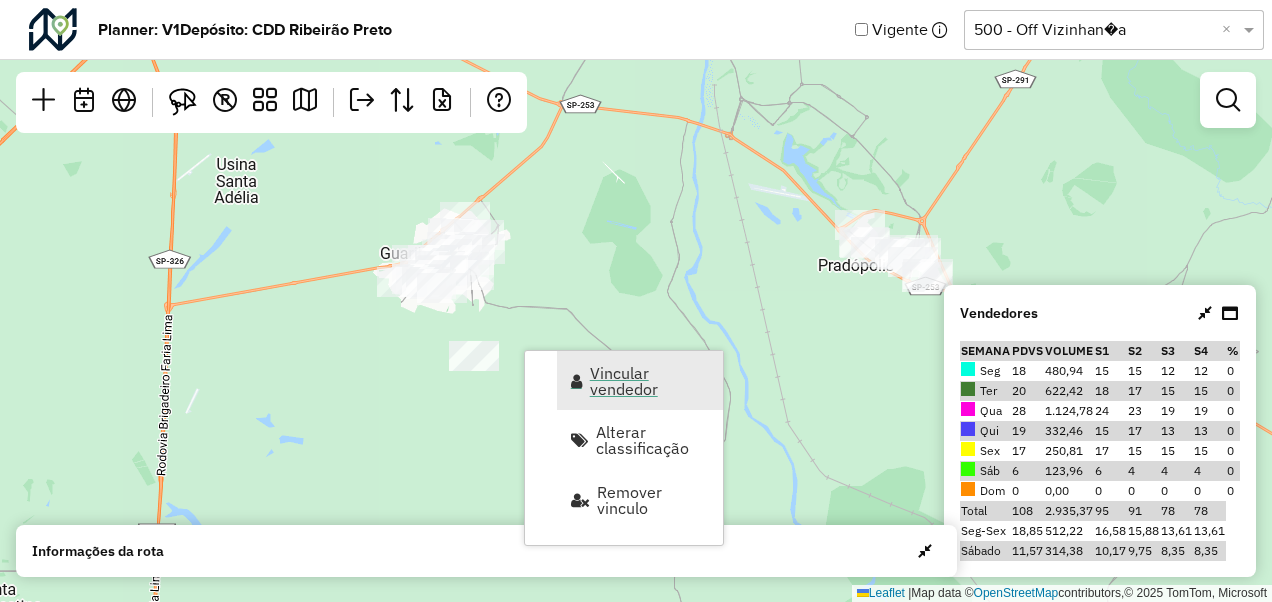 click on "Vincular vendedor" at bounding box center (650, 381) 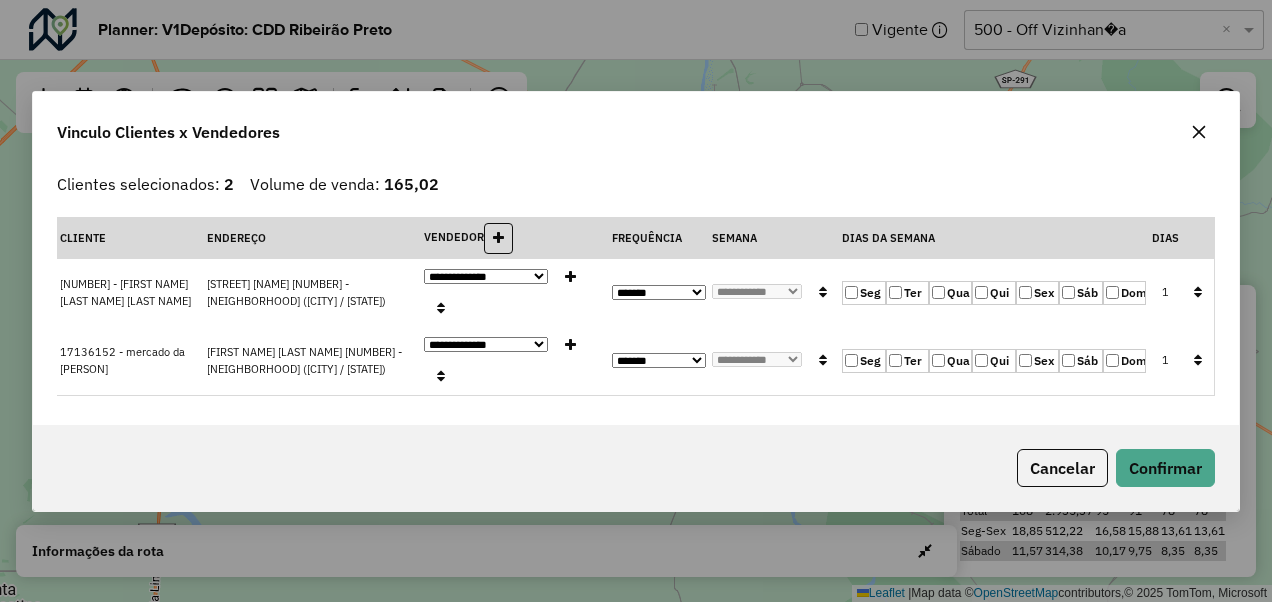 click on "Seg" 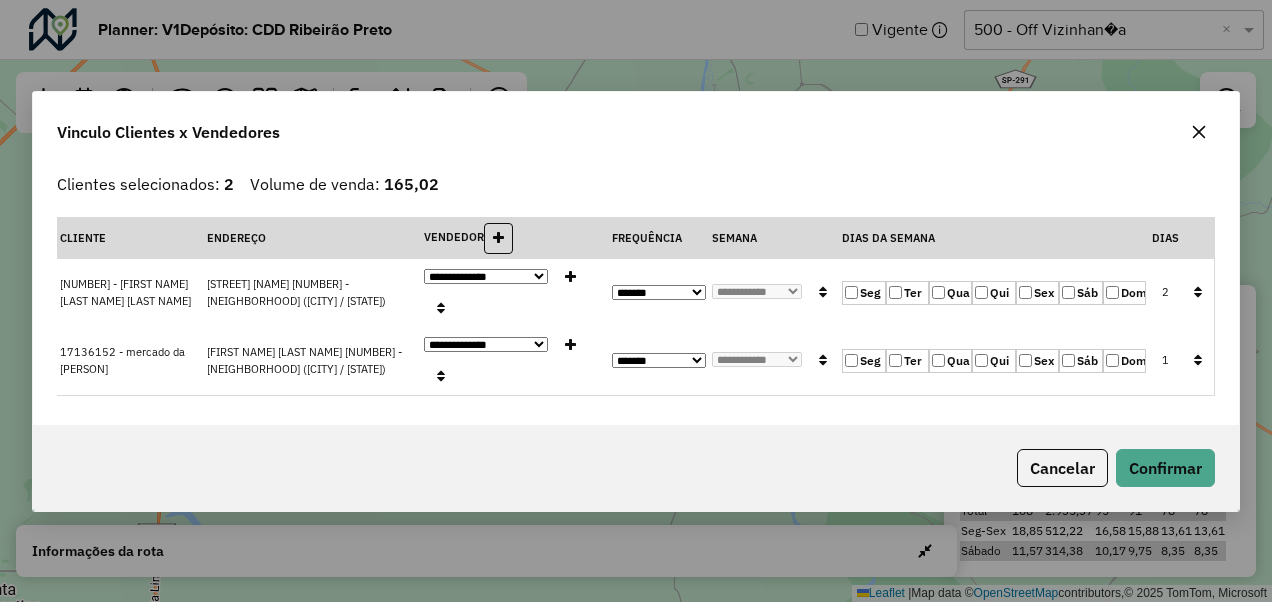 click on "Seg" 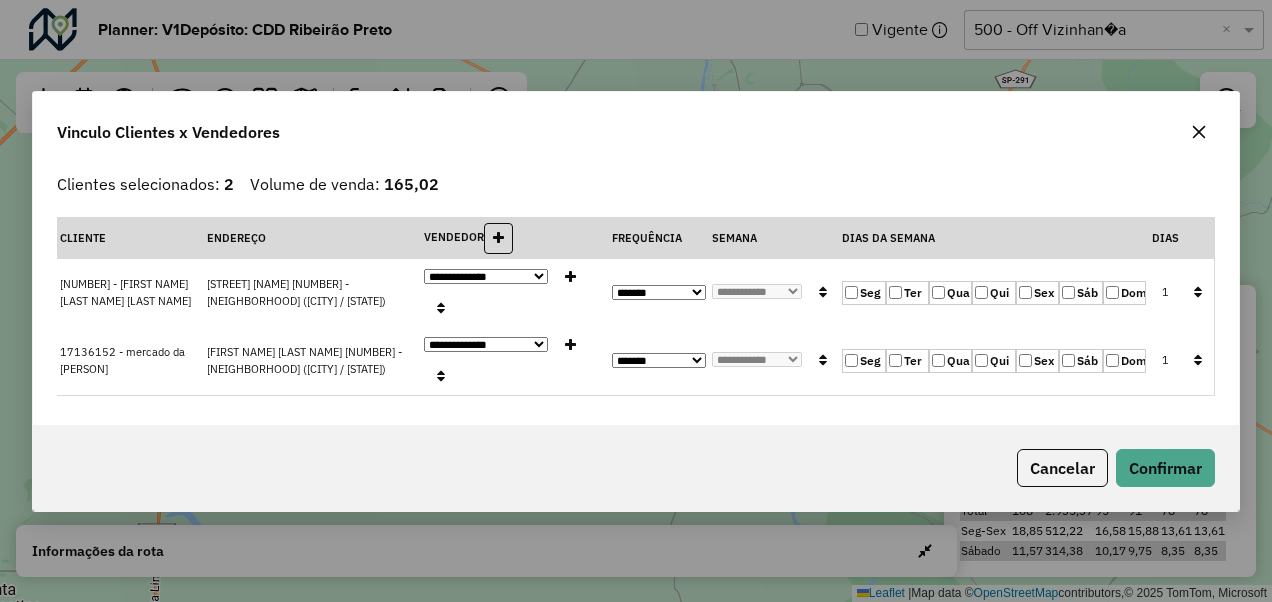 click 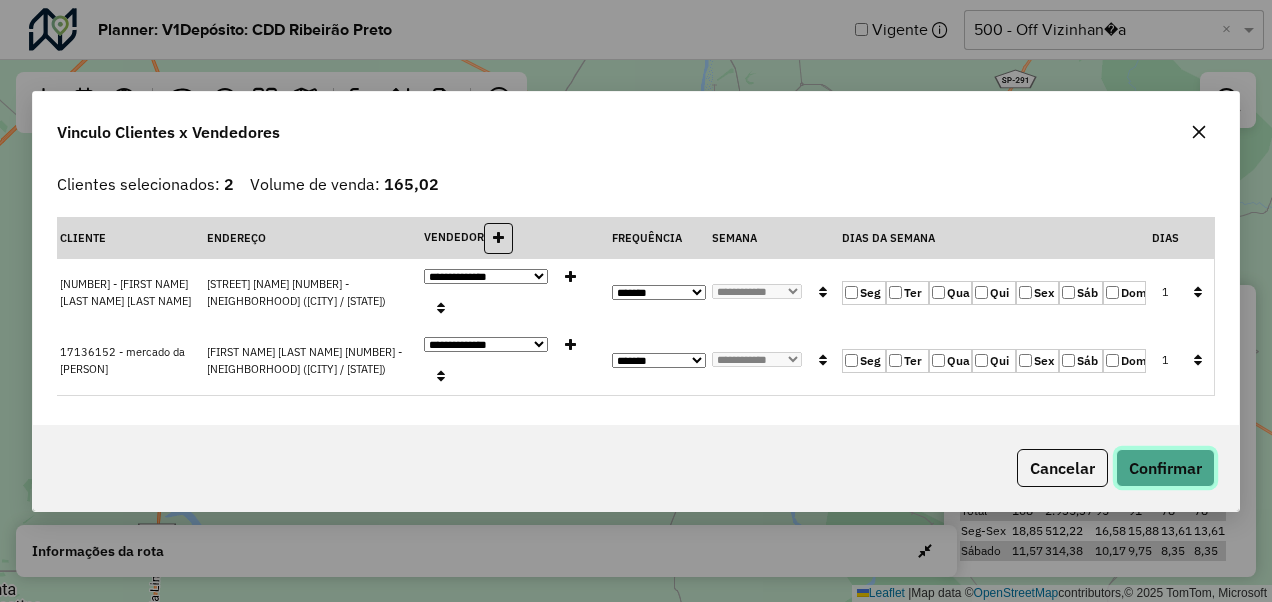 click on "Confirmar" 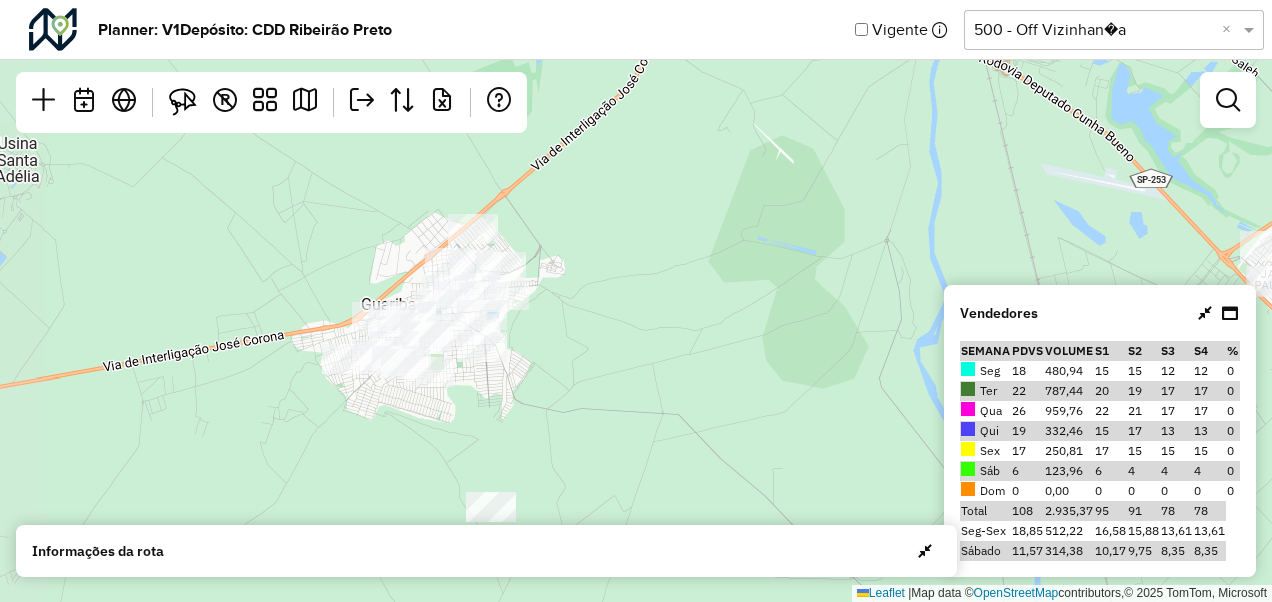 drag, startPoint x: 503, startPoint y: 278, endPoint x: 571, endPoint y: 312, distance: 76.02631 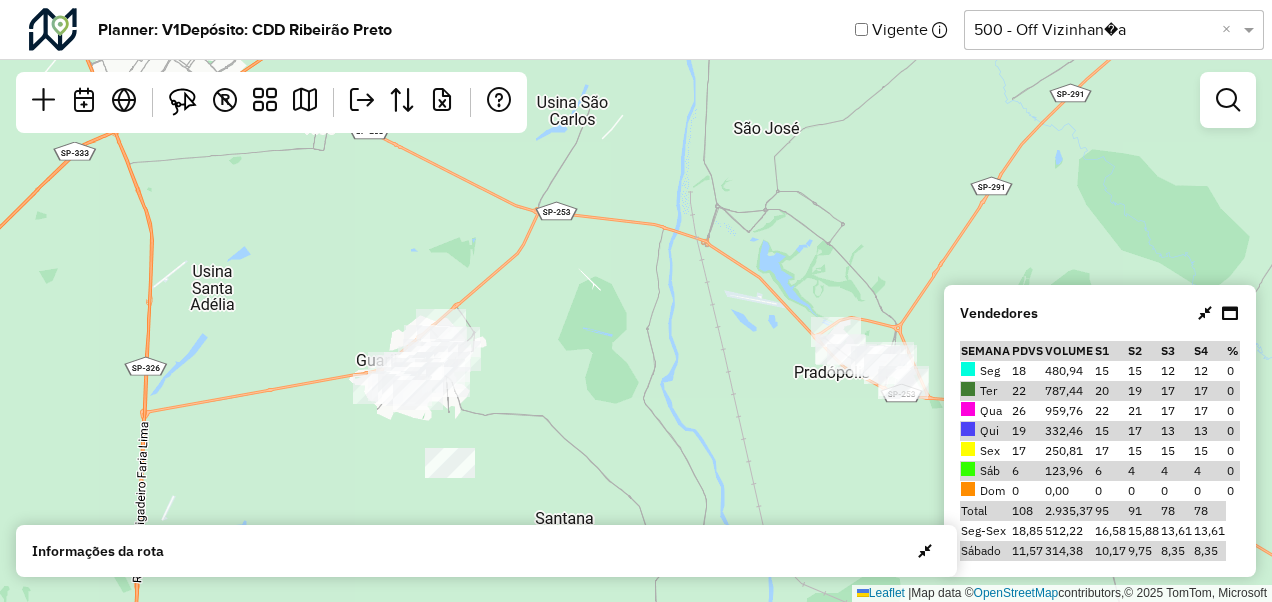 drag, startPoint x: 808, startPoint y: 298, endPoint x: 563, endPoint y: 362, distance: 253.22125 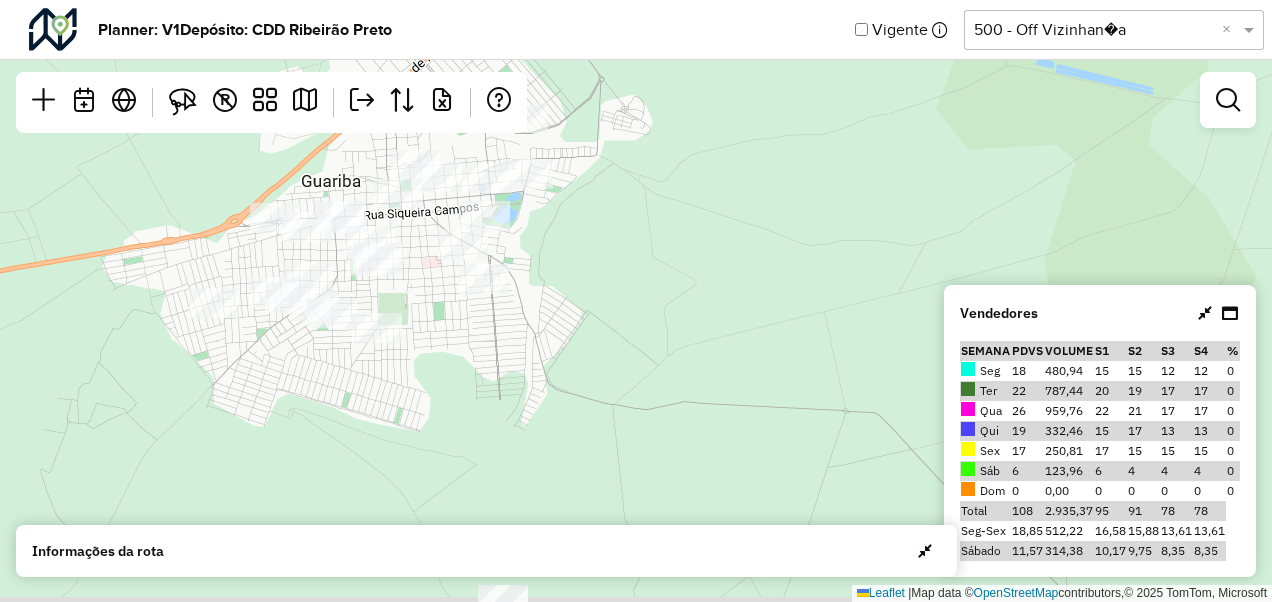 drag, startPoint x: 708, startPoint y: 386, endPoint x: 738, endPoint y: 162, distance: 226 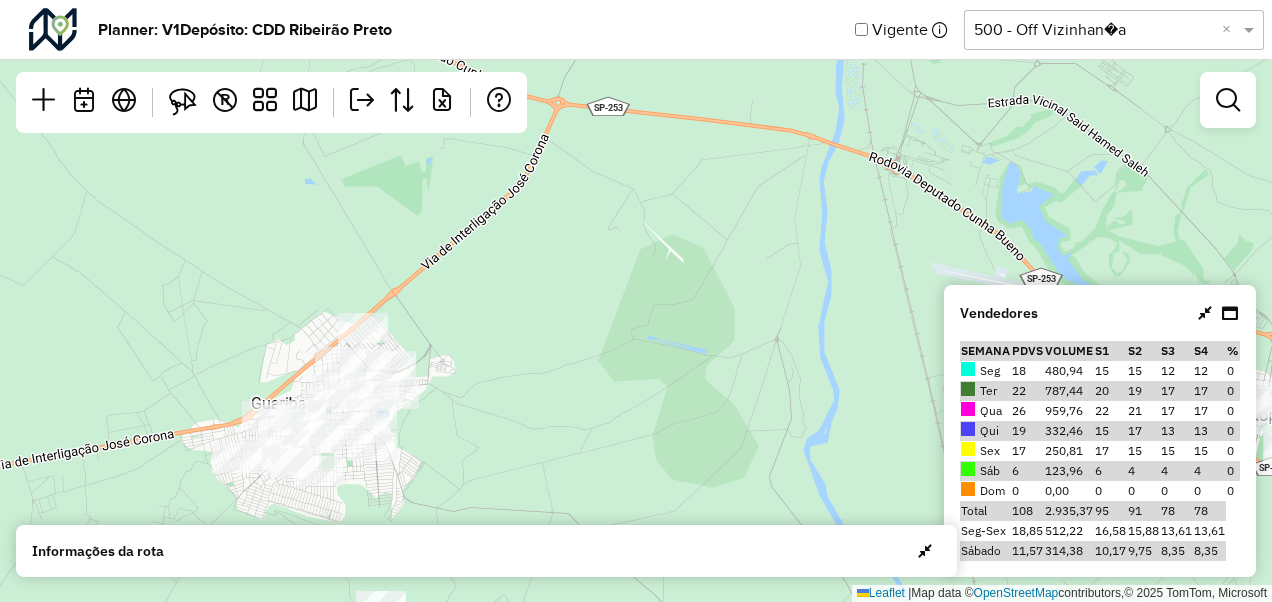 drag, startPoint x: 846, startPoint y: 230, endPoint x: 610, endPoint y: 447, distance: 320.601 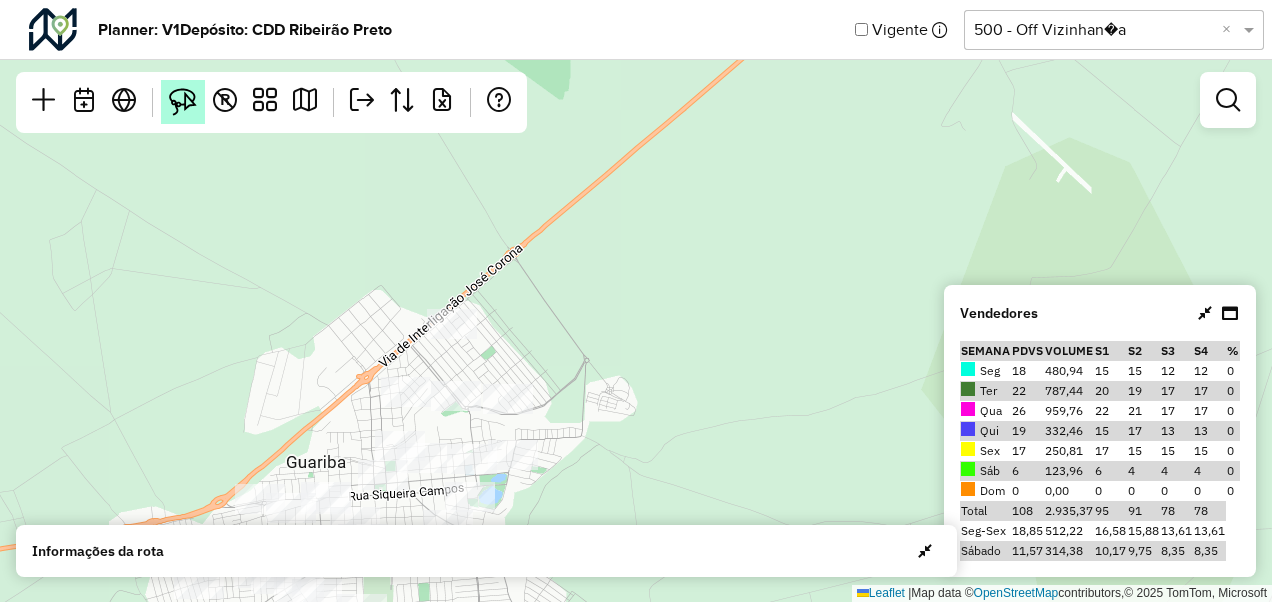 click at bounding box center (183, 102) 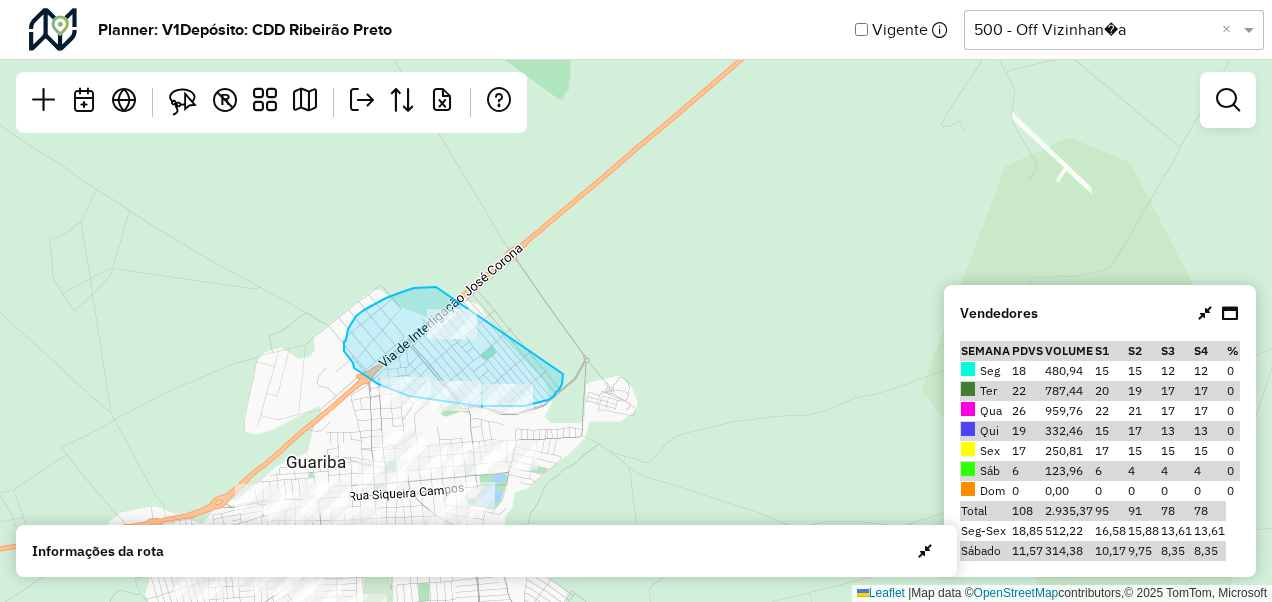 drag, startPoint x: 436, startPoint y: 287, endPoint x: 563, endPoint y: 374, distance: 153.94154 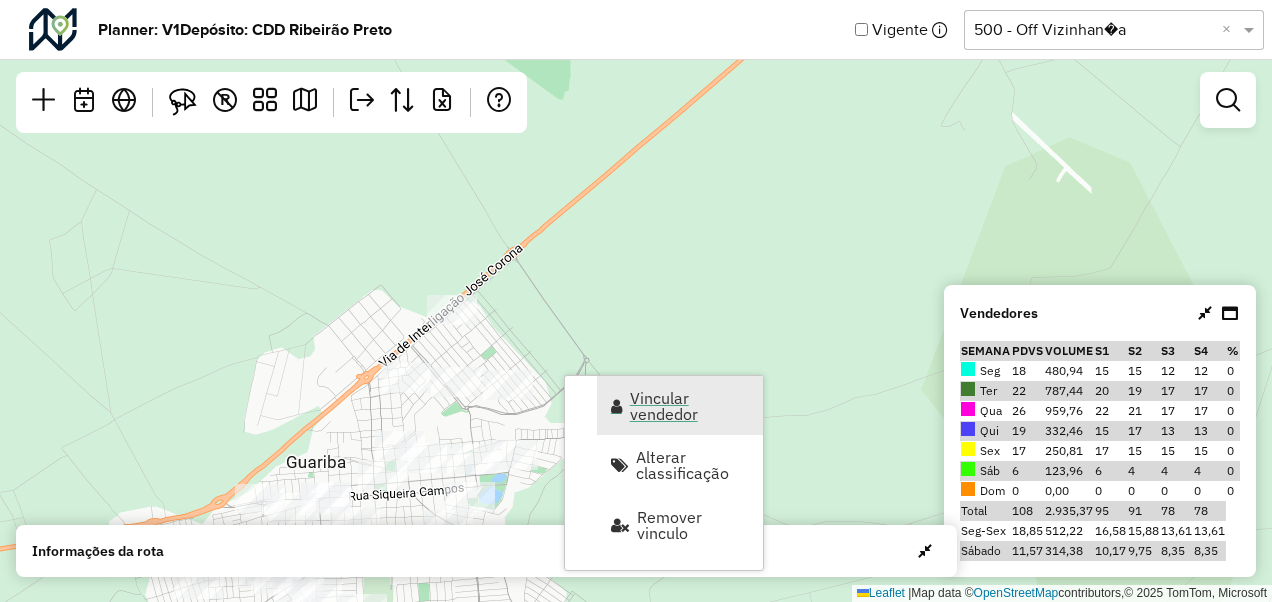 click on "Vincular vendedor" at bounding box center [690, 406] 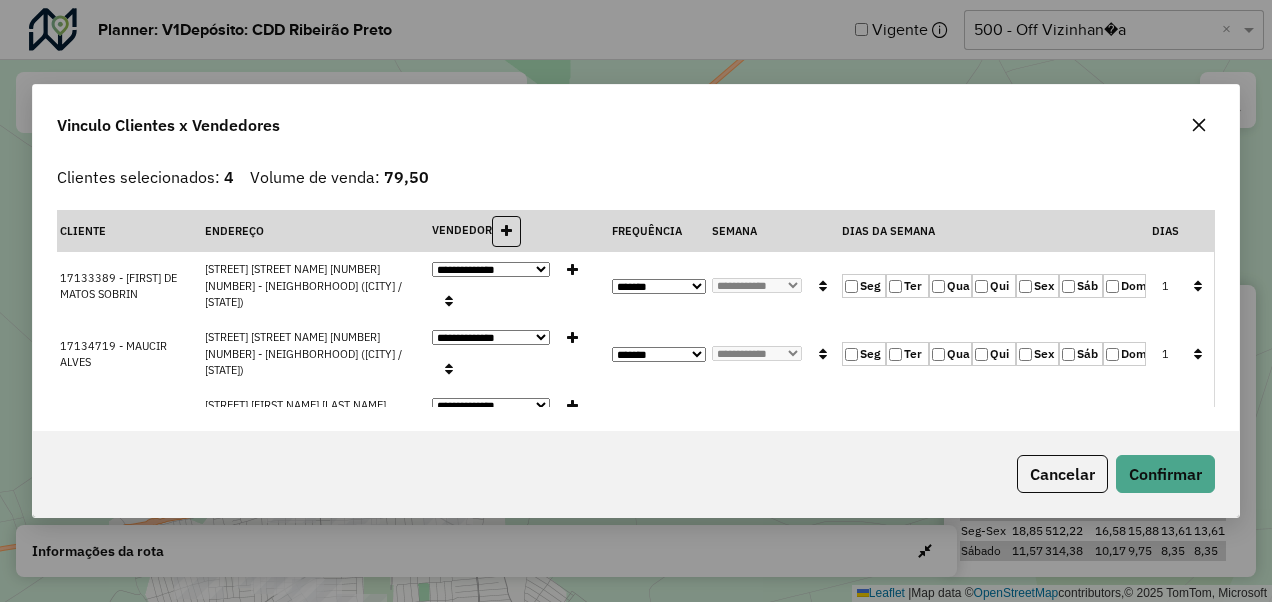 click 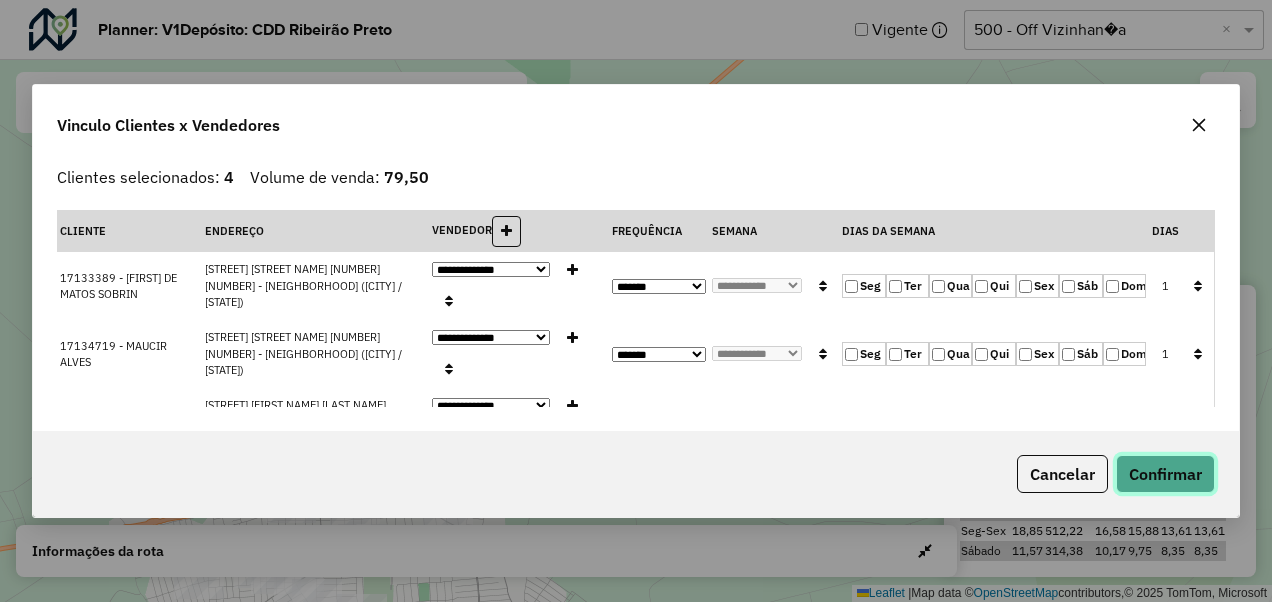 click on "Confirmar" 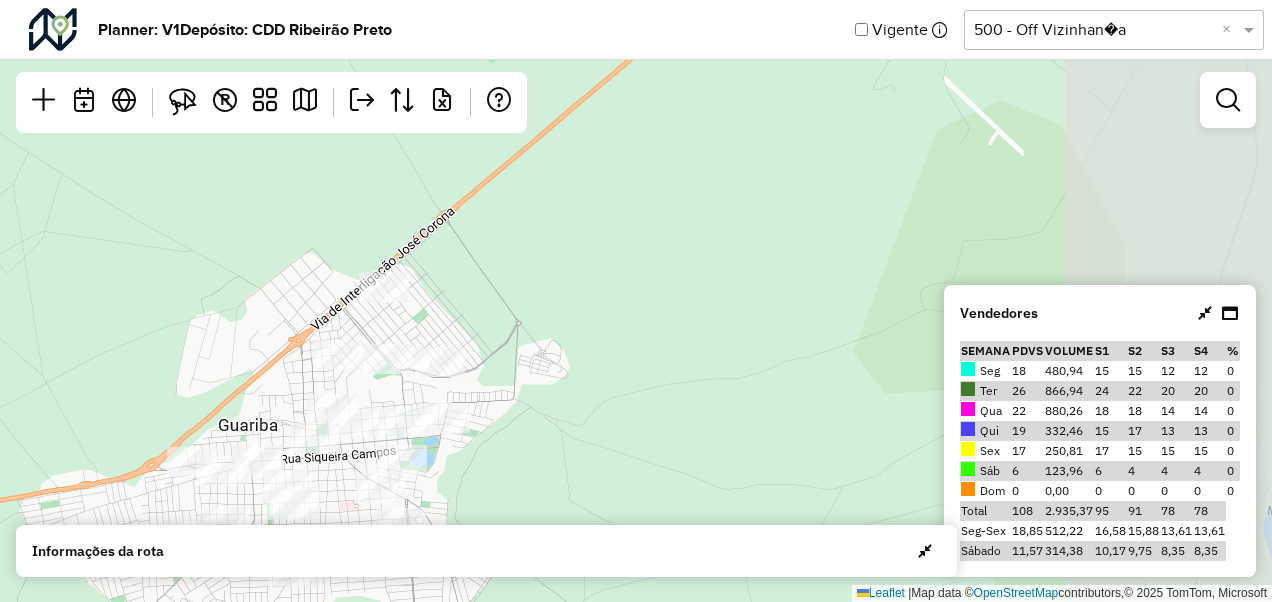 drag, startPoint x: 793, startPoint y: 268, endPoint x: 558, endPoint y: 304, distance: 237.74146 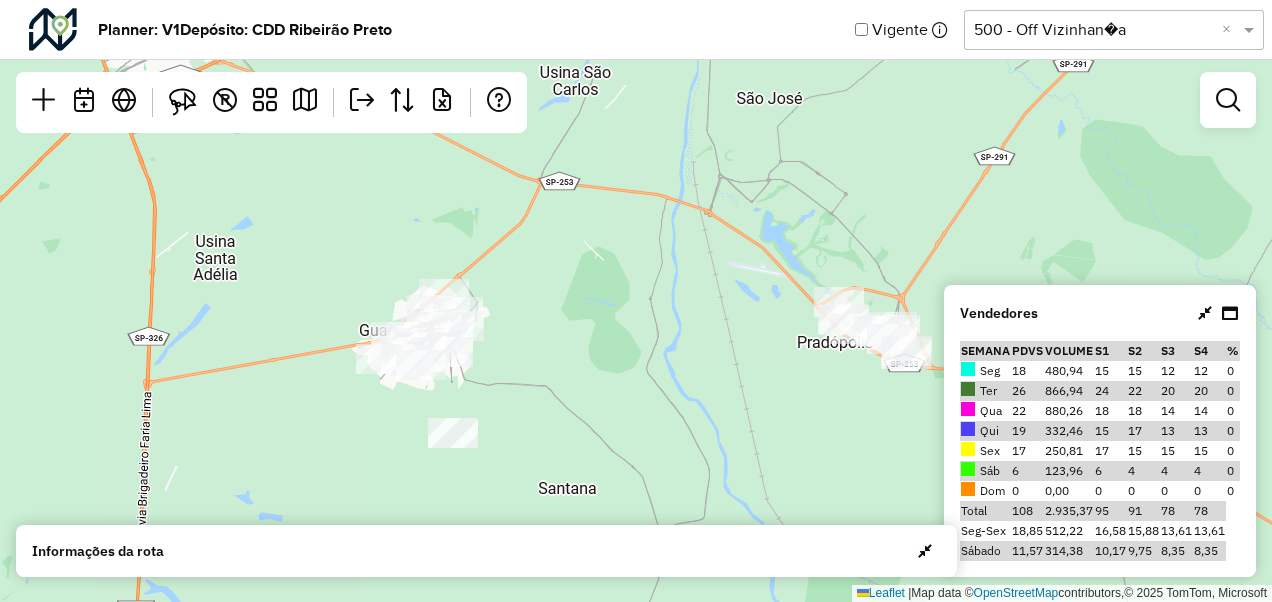 drag, startPoint x: 758, startPoint y: 266, endPoint x: 541, endPoint y: 286, distance: 217.91971 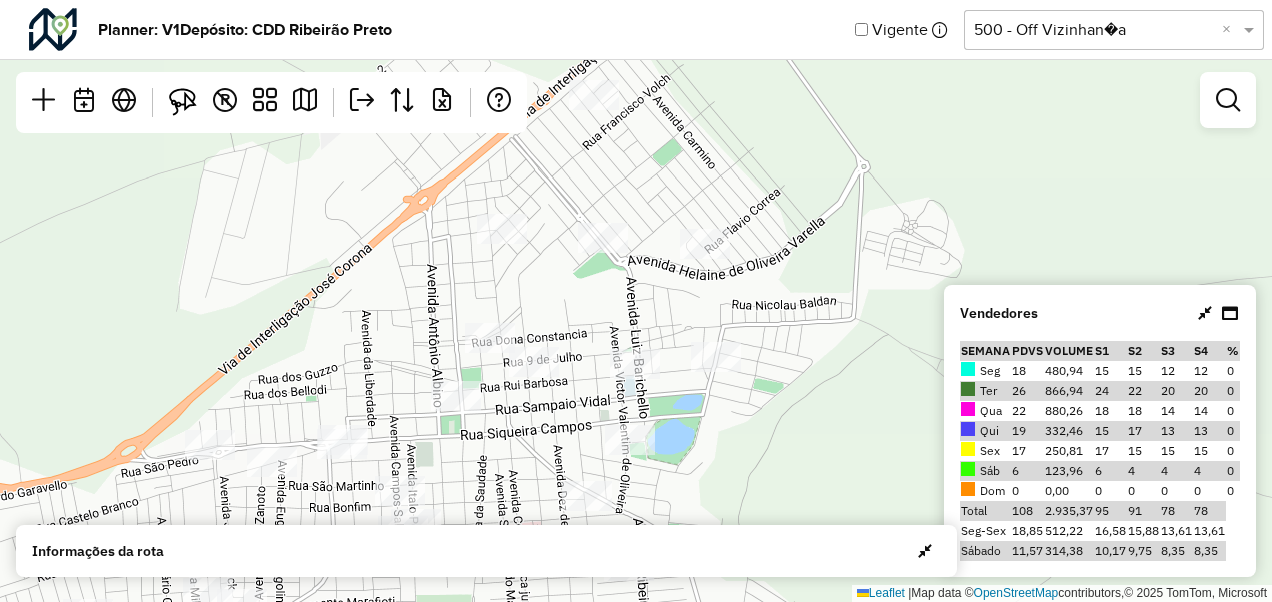 drag, startPoint x: 548, startPoint y: 388, endPoint x: 764, endPoint y: 222, distance: 272.4188 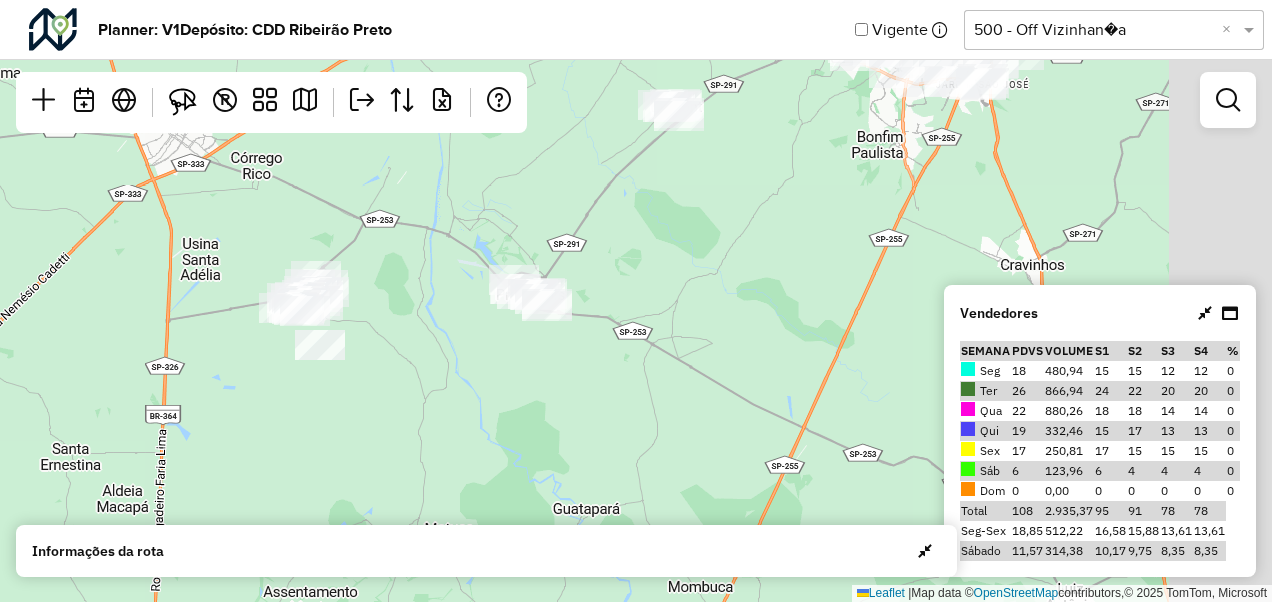 drag, startPoint x: 782, startPoint y: 232, endPoint x: 431, endPoint y: 242, distance: 351.14243 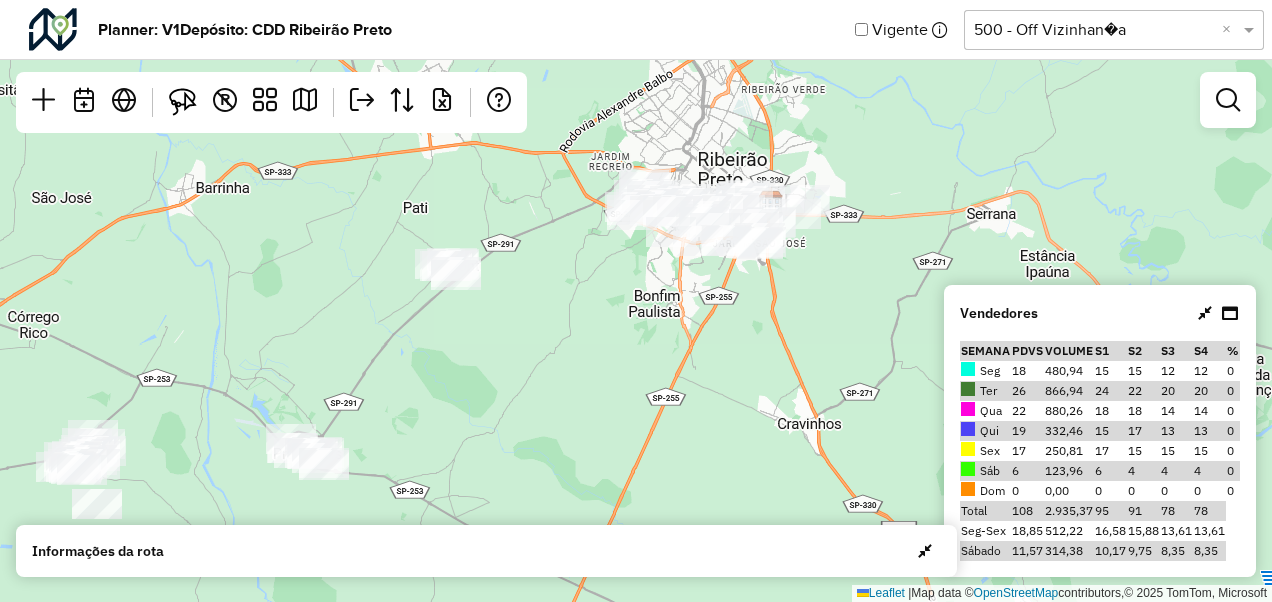 drag, startPoint x: 775, startPoint y: 205, endPoint x: 557, endPoint y: 363, distance: 269.23596 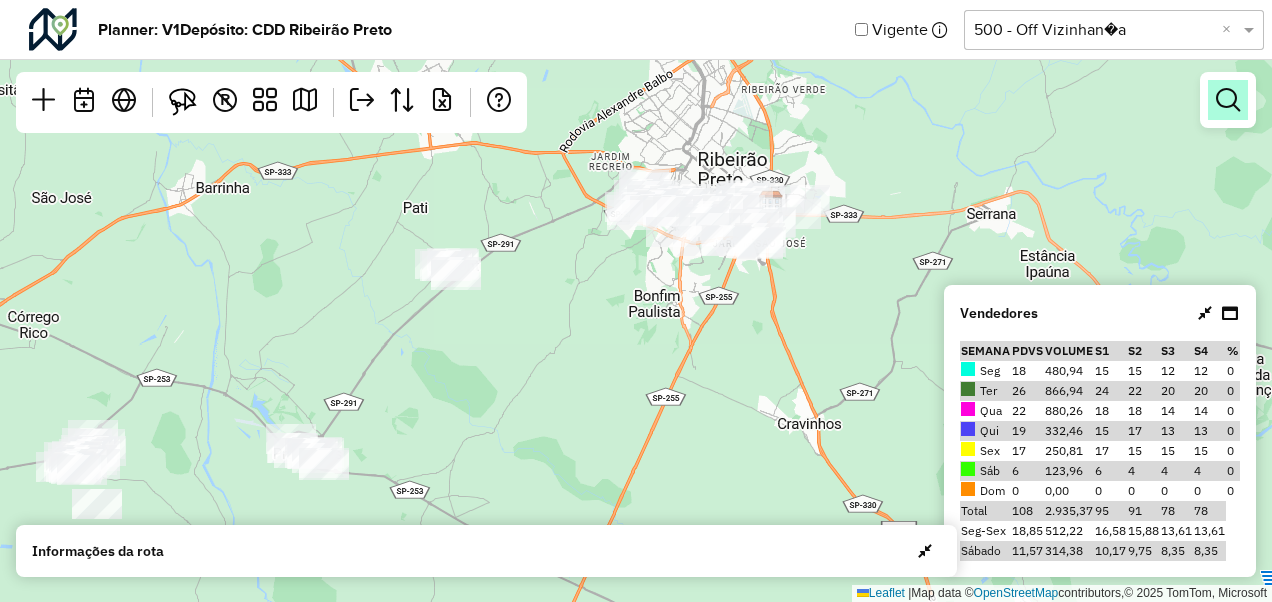 click at bounding box center [1228, 100] 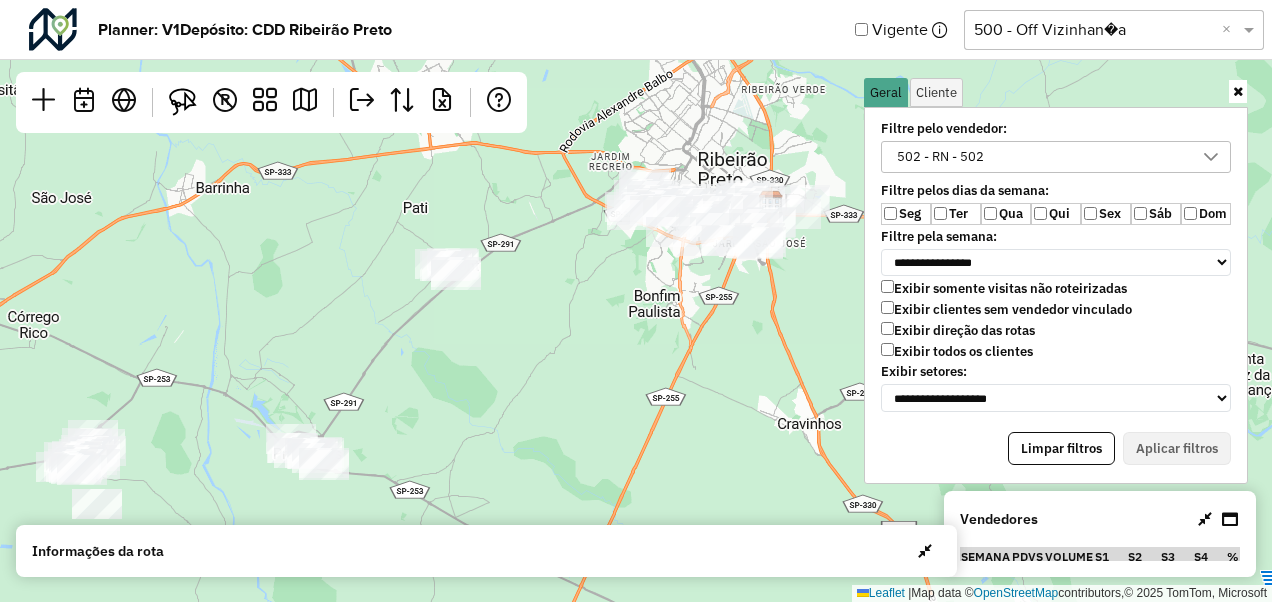 click 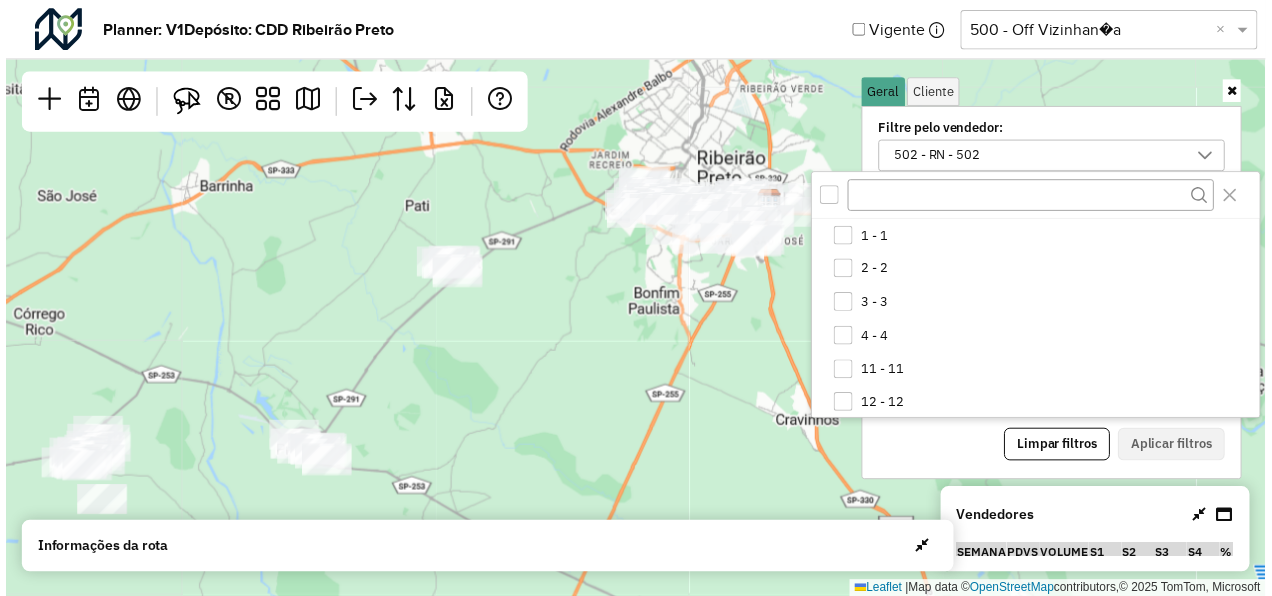 scroll, scrollTop: 10, scrollLeft: 74, axis: both 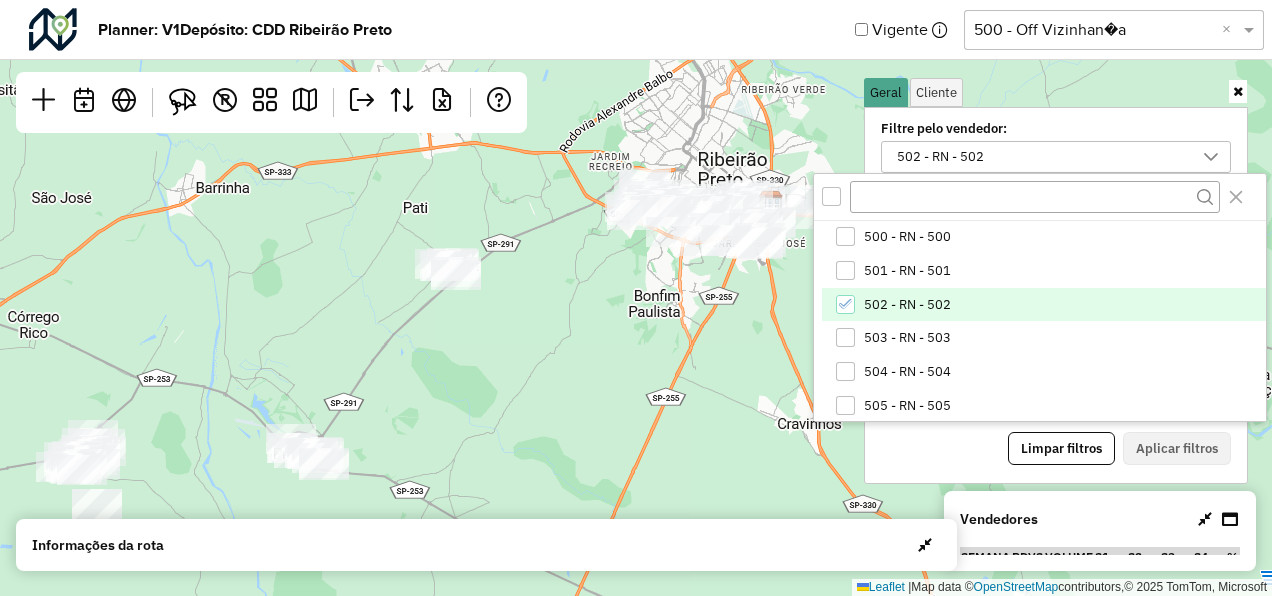 click on "502 - RN - 502" at bounding box center [1043, 305] 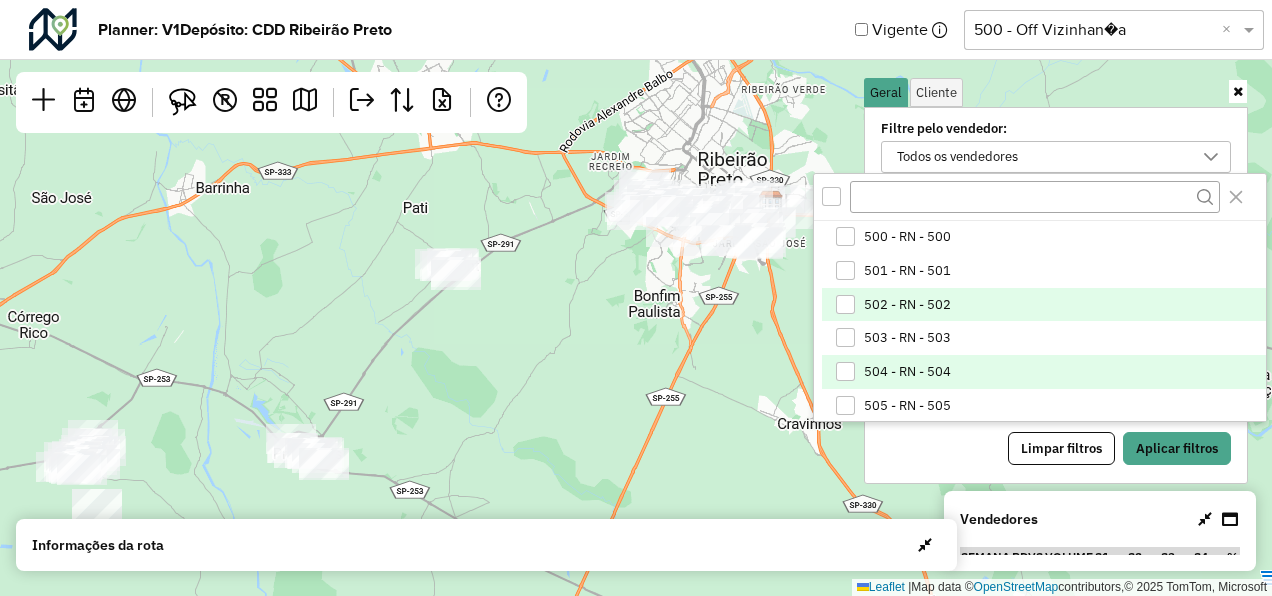 click on "504 - RN - 504" at bounding box center [1043, 372] 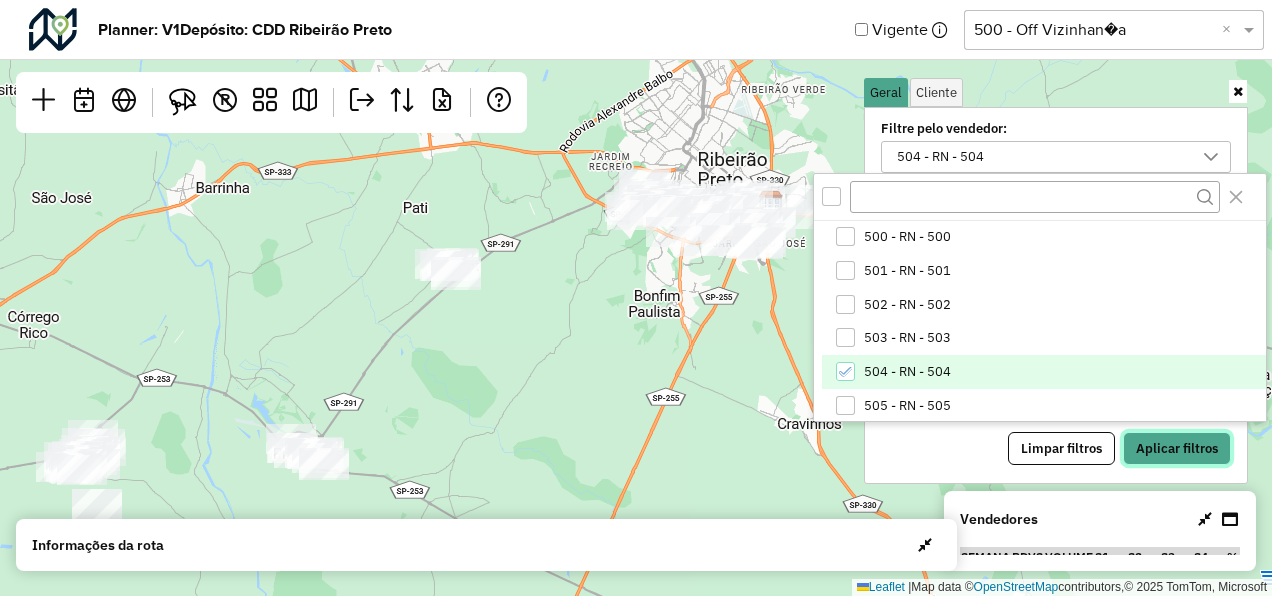 click on "Aplicar filtros" at bounding box center (1177, 449) 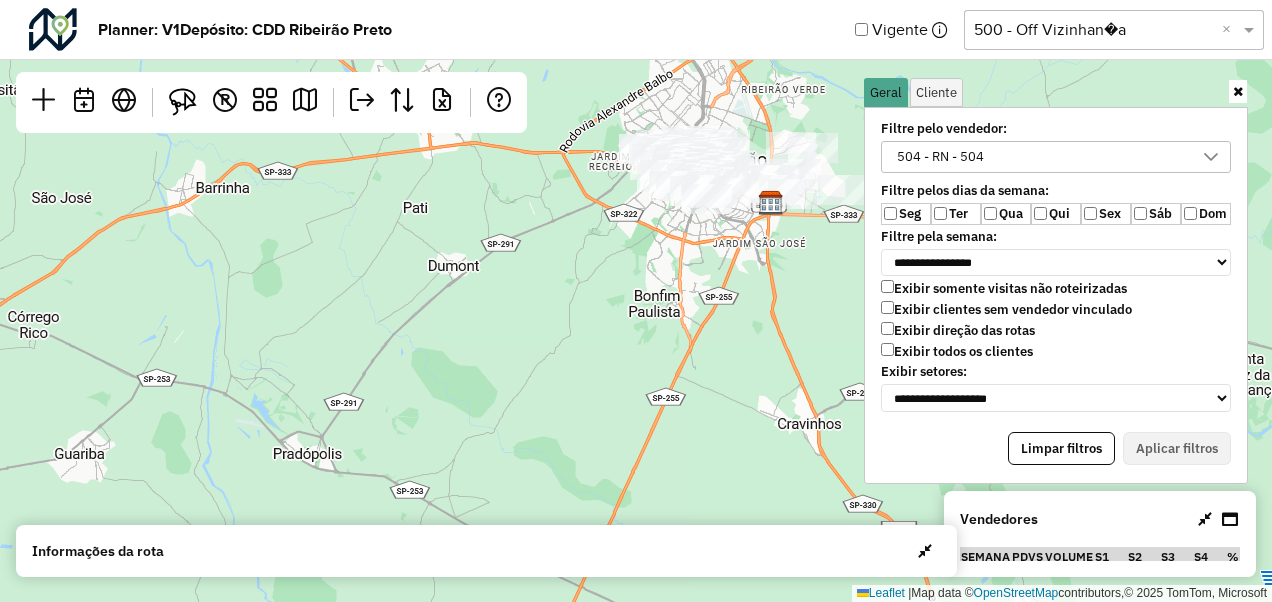 click on "Exibir todos os clientes" at bounding box center [957, 351] 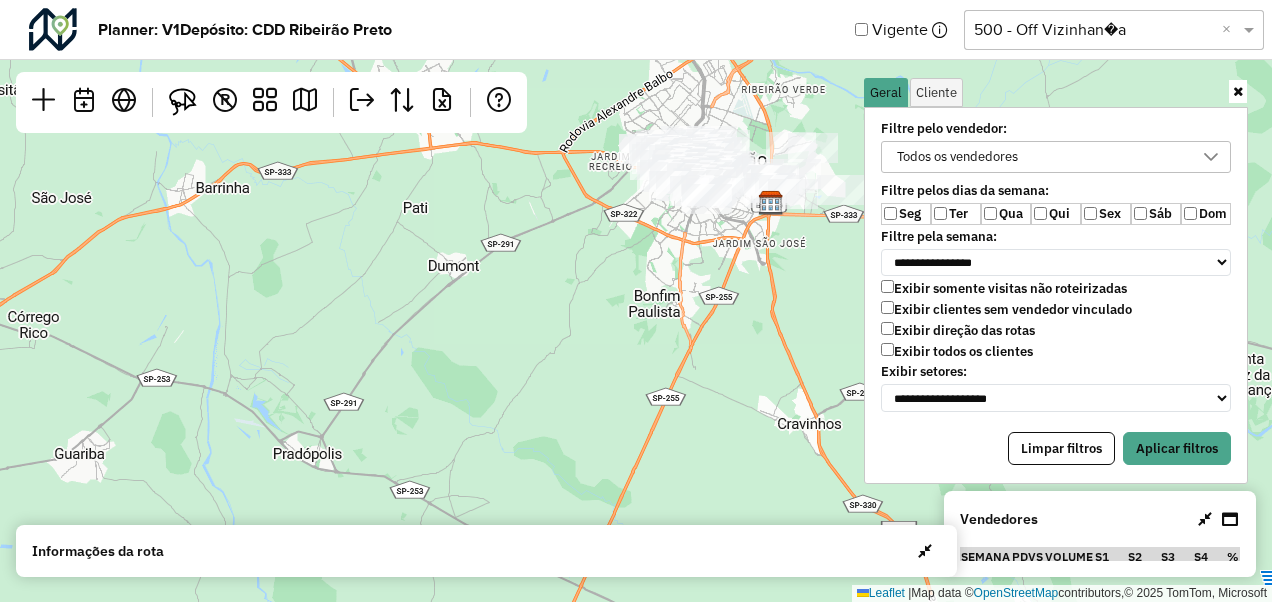 click on "Ter" at bounding box center [956, 214] 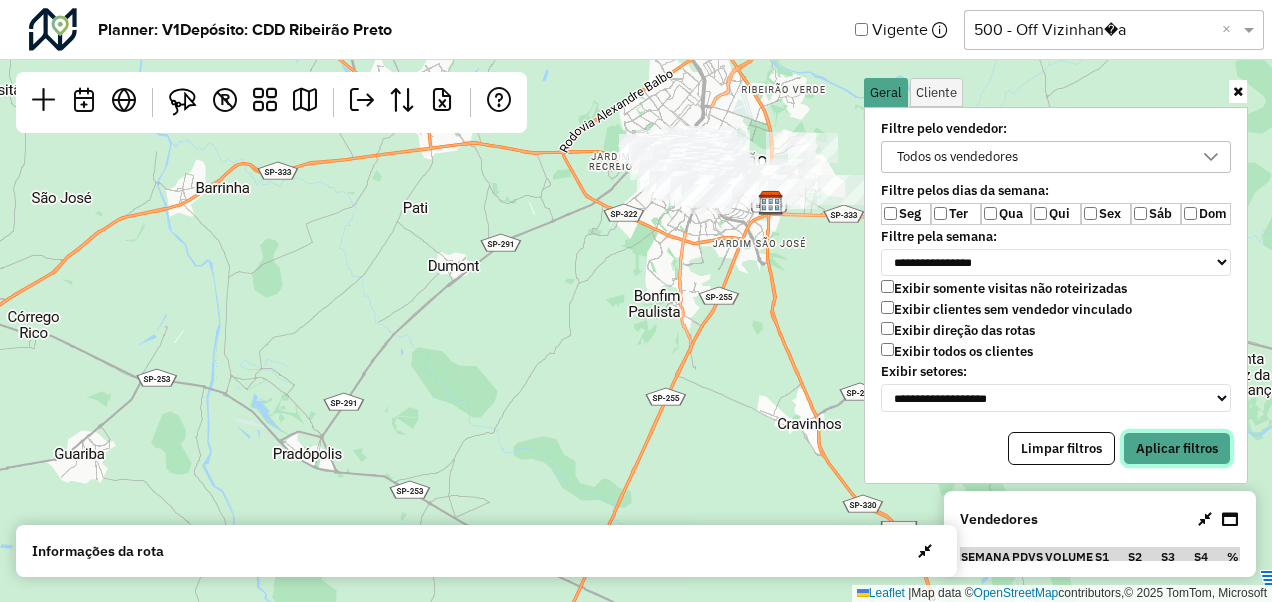 click on "Aplicar filtros" at bounding box center [1177, 449] 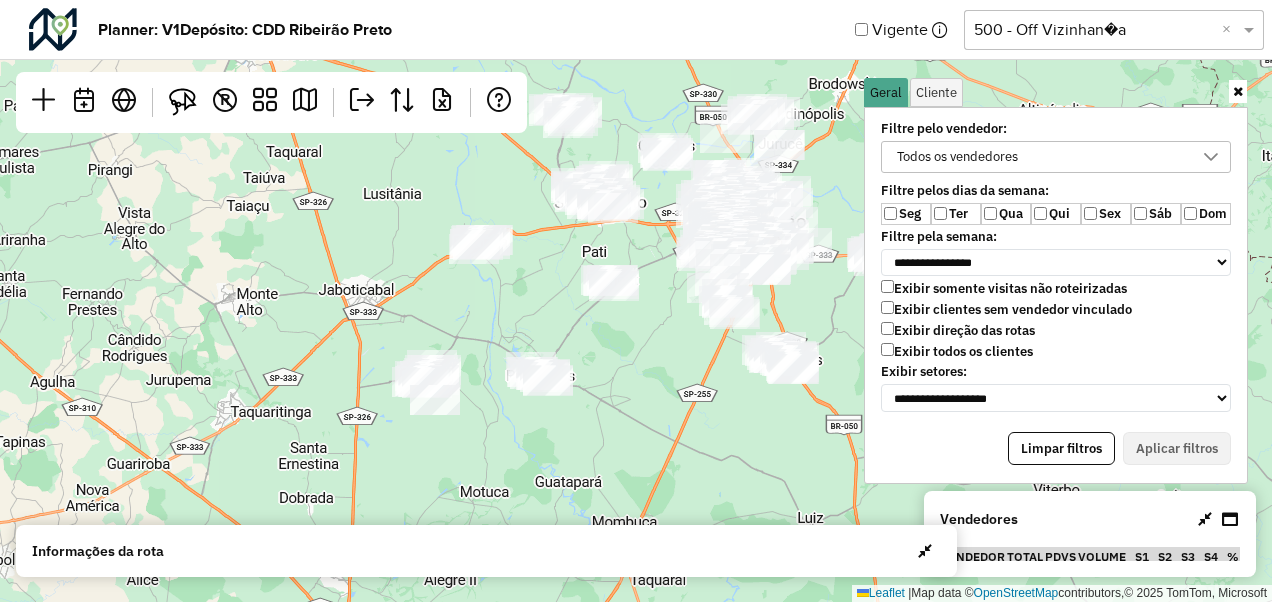 click at bounding box center (1238, 91) 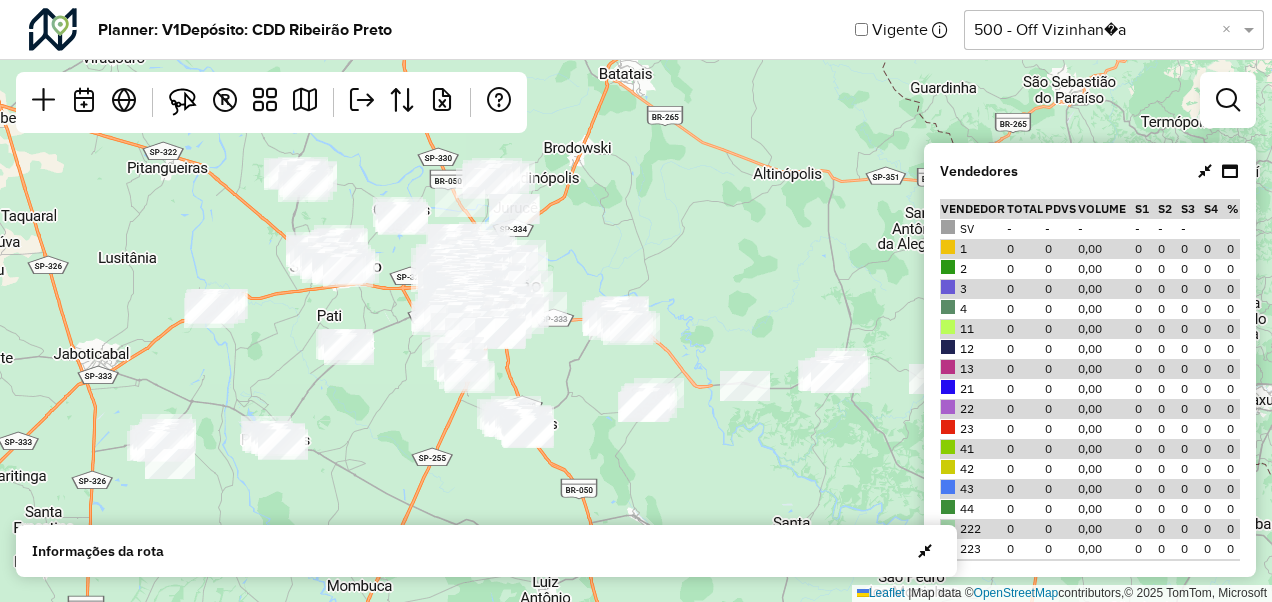 drag, startPoint x: 860, startPoint y: 184, endPoint x: 595, endPoint y: 248, distance: 272.61877 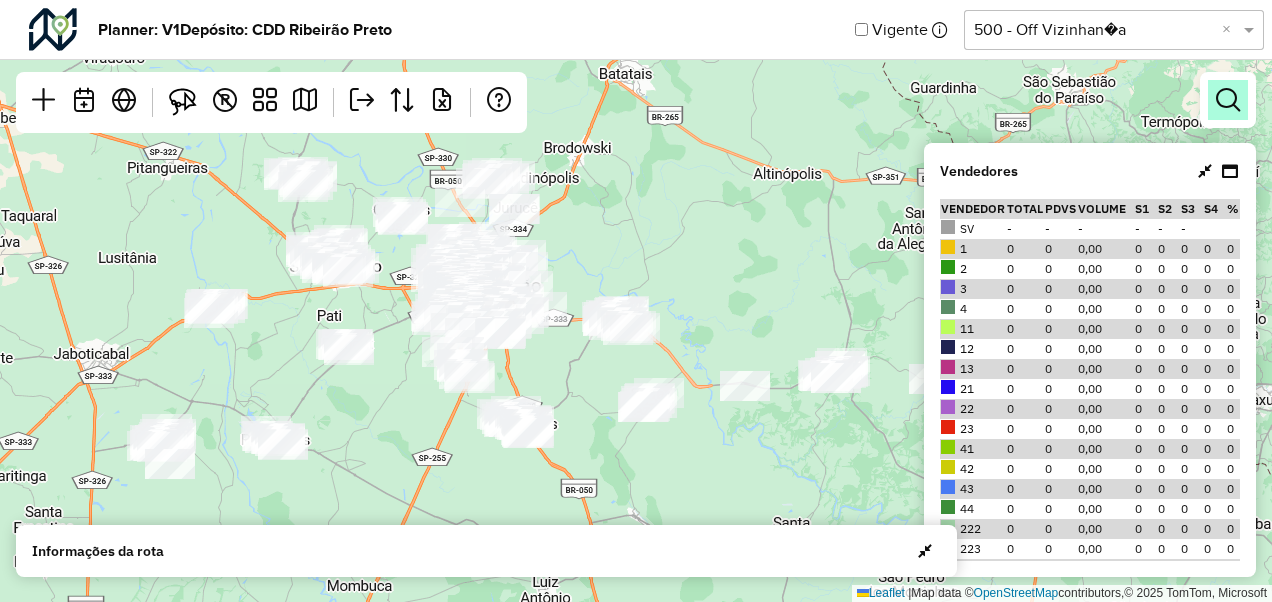 click at bounding box center (1228, 100) 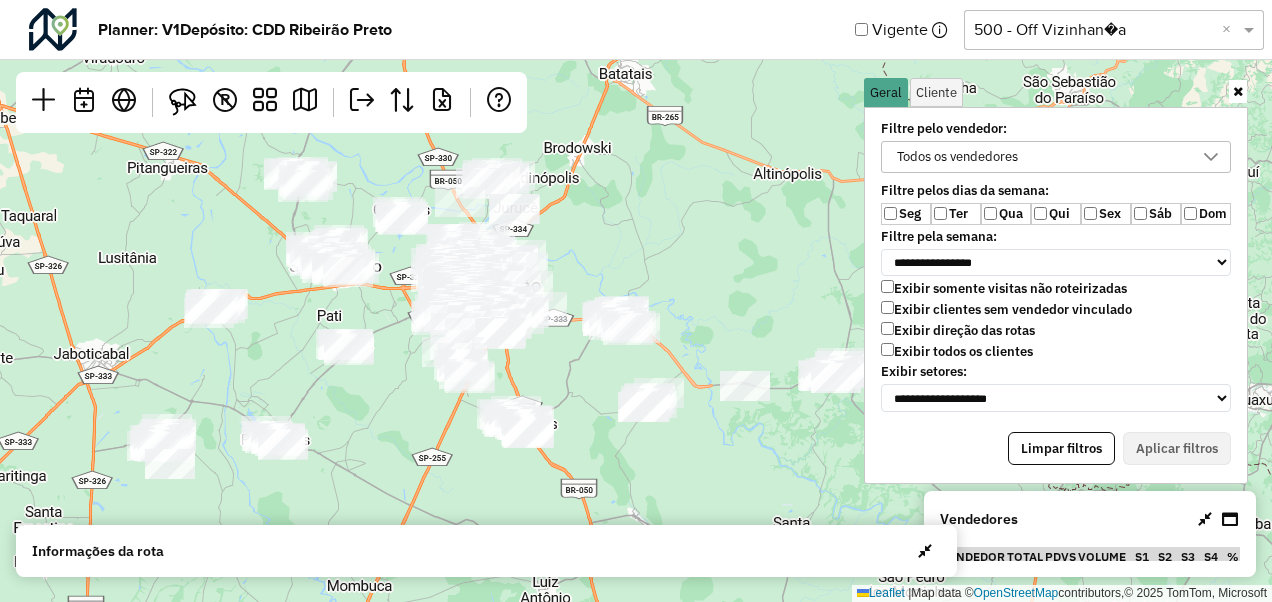 click on "Todos os vendedores" at bounding box center (1041, 157) 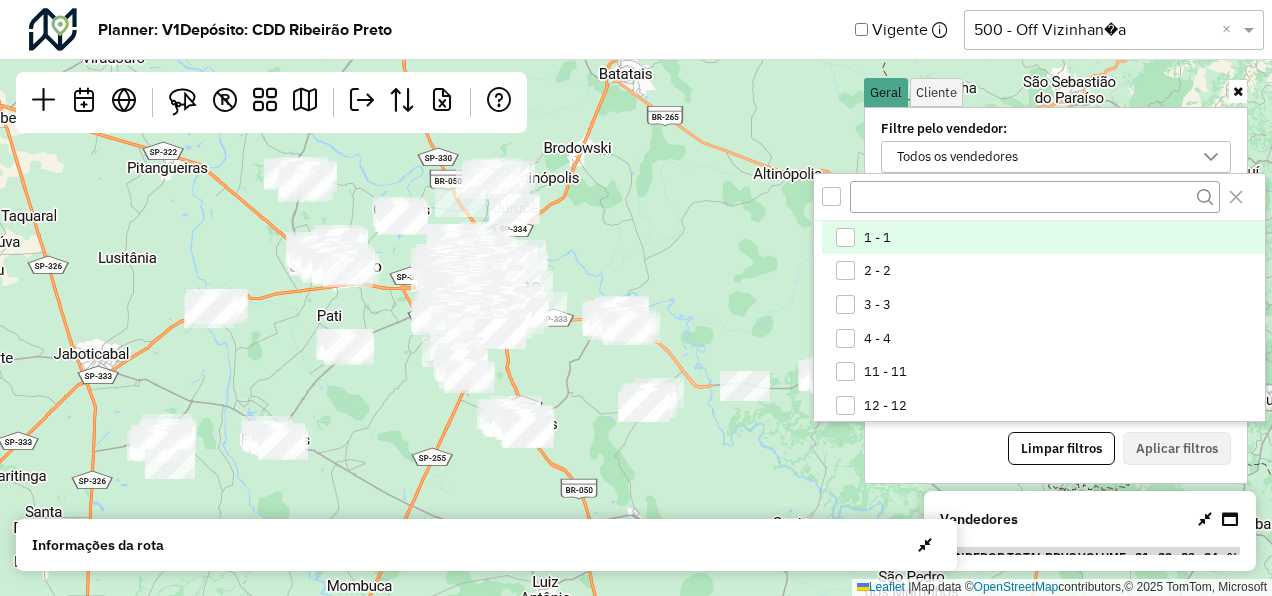 scroll, scrollTop: 10, scrollLeft: 74, axis: both 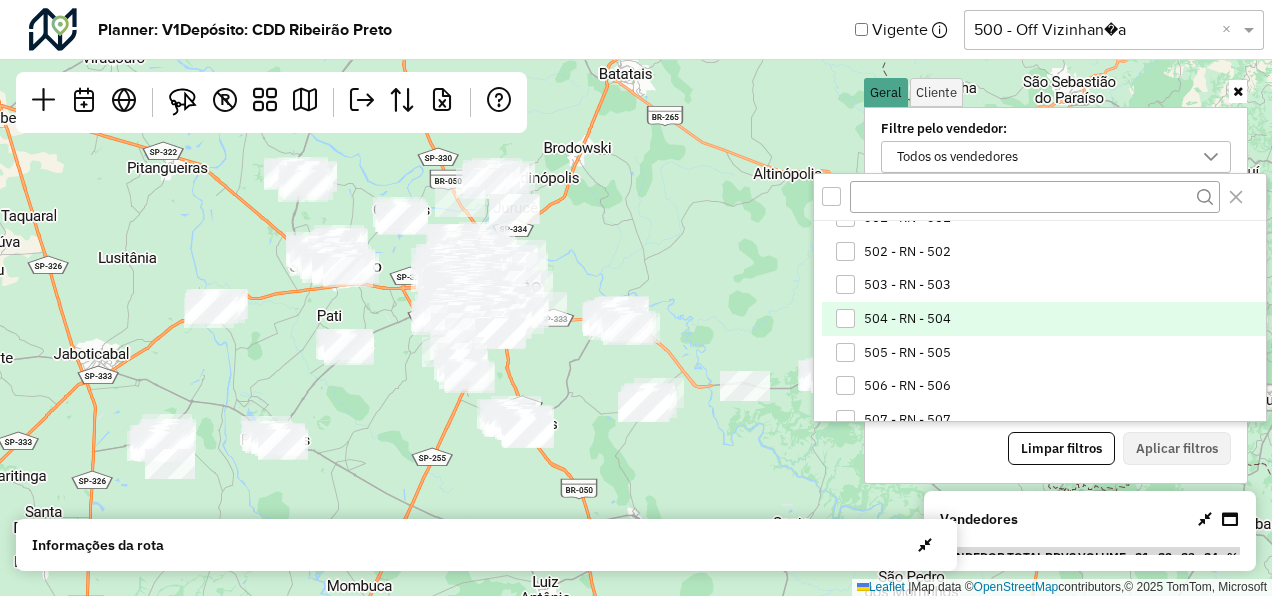 click on "504 - RN - 504" at bounding box center (907, 319) 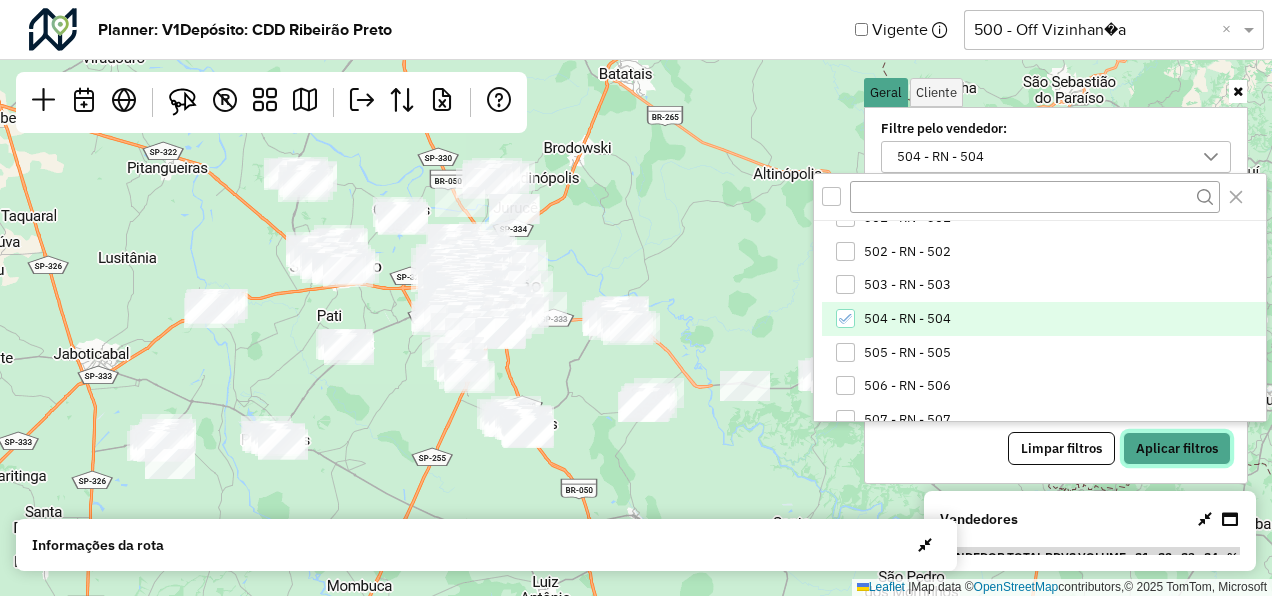 click on "Aplicar filtros" at bounding box center (1177, 449) 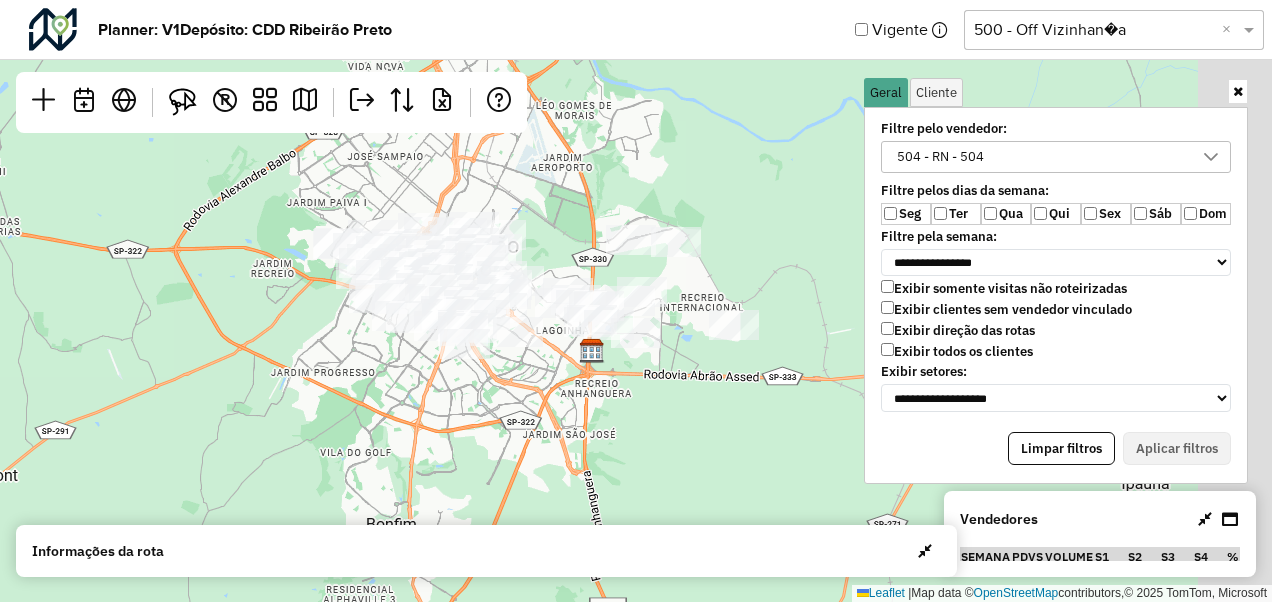 drag, startPoint x: 692, startPoint y: 402, endPoint x: 400, endPoint y: 403, distance: 292.0017 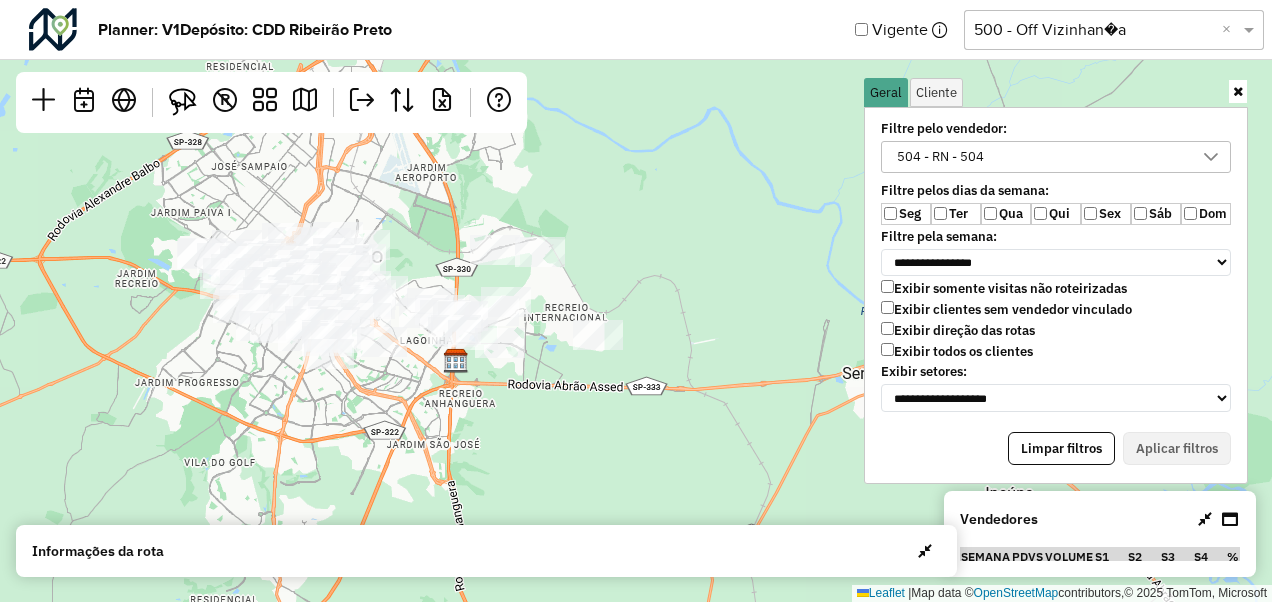 click on "Leaflet   |  Map data ©  OpenStreetMap  contributors,© 2025 TomTom, Microsoft" 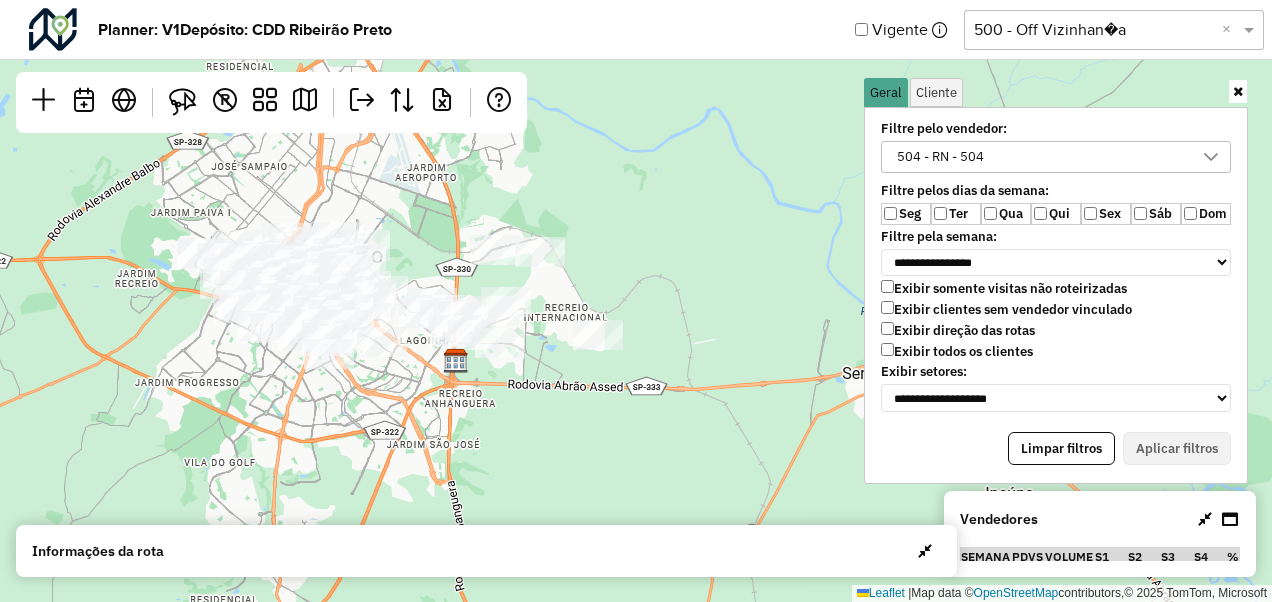 click at bounding box center [1238, 91] 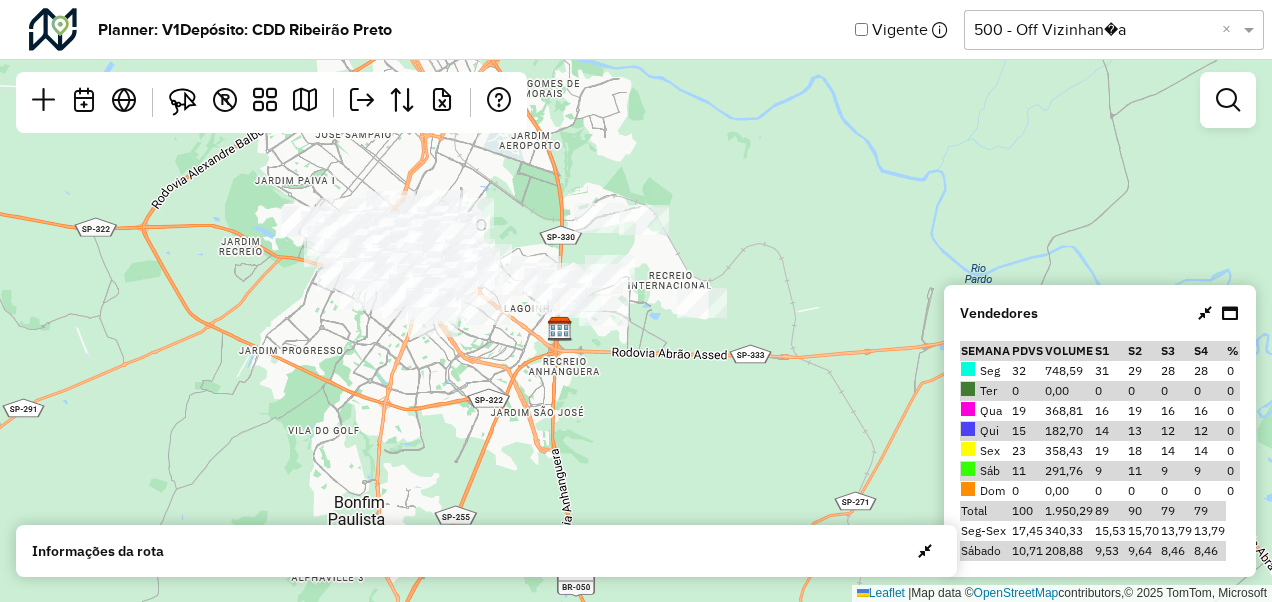 drag, startPoint x: 786, startPoint y: 302, endPoint x: 890, endPoint y: 268, distance: 109.41663 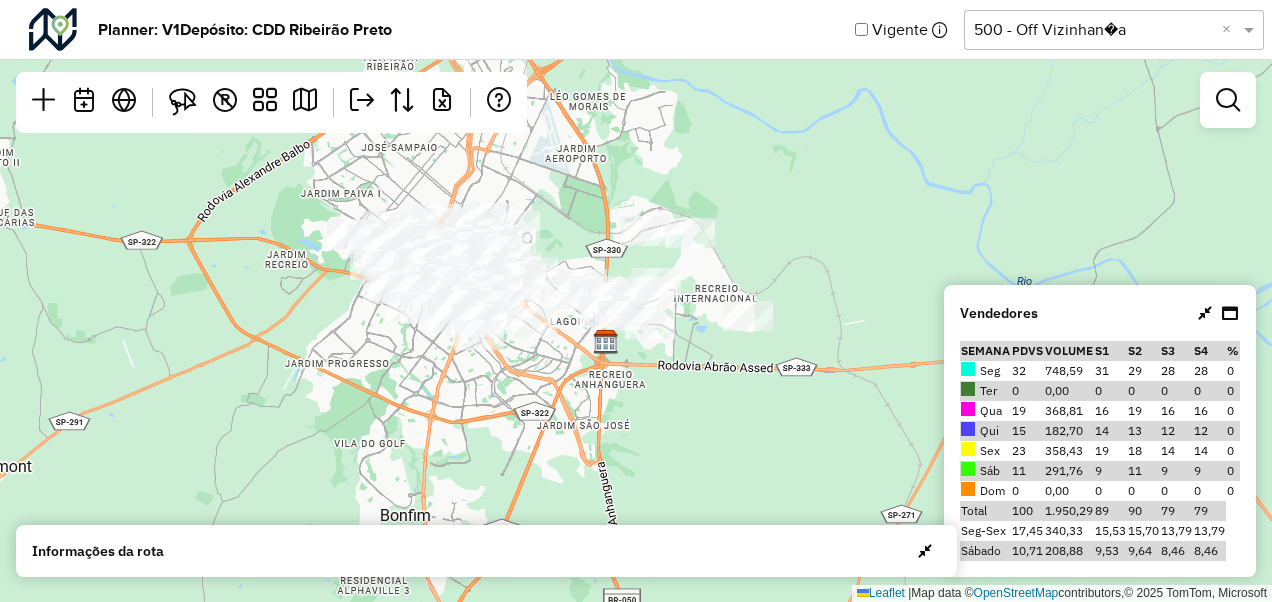 drag, startPoint x: 802, startPoint y: 267, endPoint x: 848, endPoint y: 282, distance: 48.38388 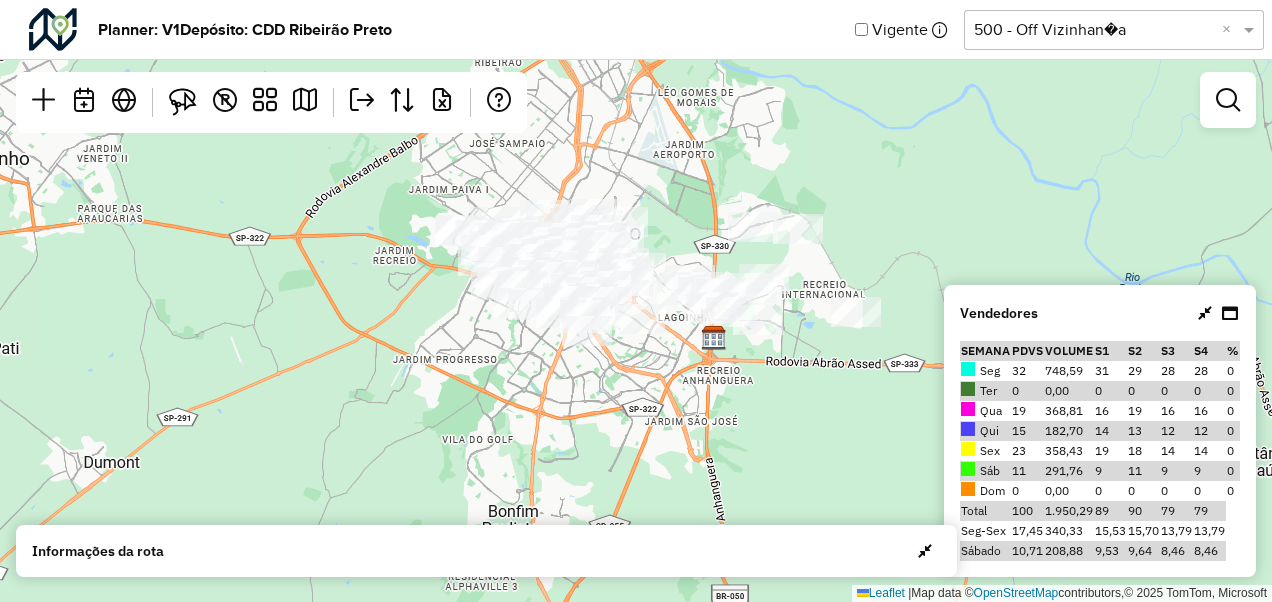 drag, startPoint x: 760, startPoint y: 220, endPoint x: 868, endPoint y: 216, distance: 108.07405 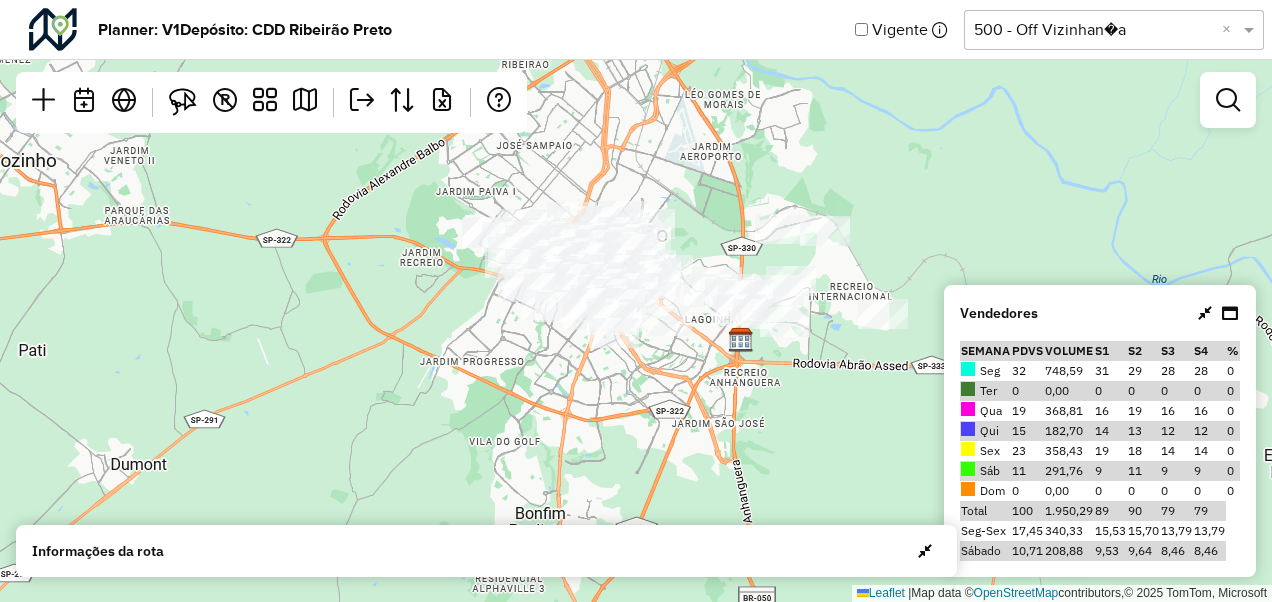drag, startPoint x: 781, startPoint y: 358, endPoint x: 734, endPoint y: 430, distance: 85.98256 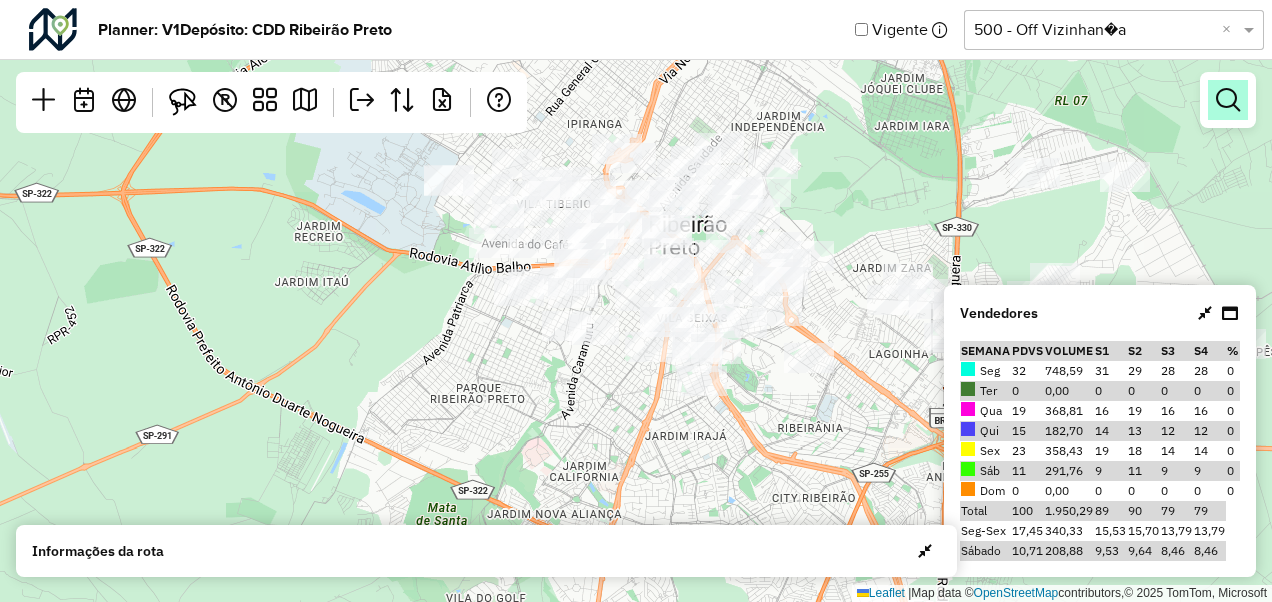 click at bounding box center [1228, 100] 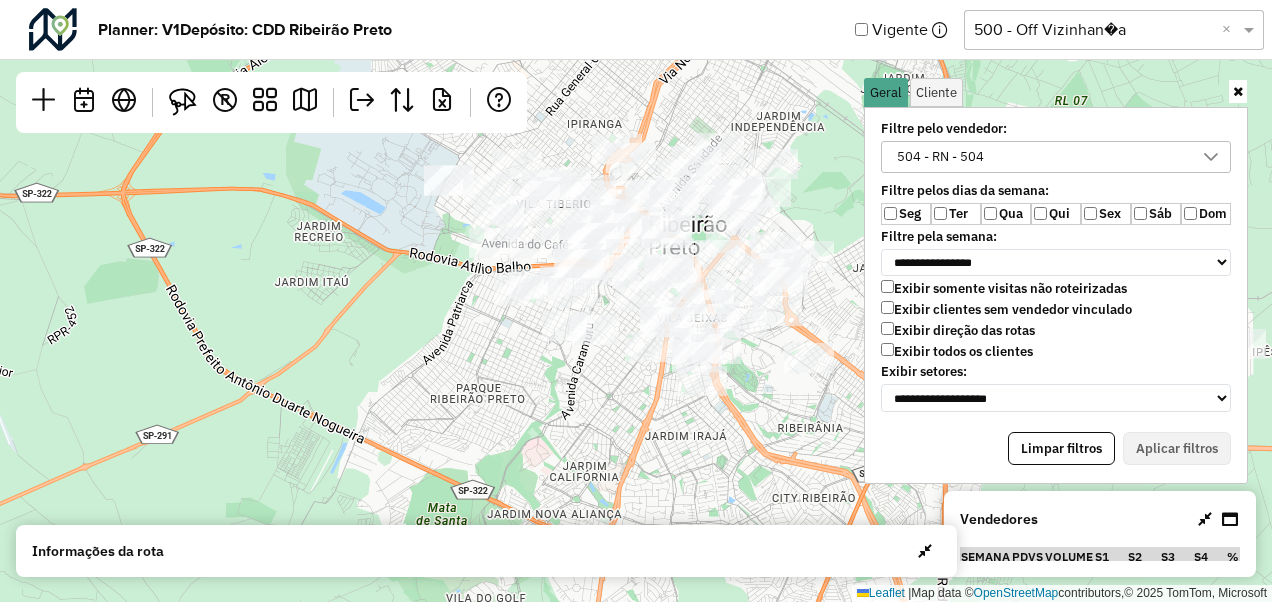 click on "504 - RN - 504" at bounding box center (1041, 157) 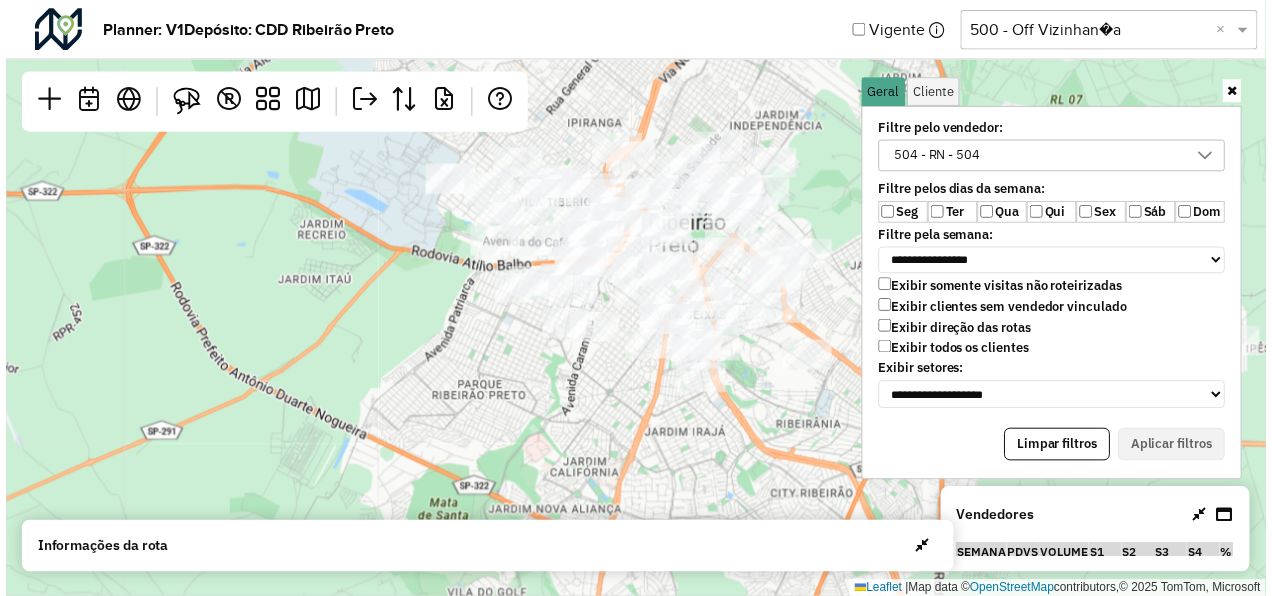 scroll, scrollTop: 10, scrollLeft: 74, axis: both 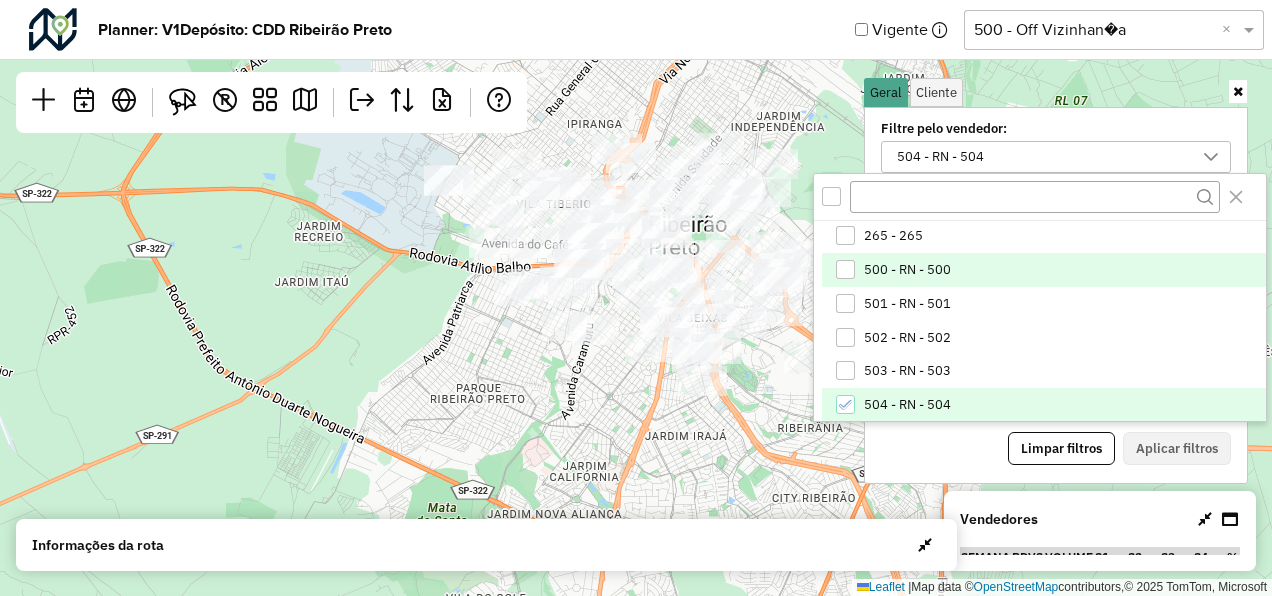 click on "500 - RN - 500" at bounding box center [907, 270] 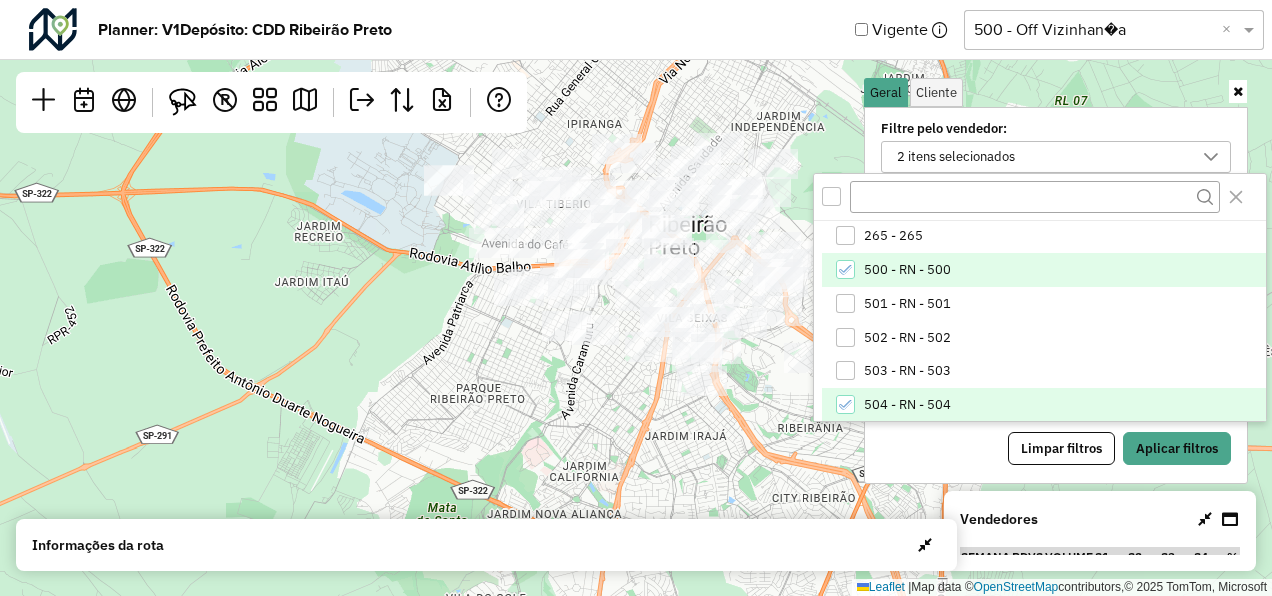 click on "504 - RN - 504" at bounding box center (907, 405) 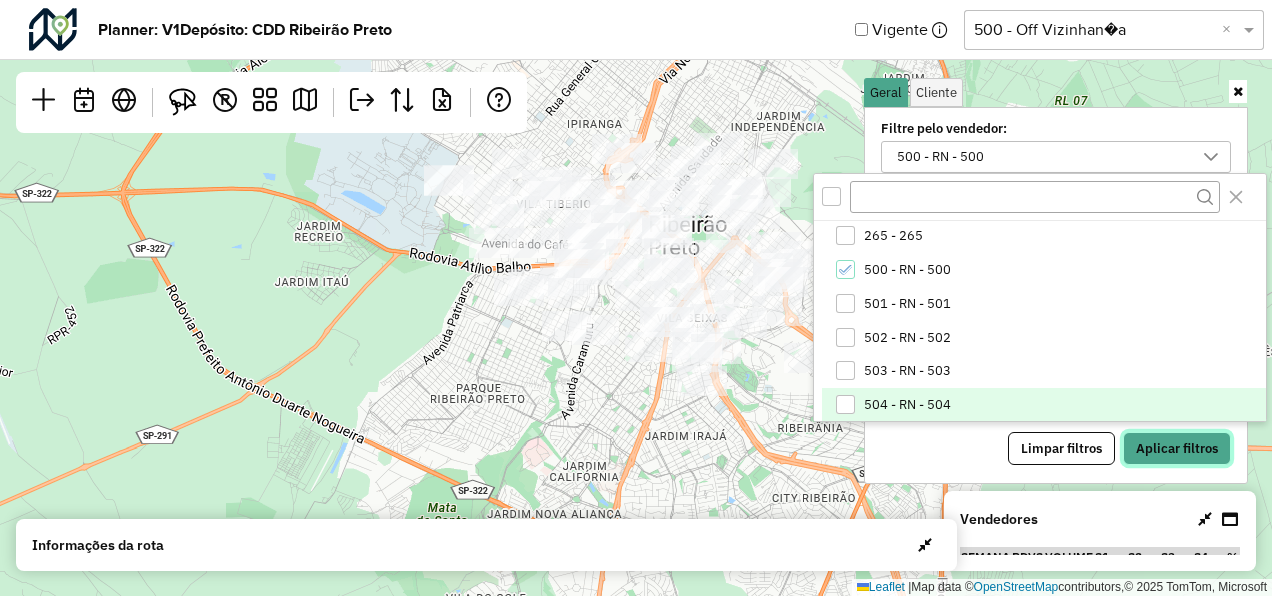 click on "Aplicar filtros" at bounding box center (1177, 449) 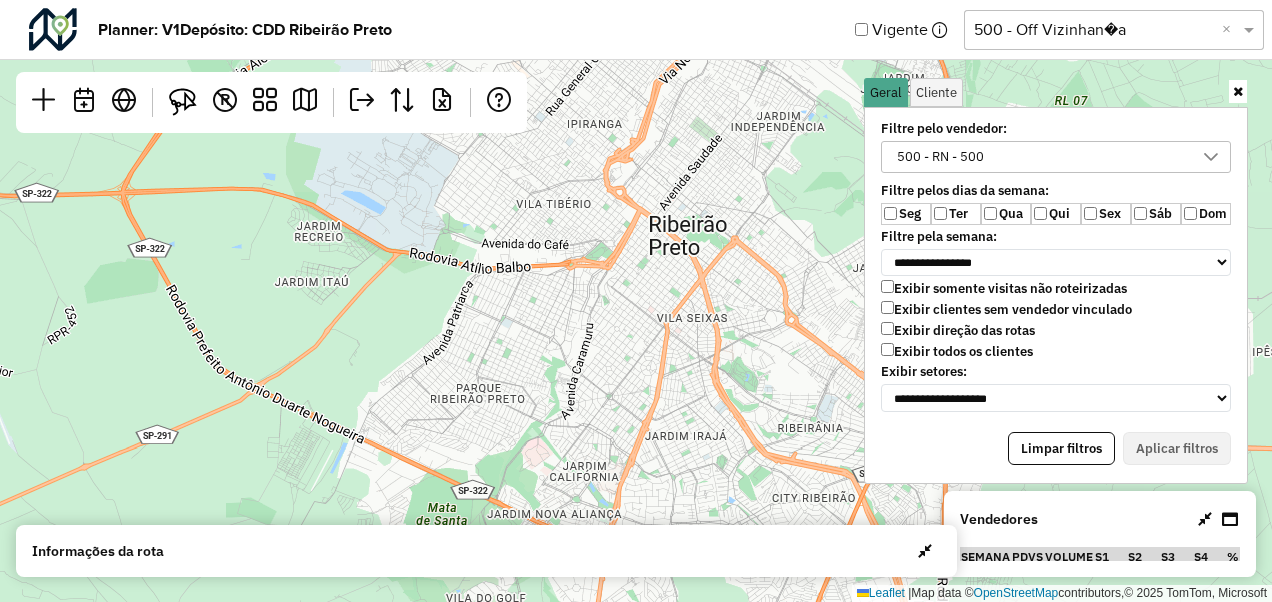 click on "Exibir todos os clientes" at bounding box center (957, 351) 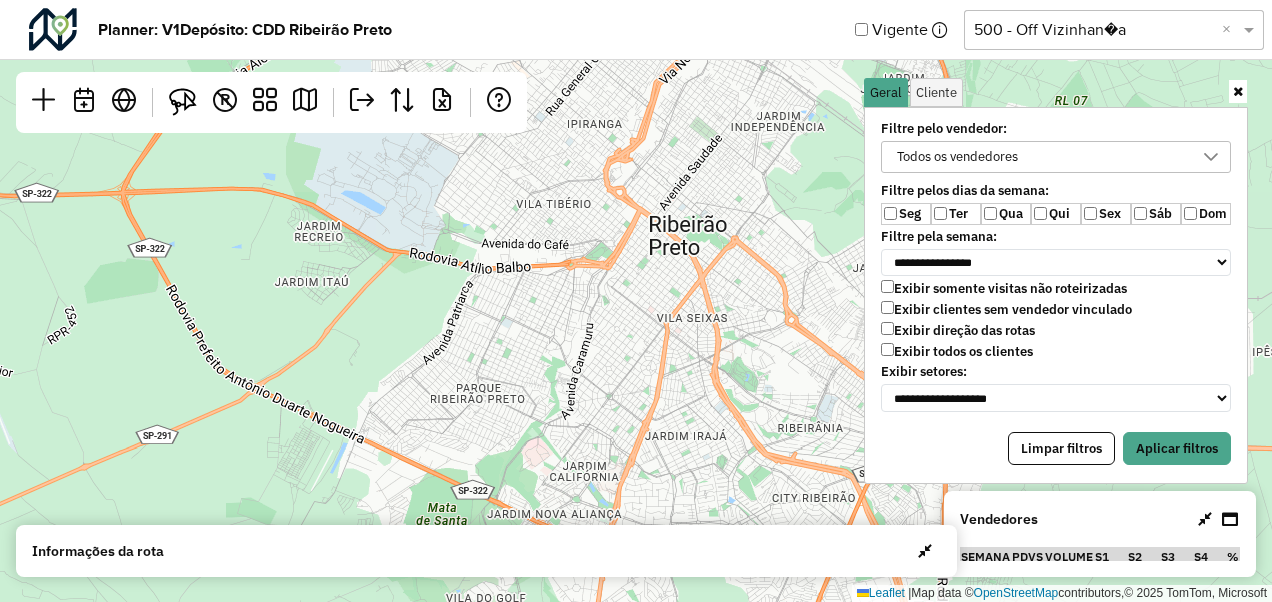 click on "Ter" at bounding box center (956, 214) 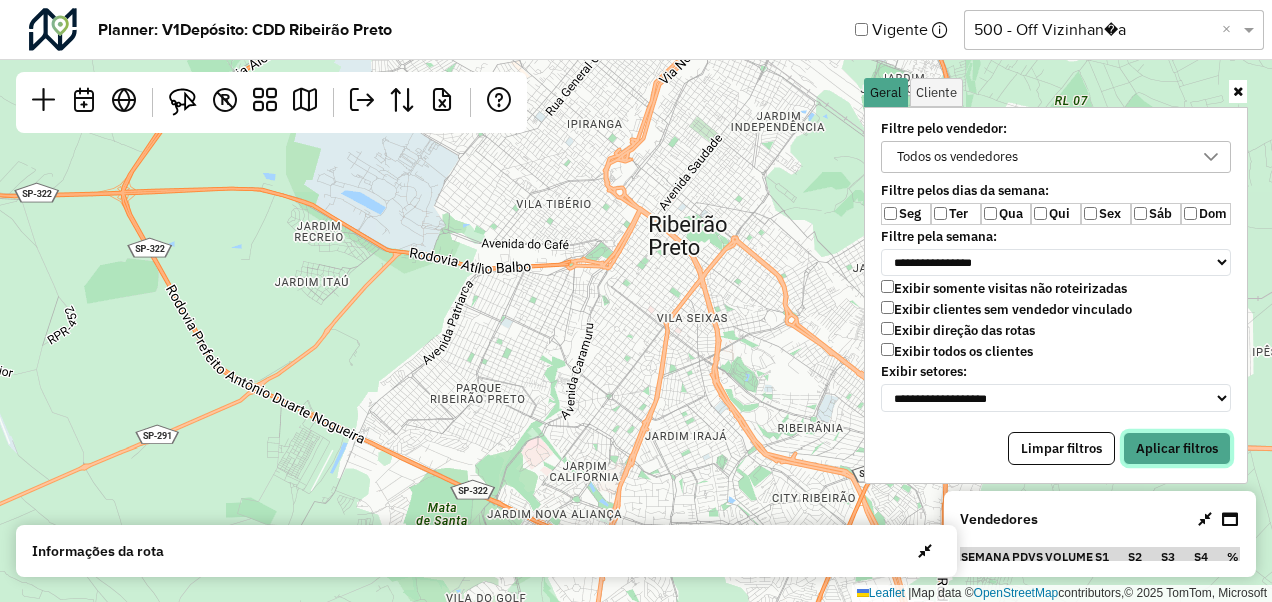 click on "Aplicar filtros" at bounding box center (1177, 449) 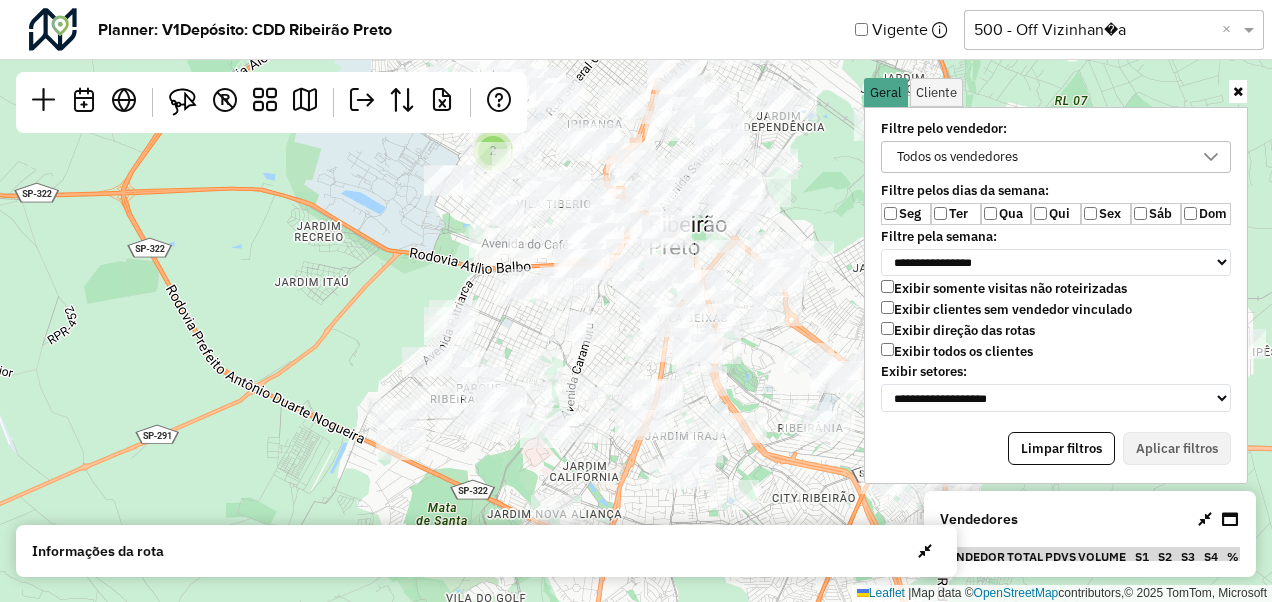 click 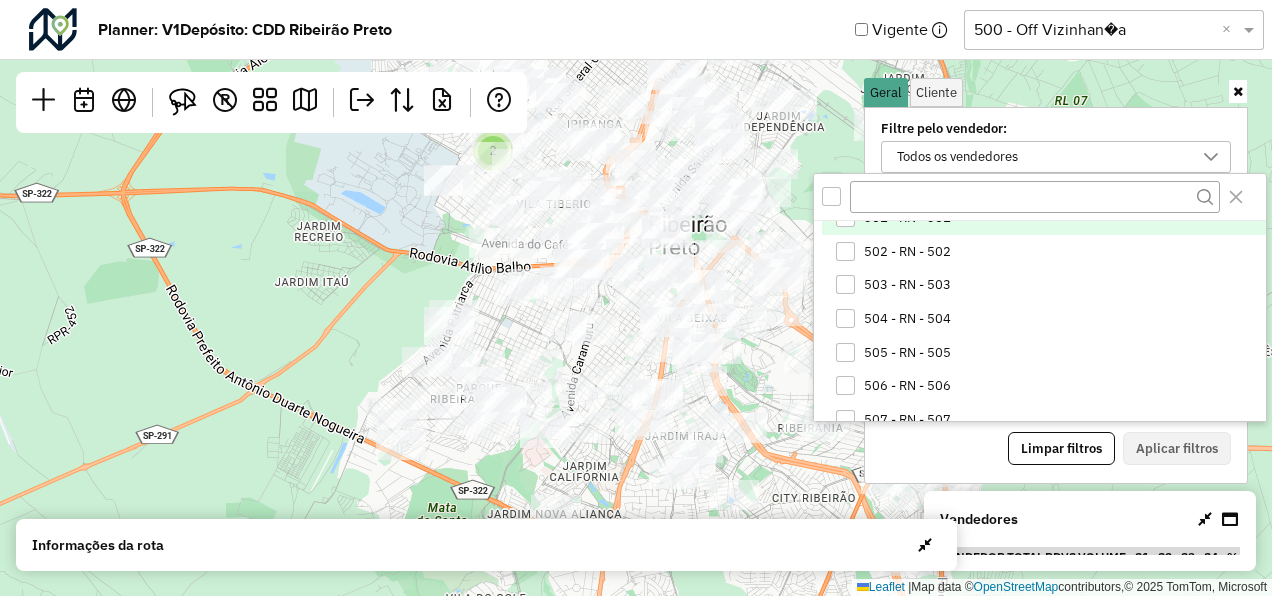 scroll, scrollTop: 1100, scrollLeft: 0, axis: vertical 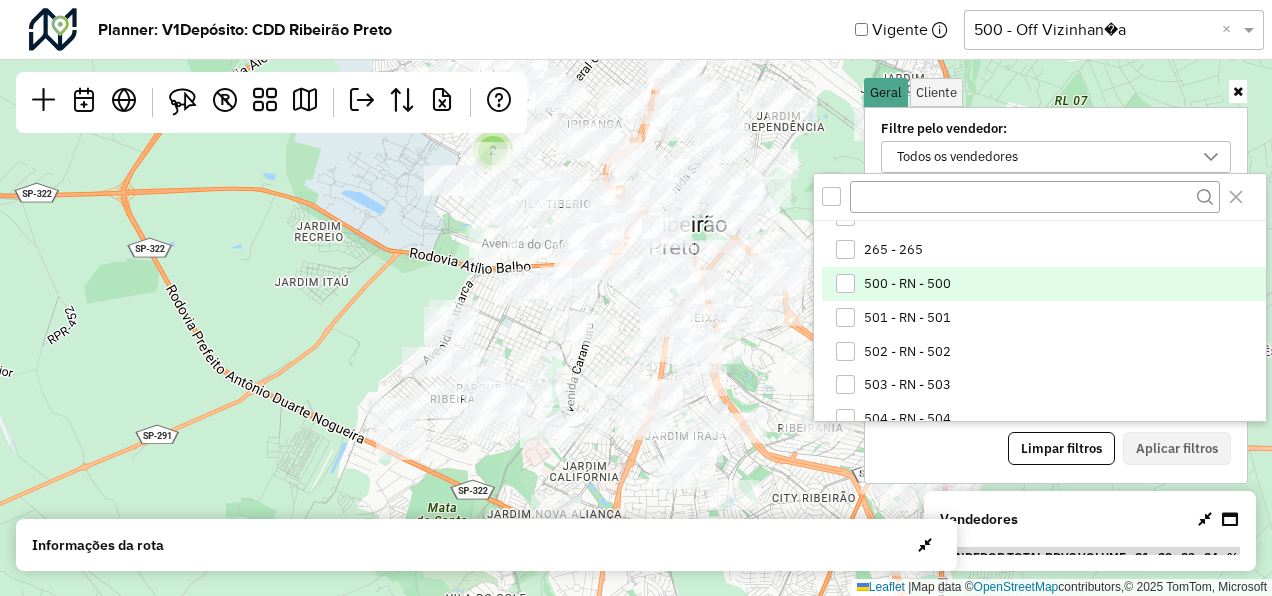 click on "500 - RN - 500" at bounding box center [907, 284] 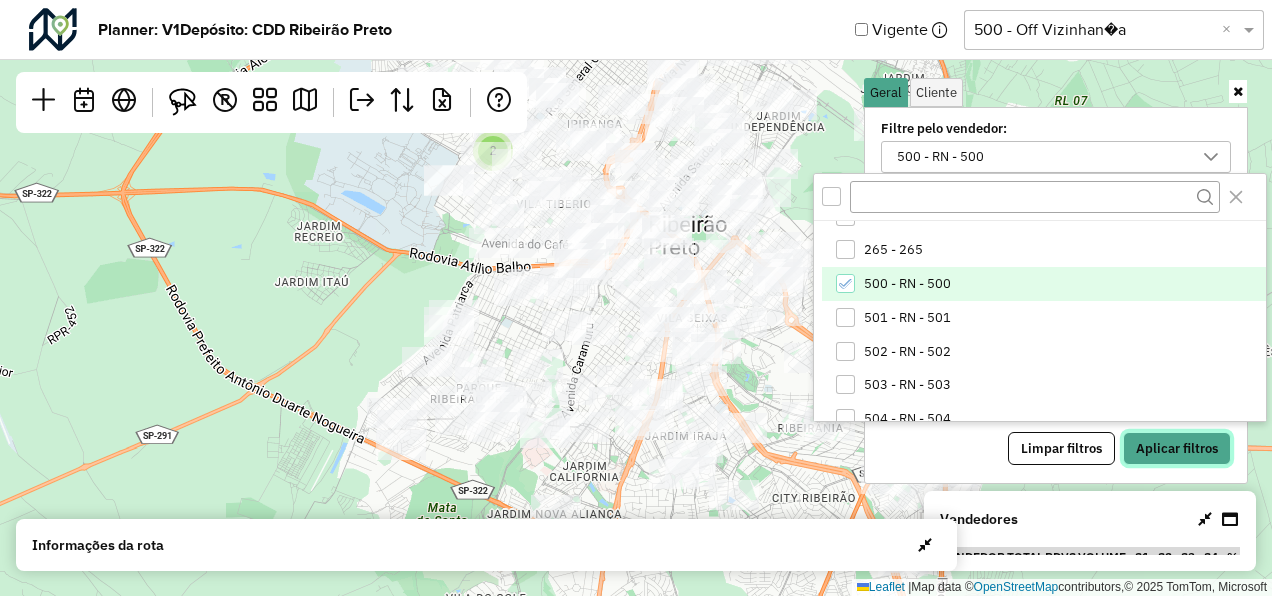 click on "Aplicar filtros" at bounding box center [1177, 449] 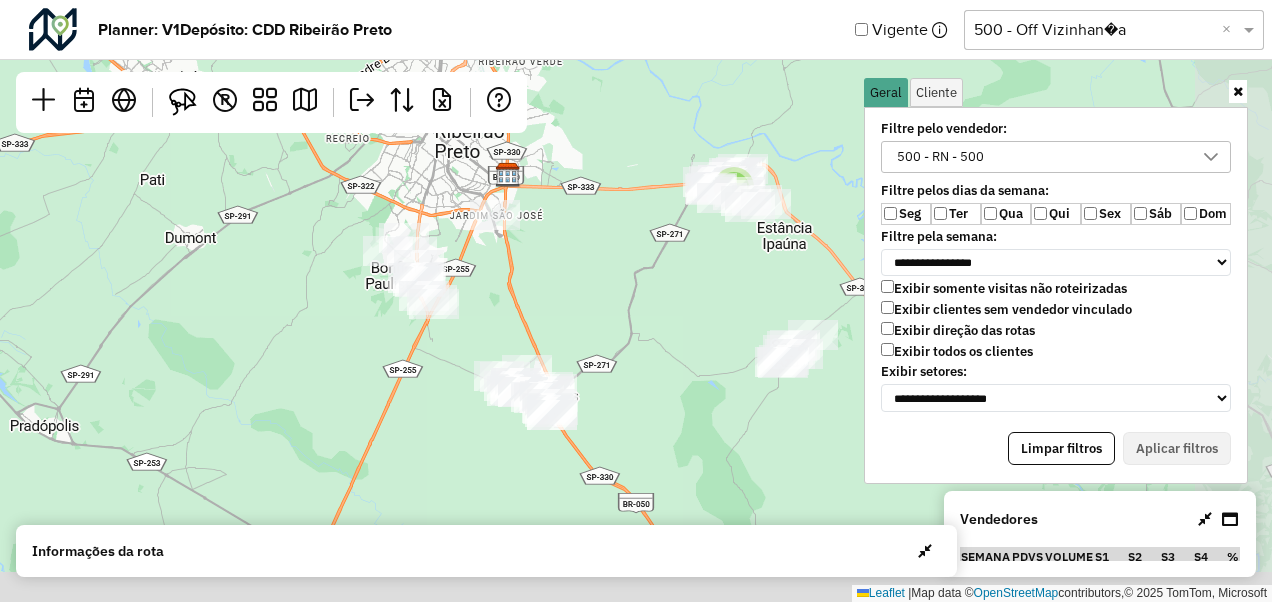 drag, startPoint x: 702, startPoint y: 388, endPoint x: 430, endPoint y: 204, distance: 328.39 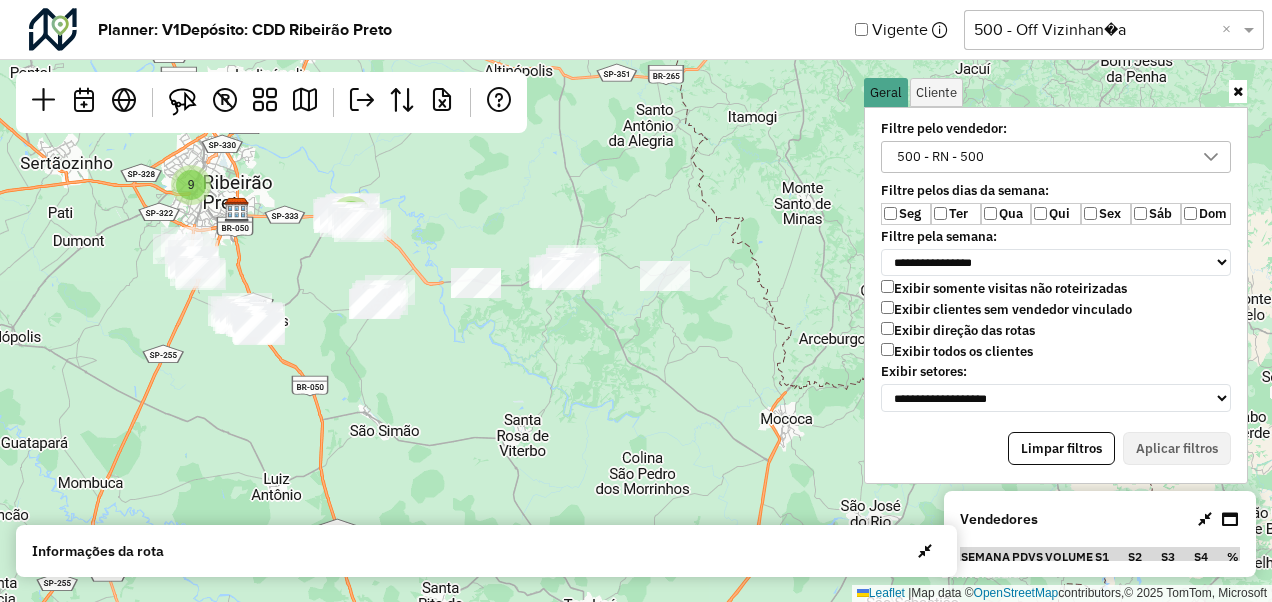 drag, startPoint x: 732, startPoint y: 337, endPoint x: 462, endPoint y: 339, distance: 270.00742 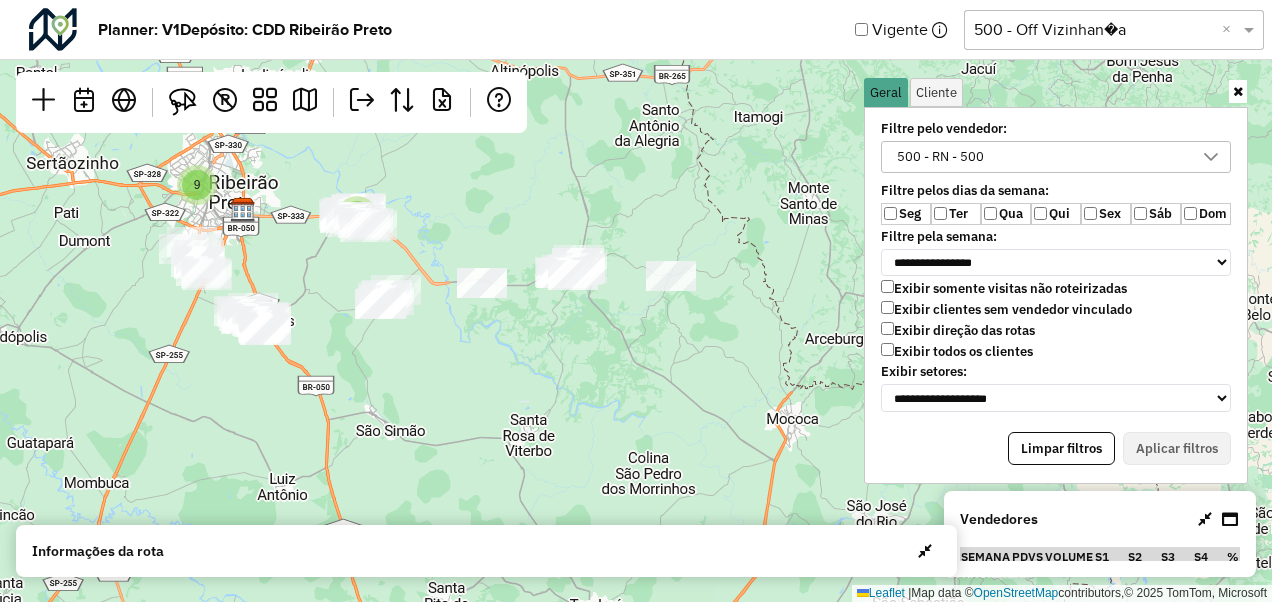 click on "4 9  Leaflet   |  Map data ©  OpenStreetMap  contributors,© 2025 TomTom, Microsoft" 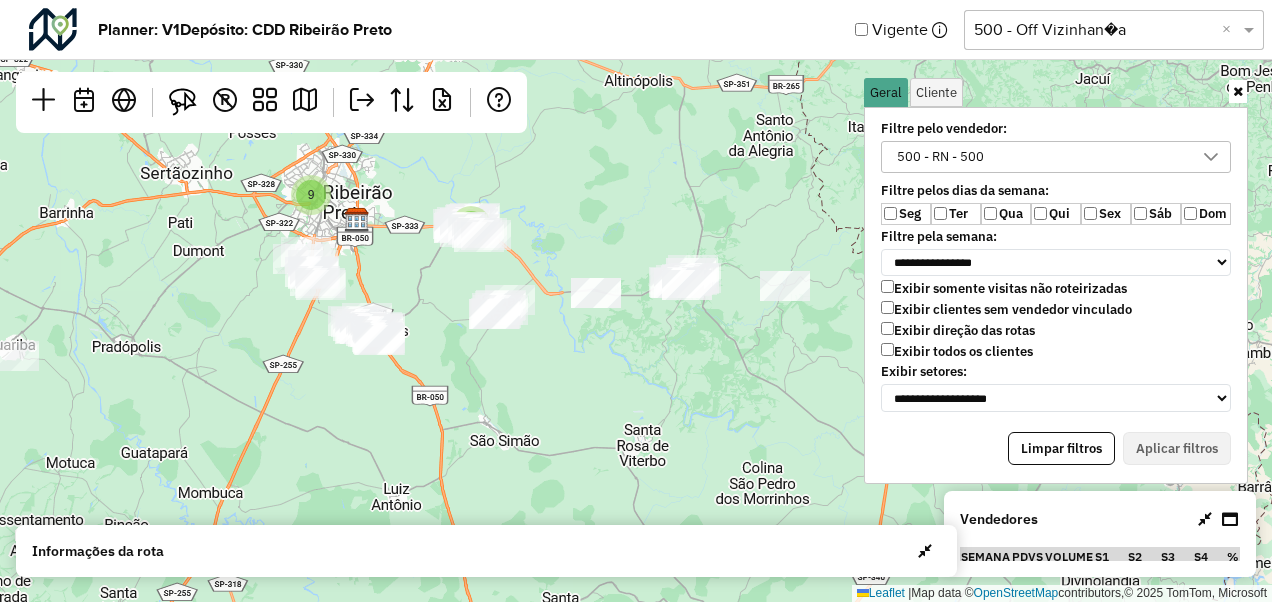 drag, startPoint x: 439, startPoint y: 350, endPoint x: 575, endPoint y: 374, distance: 138.10141 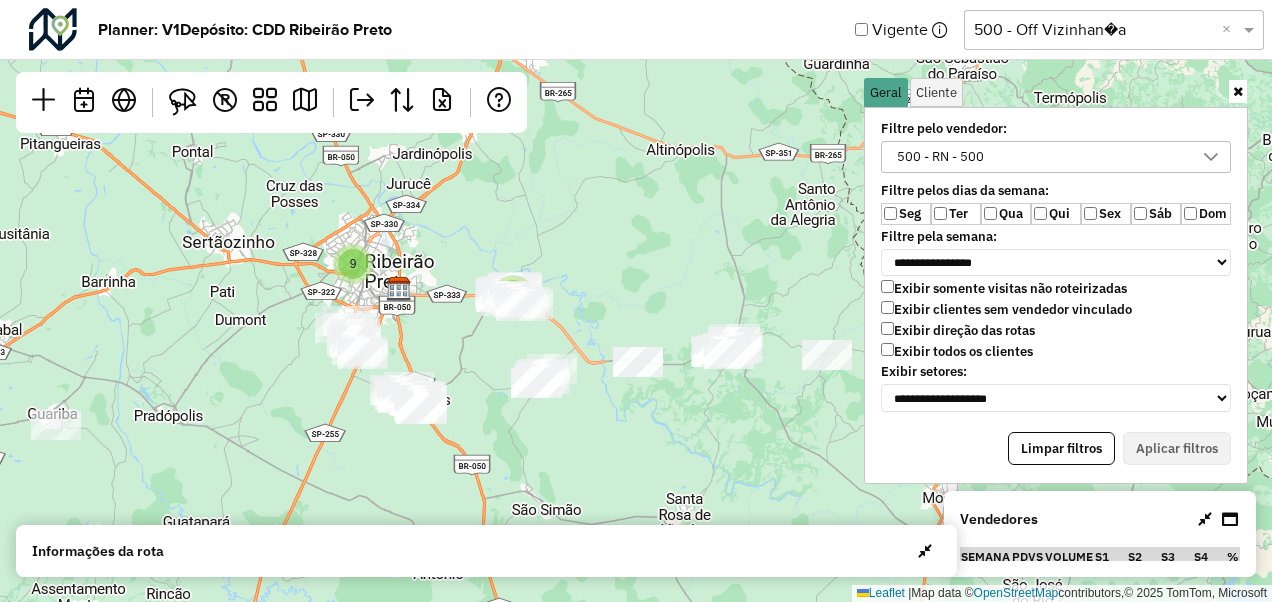 drag, startPoint x: 440, startPoint y: 318, endPoint x: 508, endPoint y: 324, distance: 68.26419 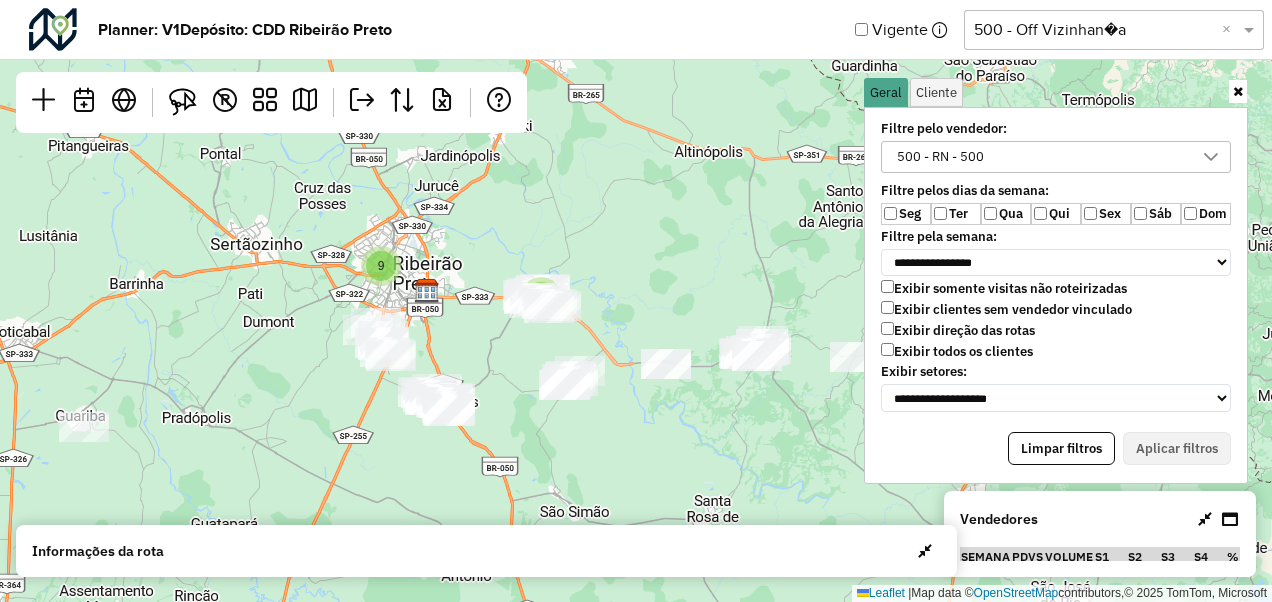 click 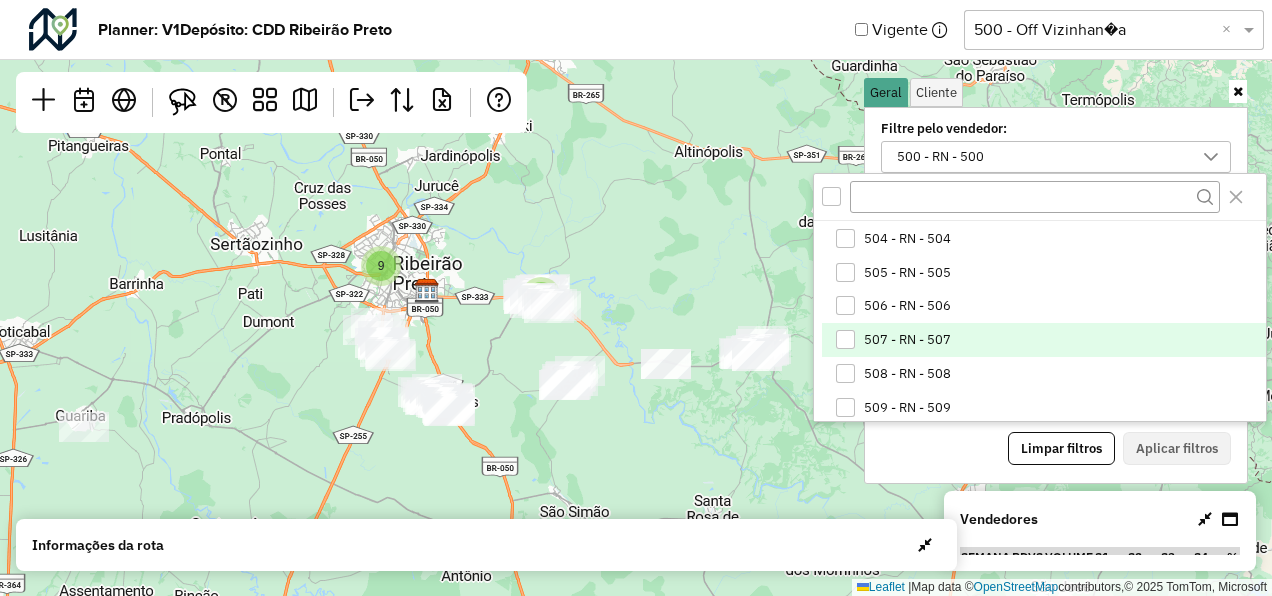 scroll, scrollTop: 1080, scrollLeft: 0, axis: vertical 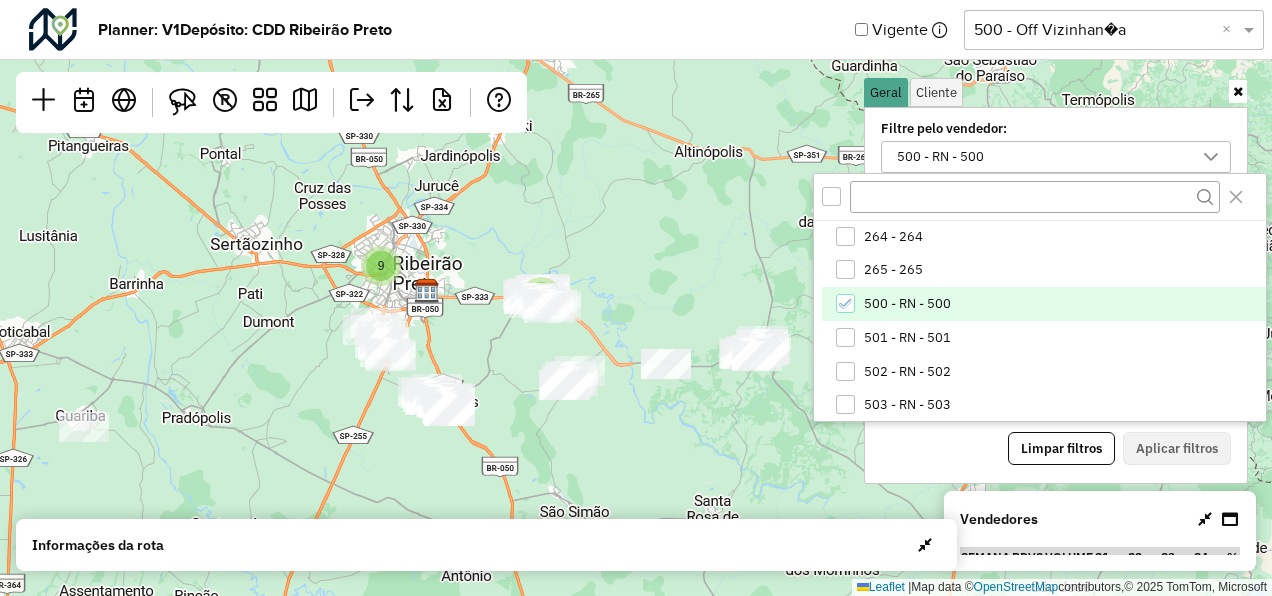 click on "500 - RN - 500" at bounding box center [1043, 304] 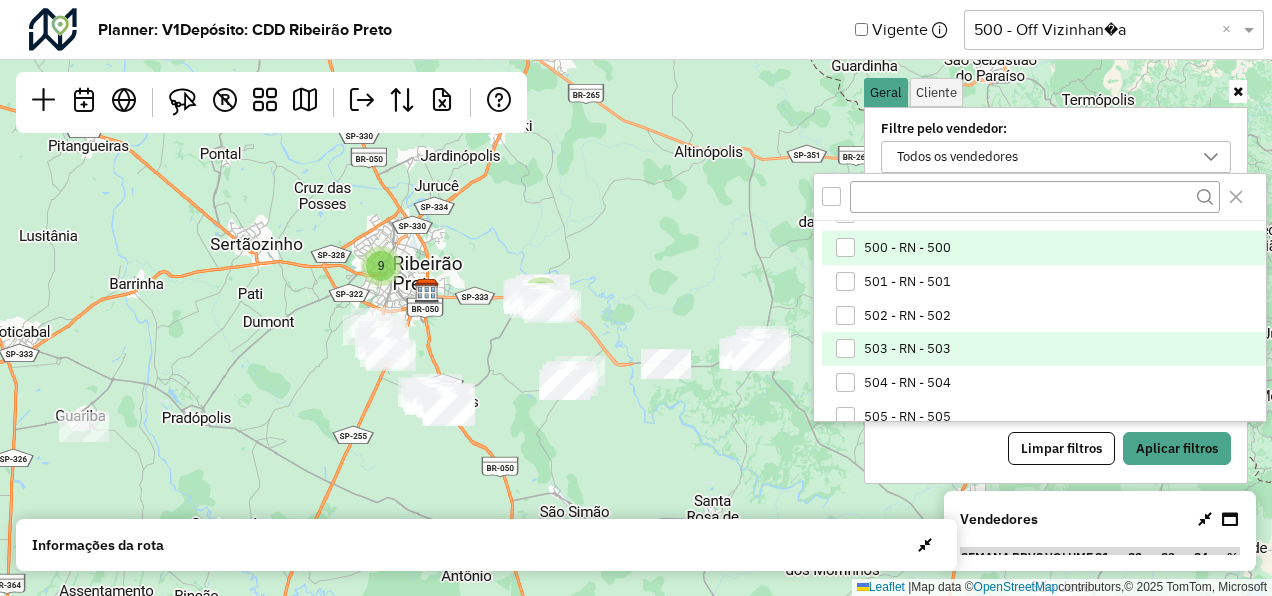 scroll, scrollTop: 1180, scrollLeft: 0, axis: vertical 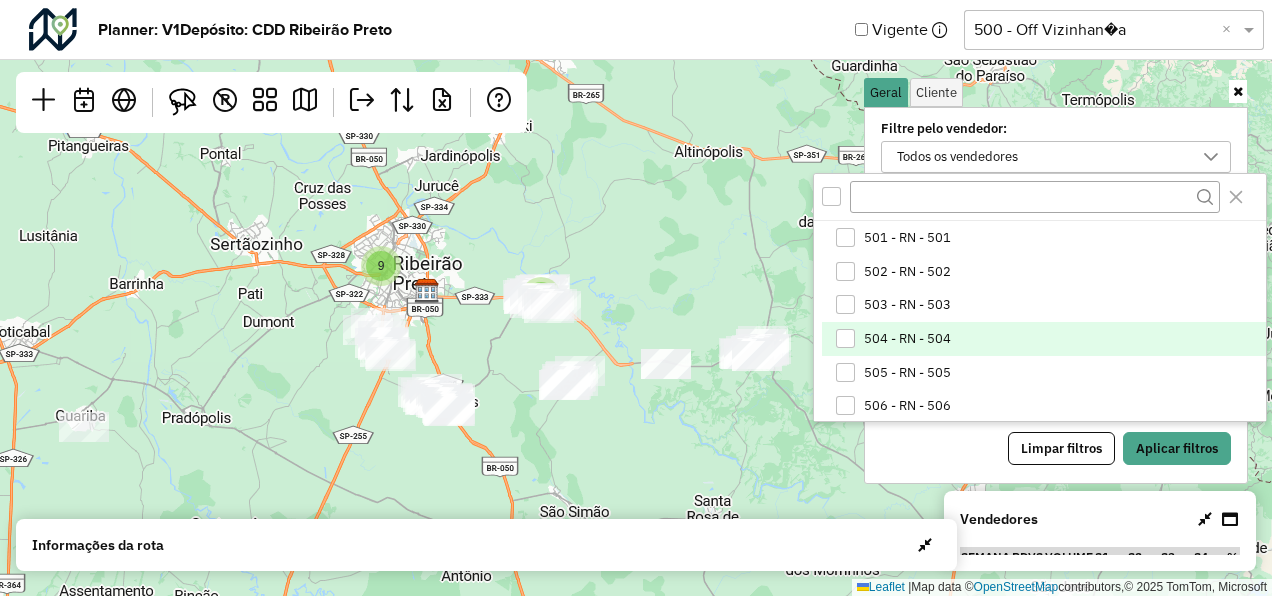 click on "504 - RN - 504" at bounding box center [1043, 339] 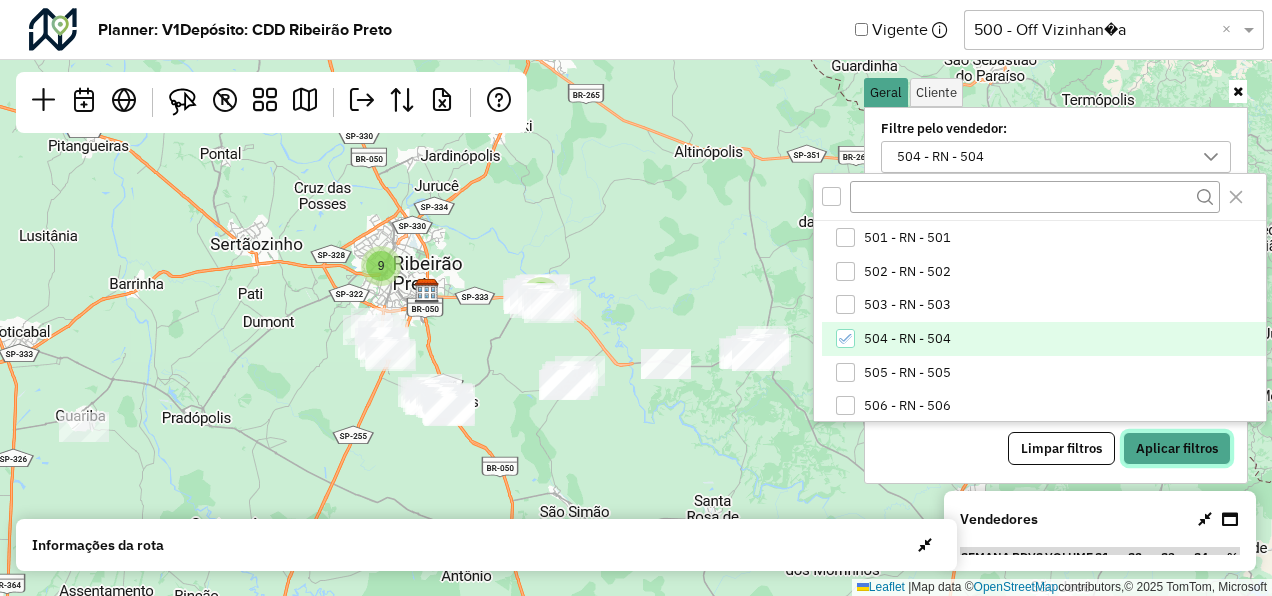 click on "Aplicar filtros" at bounding box center (1177, 449) 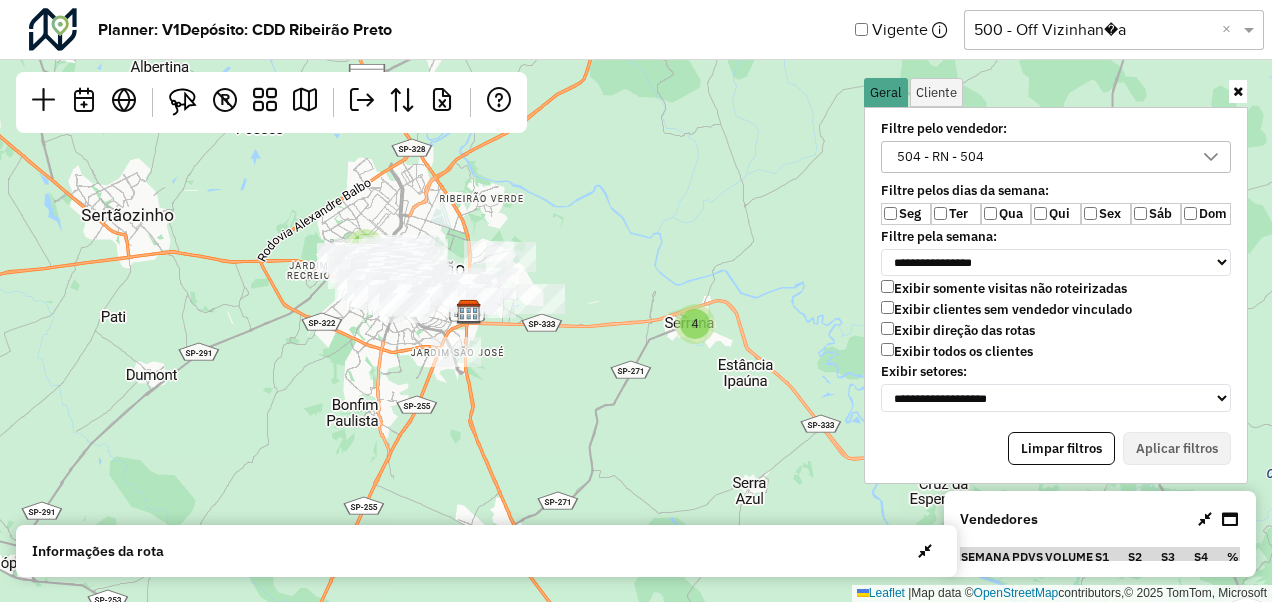 click at bounding box center (1238, 91) 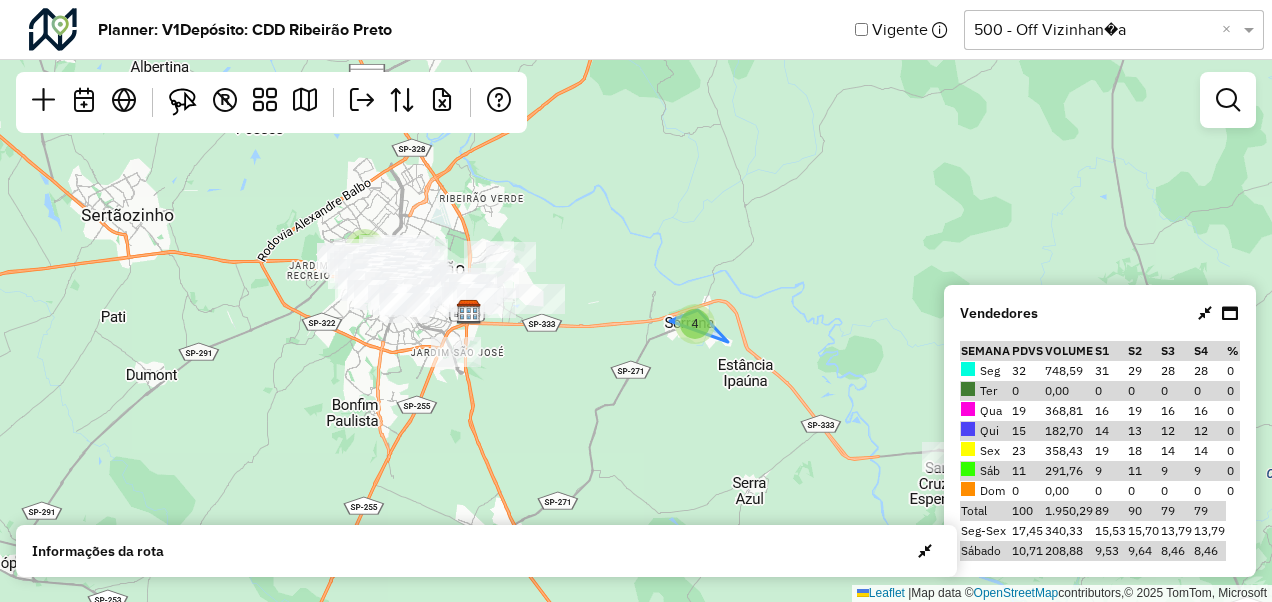 click on "4" 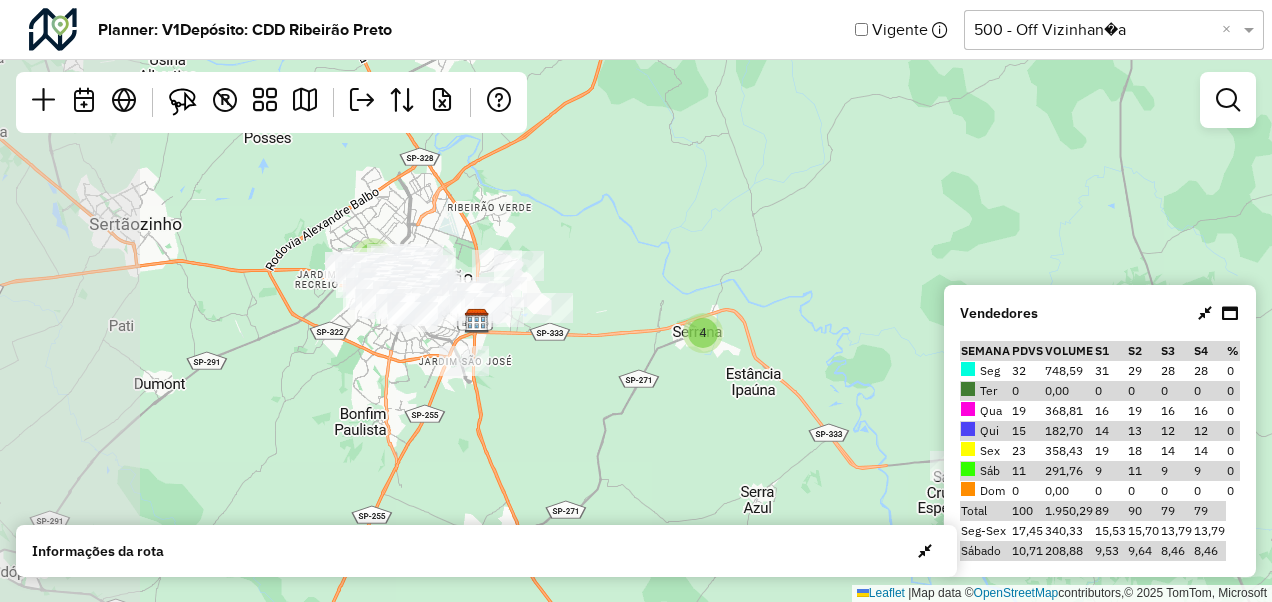 drag, startPoint x: 462, startPoint y: 325, endPoint x: 831, endPoint y: 298, distance: 369.98648 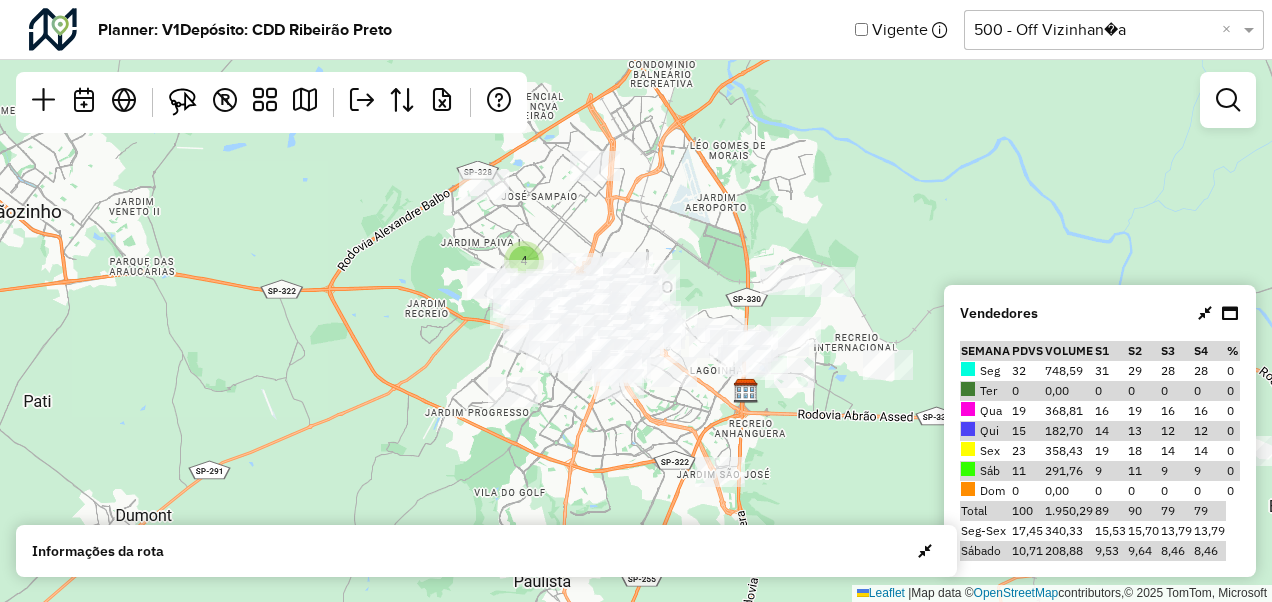 drag, startPoint x: 711, startPoint y: 240, endPoint x: 649, endPoint y: 196, distance: 76.02631 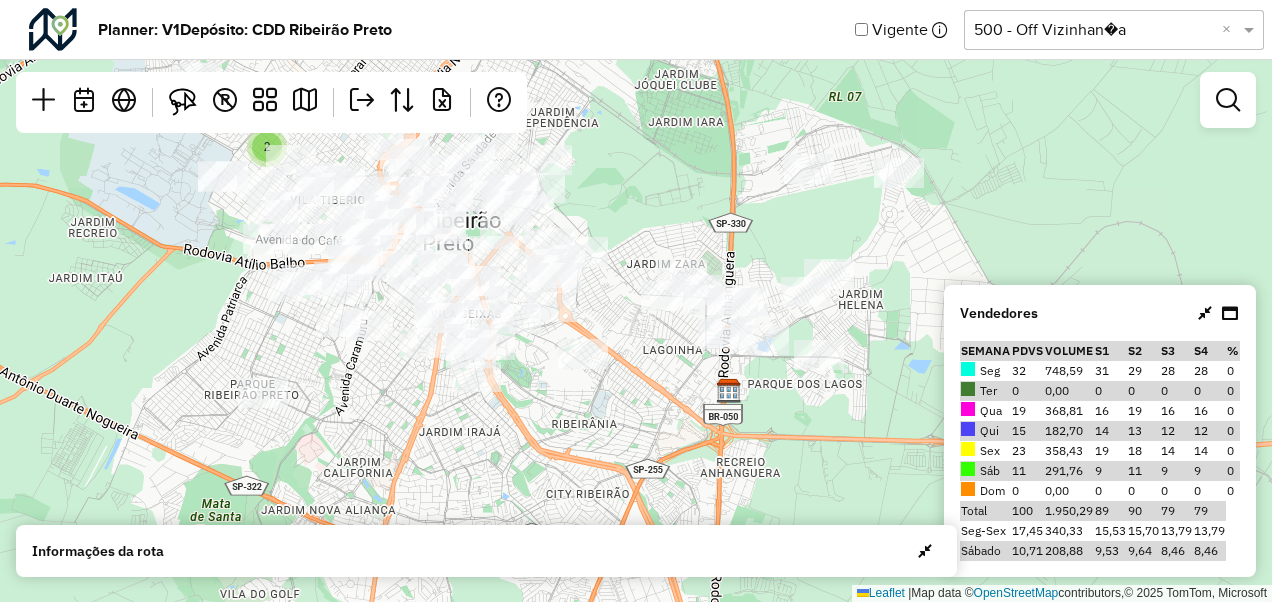 drag, startPoint x: 758, startPoint y: 261, endPoint x: 655, endPoint y: 193, distance: 123.42204 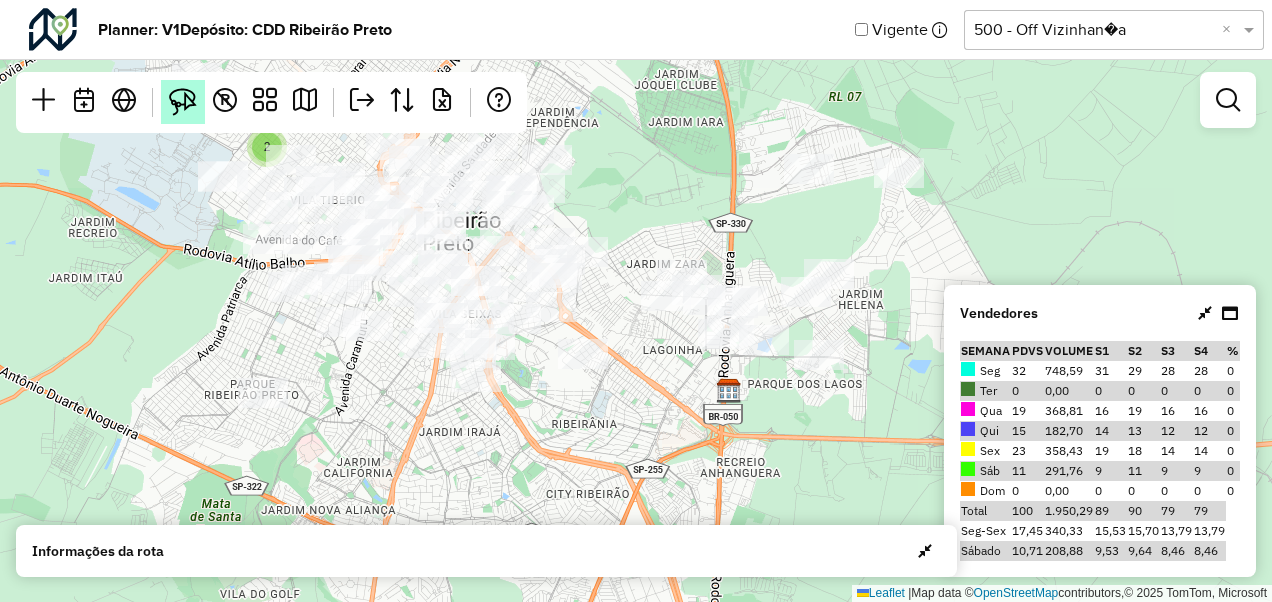 click at bounding box center (183, 102) 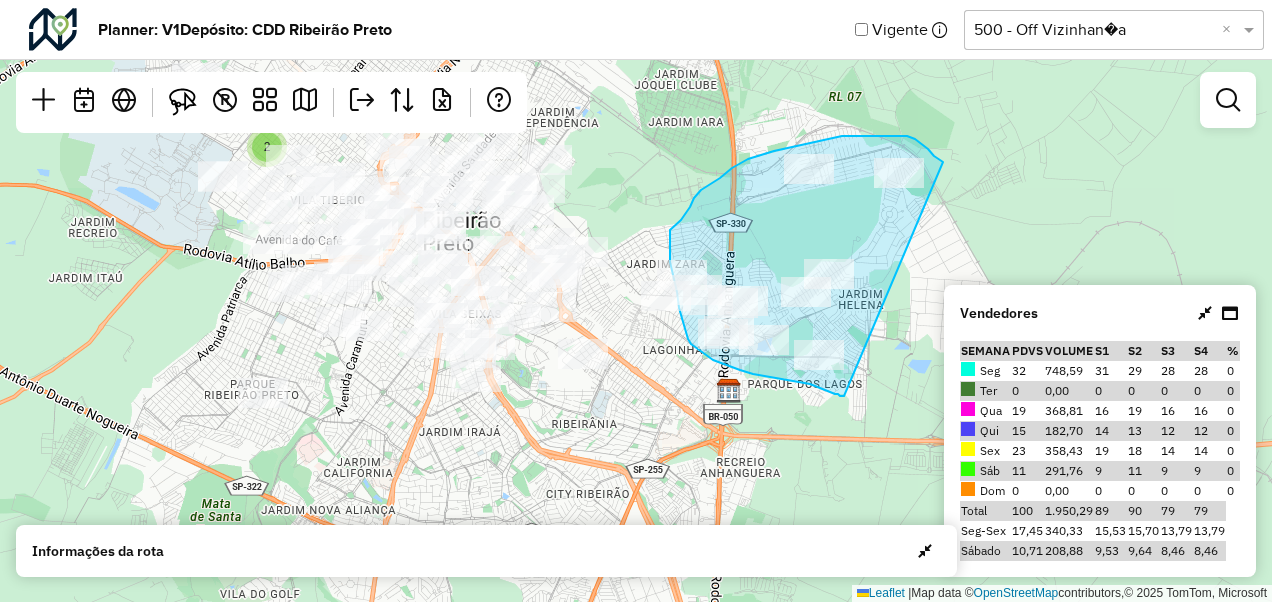 drag, startPoint x: 844, startPoint y: 396, endPoint x: 943, endPoint y: 162, distance: 254.08069 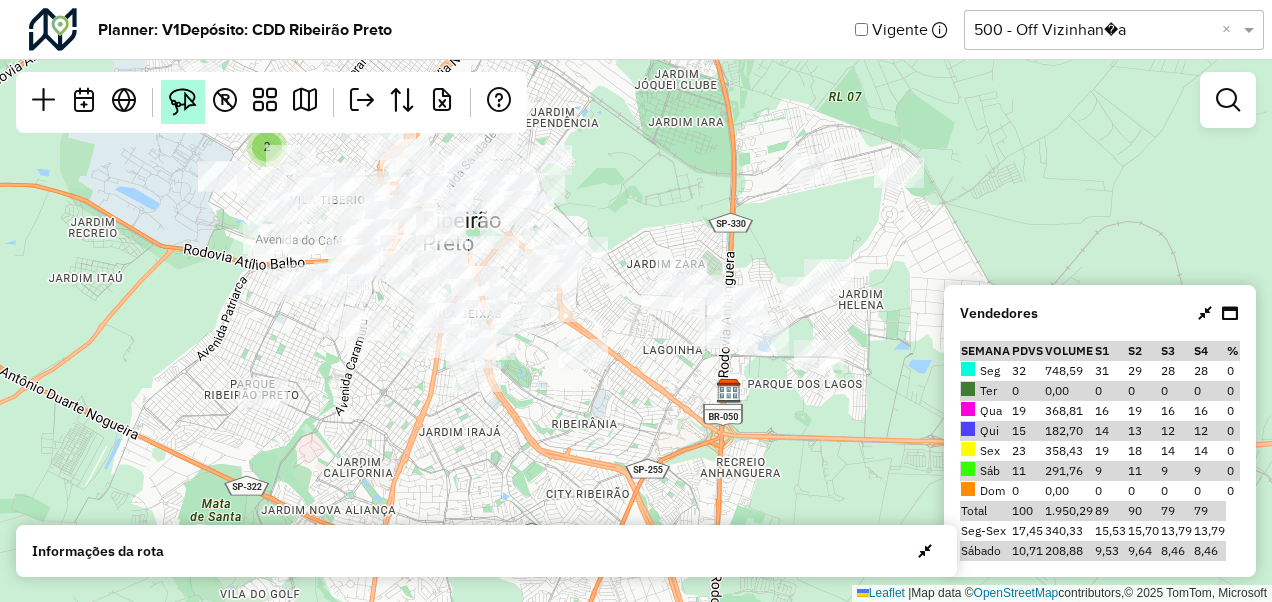 click at bounding box center [183, 102] 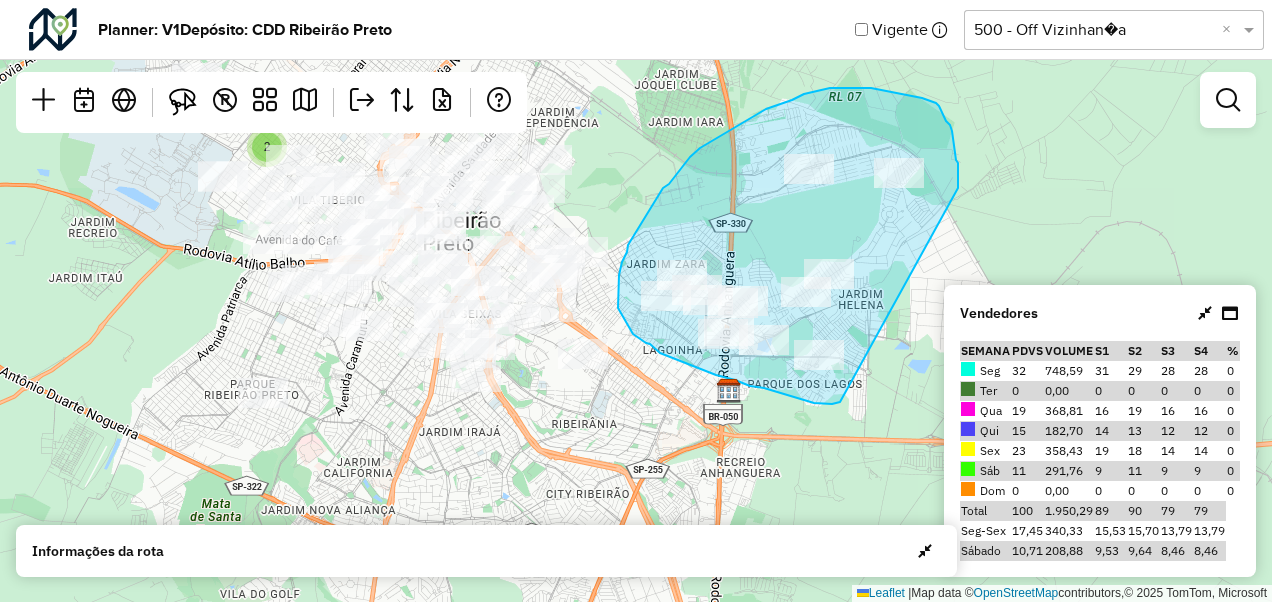 drag, startPoint x: 840, startPoint y: 402, endPoint x: 958, endPoint y: 188, distance: 244.37675 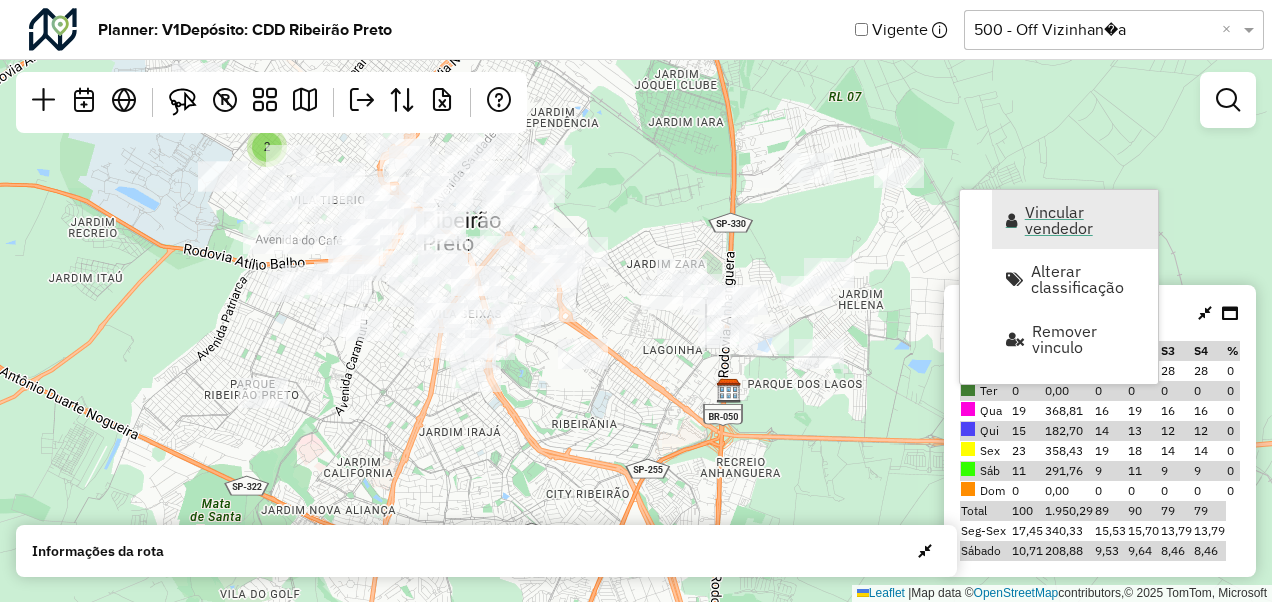 click on "Vincular vendedor" at bounding box center (1085, 220) 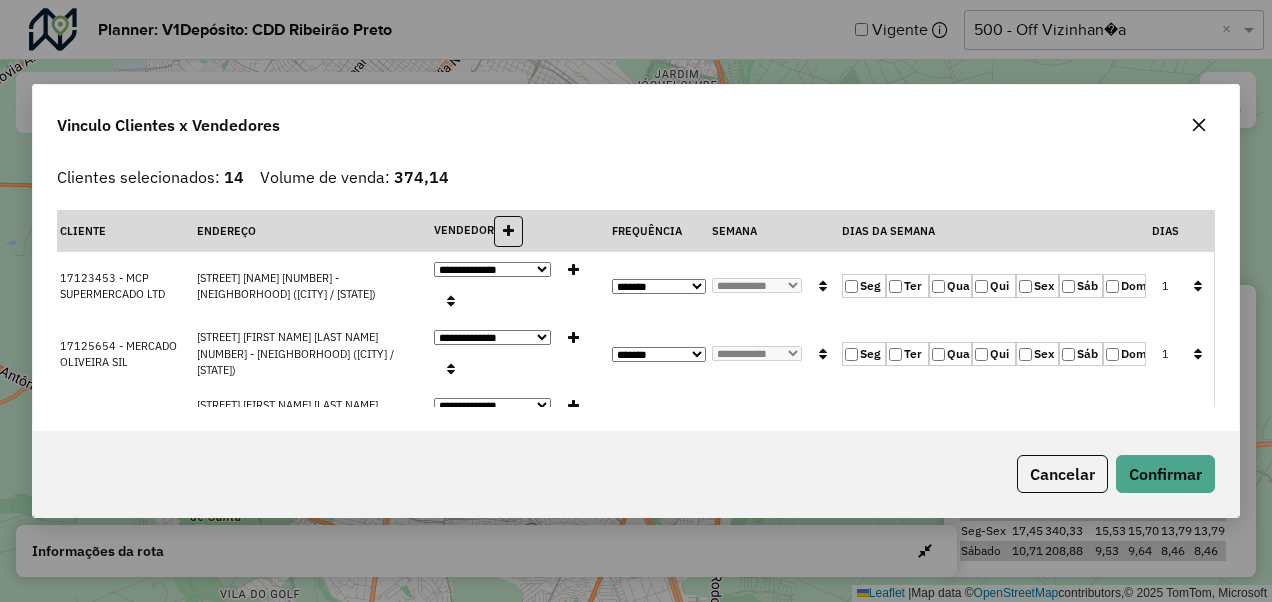 click 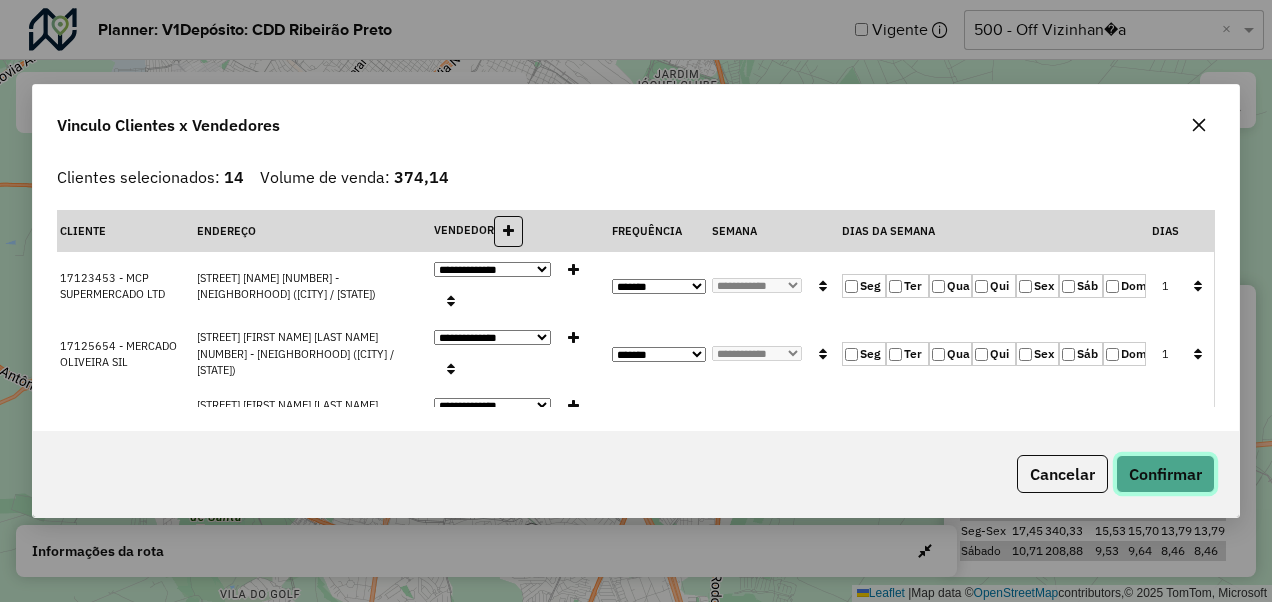 click on "Confirmar" 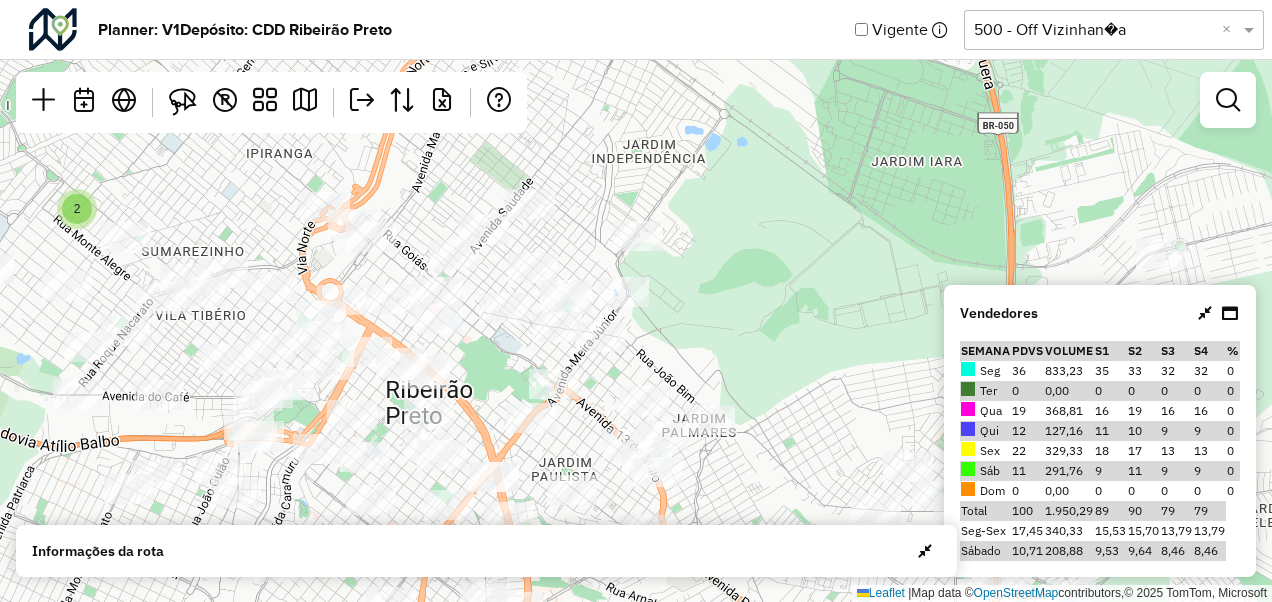 drag, startPoint x: 550, startPoint y: 220, endPoint x: 675, endPoint y: 342, distance: 174.66826 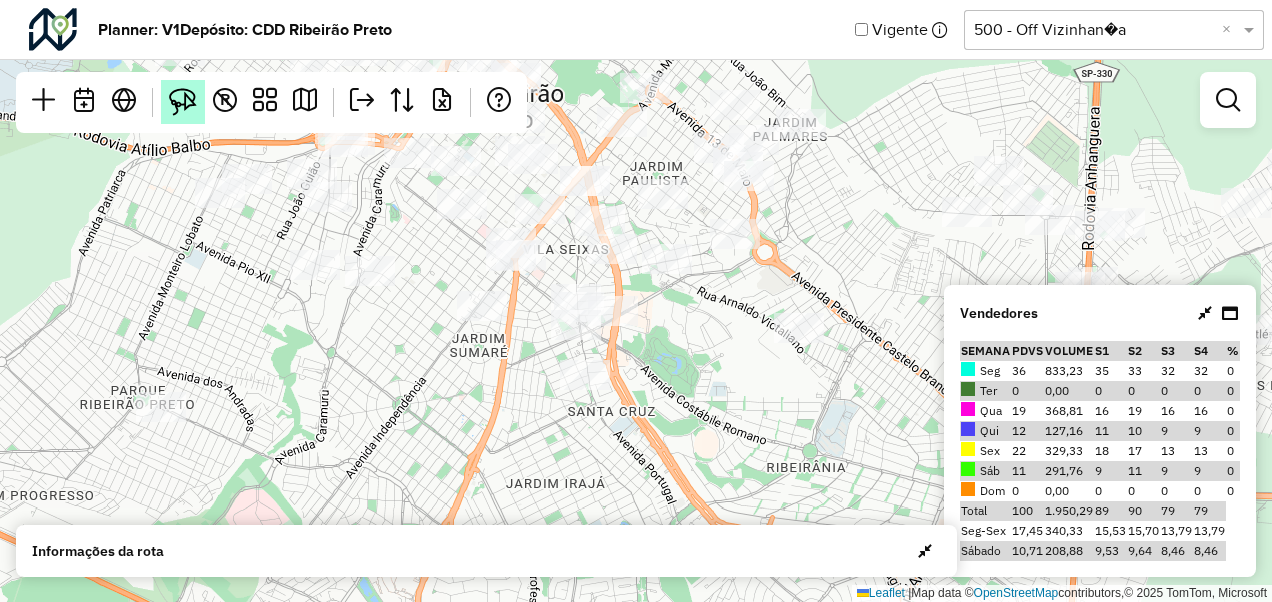 click at bounding box center [183, 102] 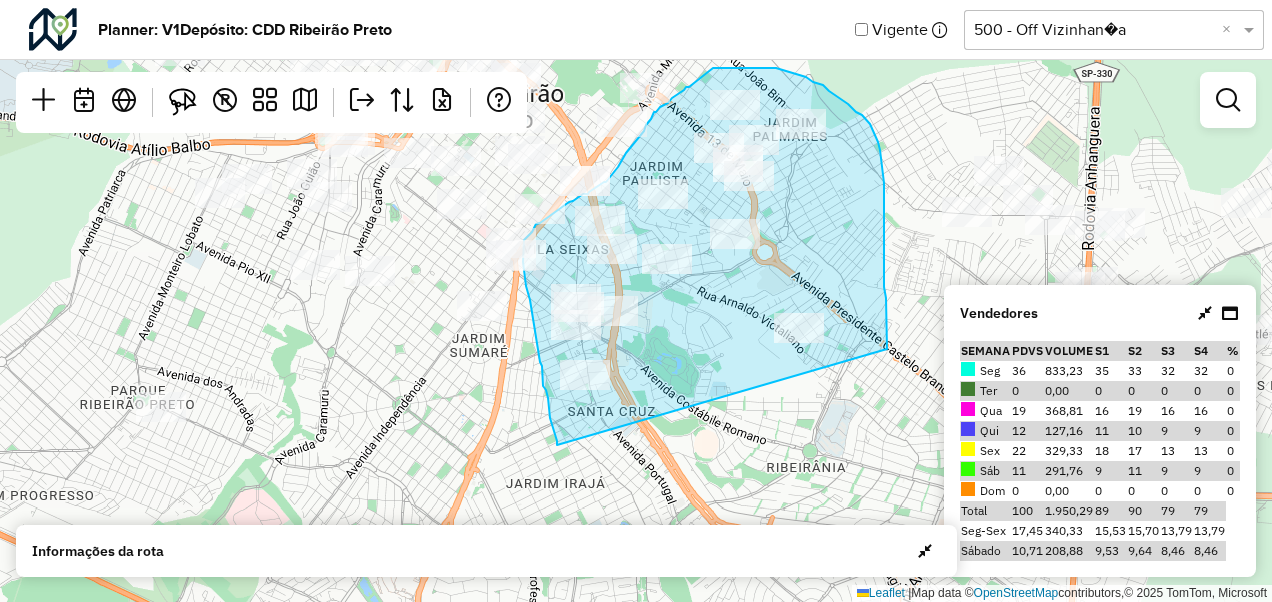 drag, startPoint x: 557, startPoint y: 445, endPoint x: 887, endPoint y: 350, distance: 343.4021 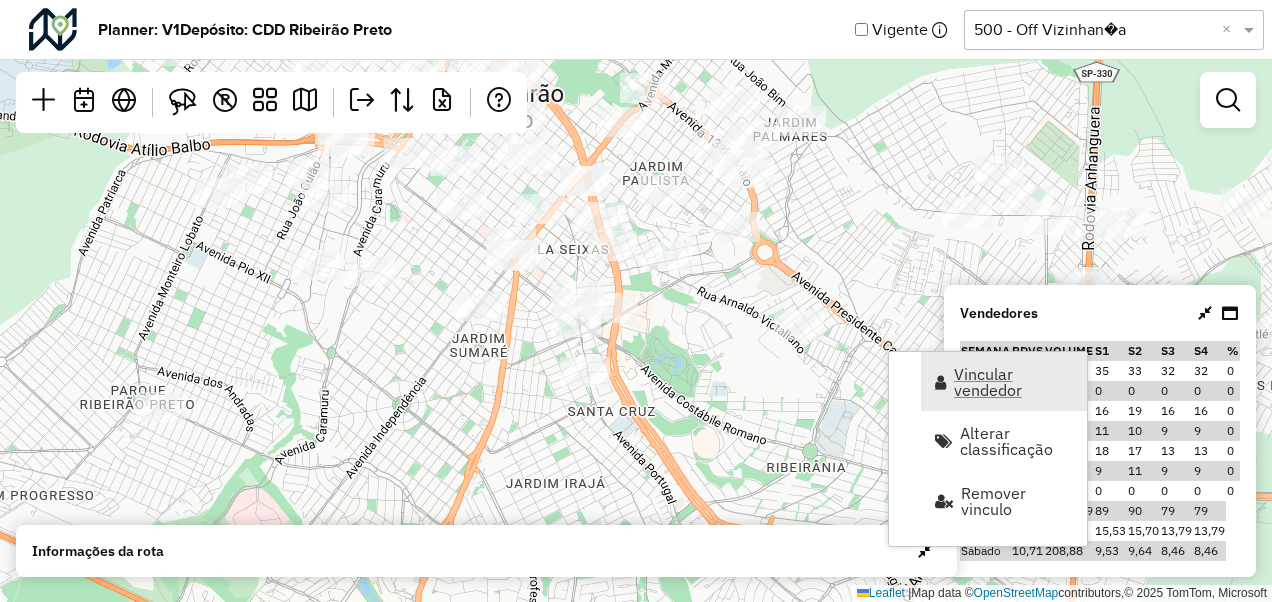 click on "Vincular vendedor" at bounding box center [1014, 382] 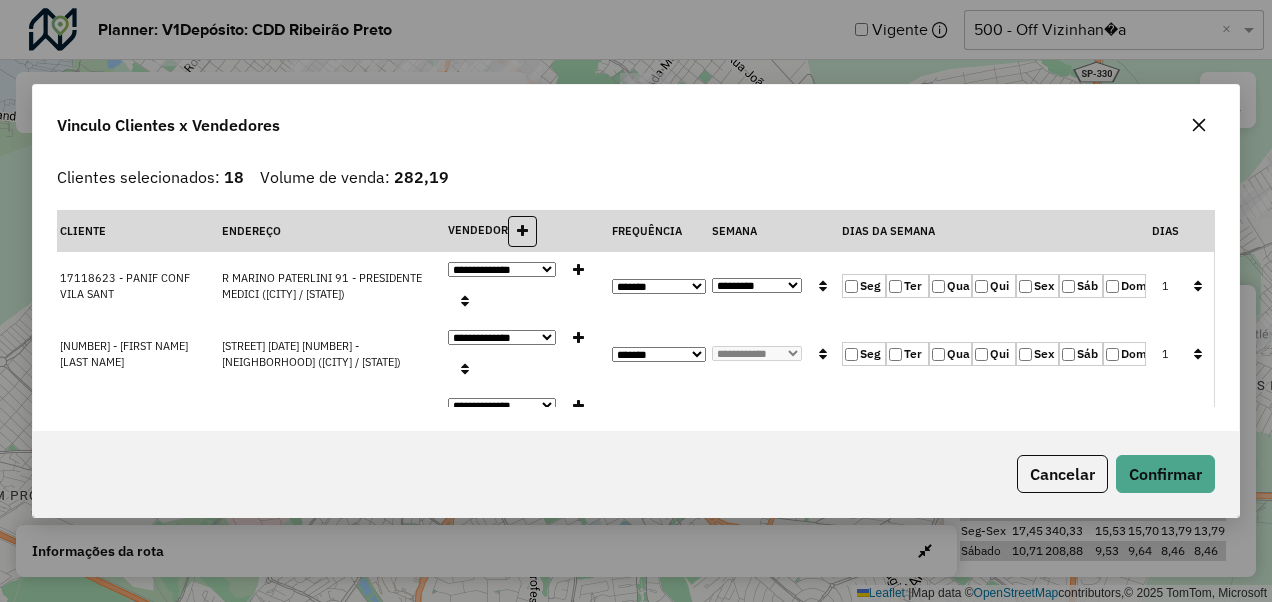 click on "Ter" 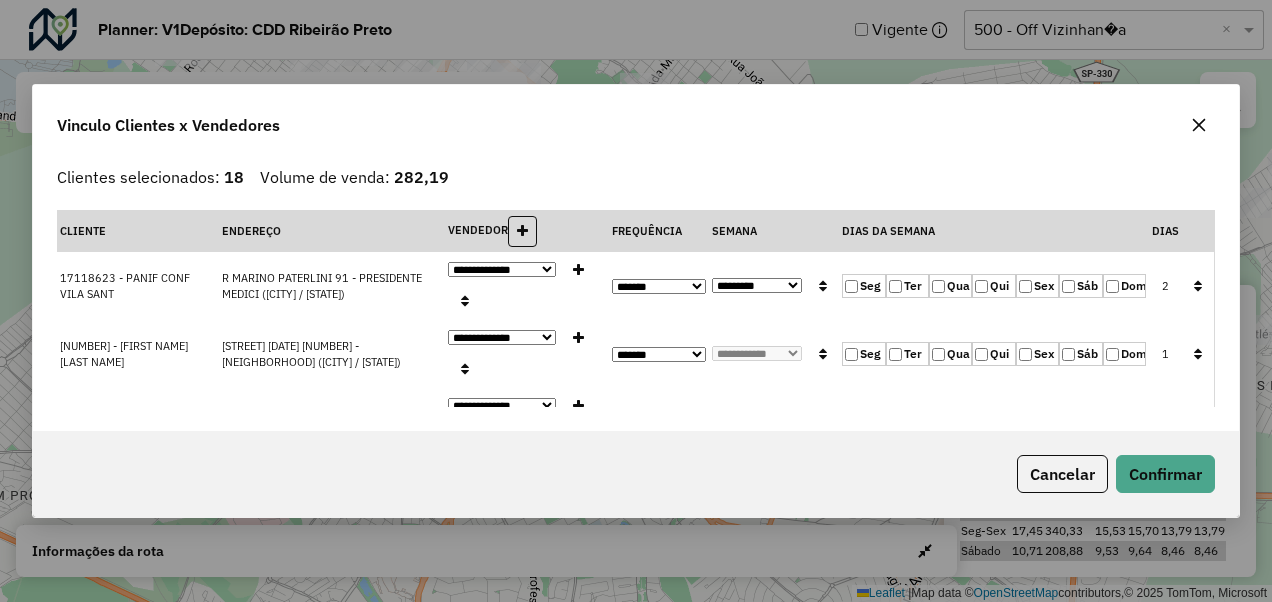 click on "Sex" 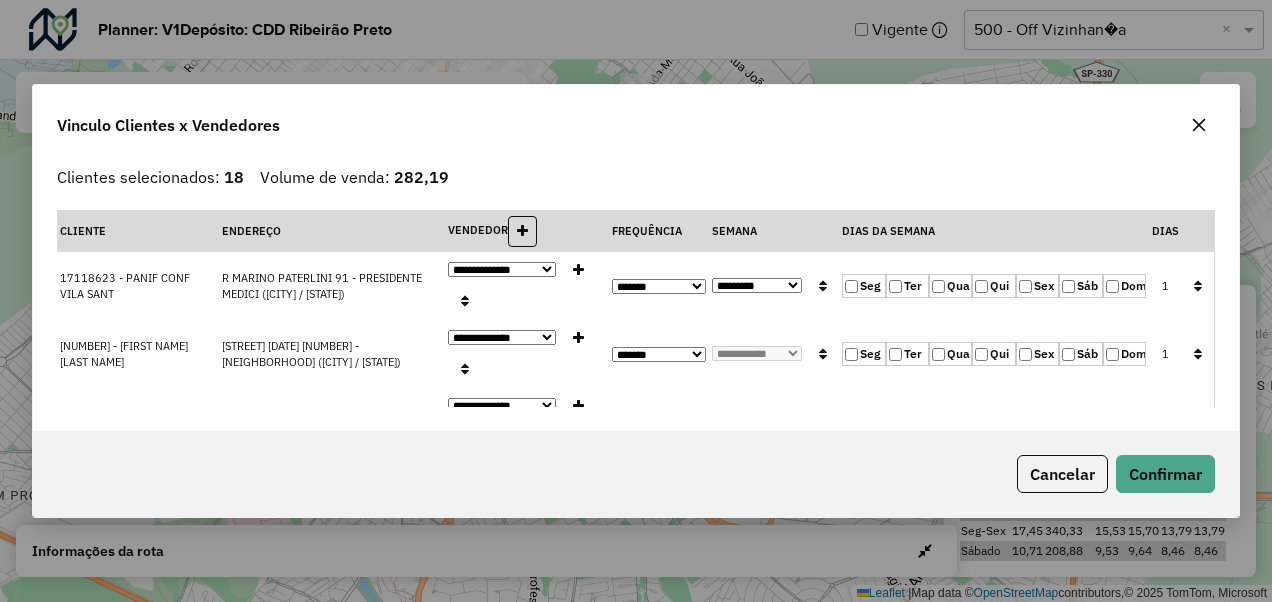 click 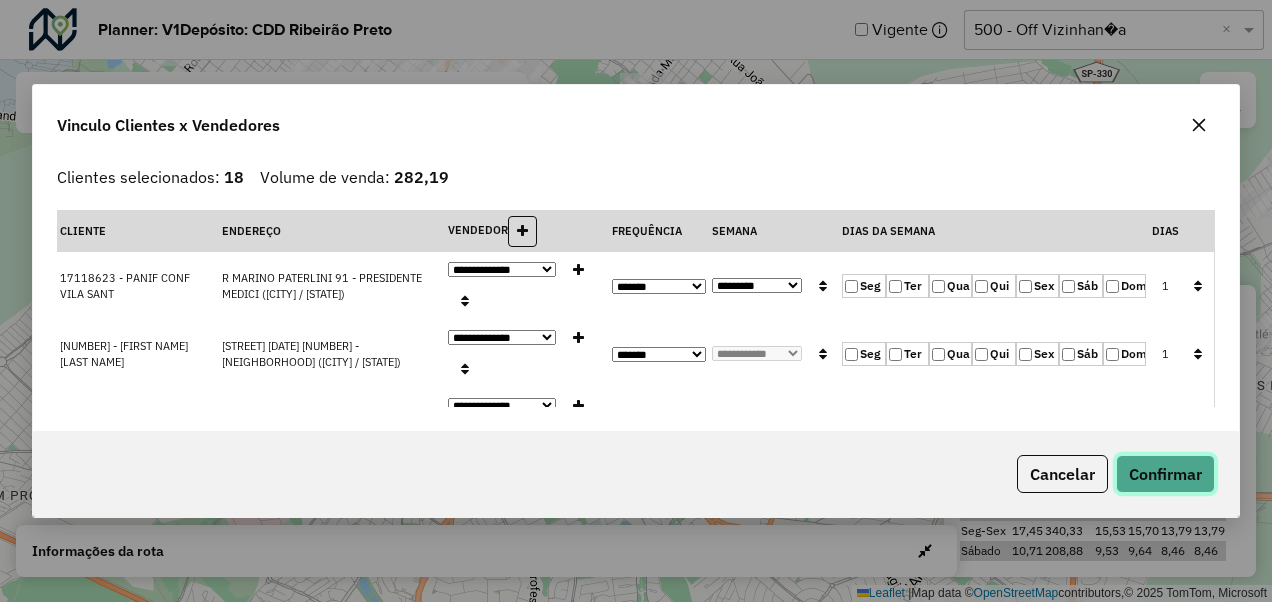 click on "Confirmar" 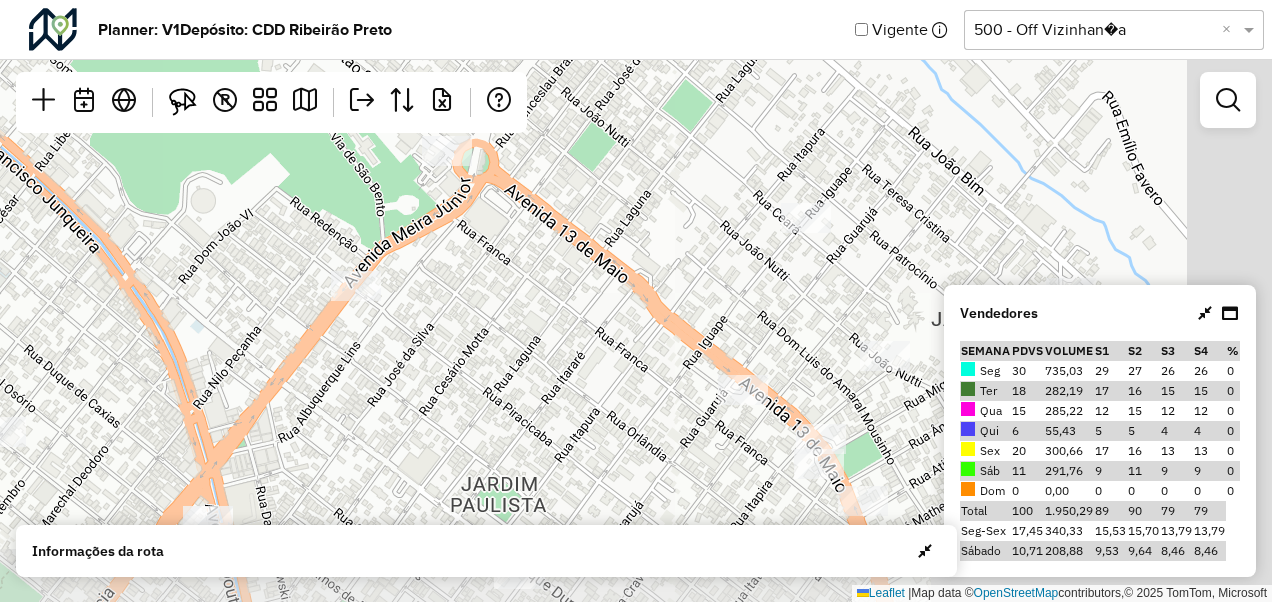drag, startPoint x: 904, startPoint y: 210, endPoint x: 550, endPoint y: 72, distance: 379.94736 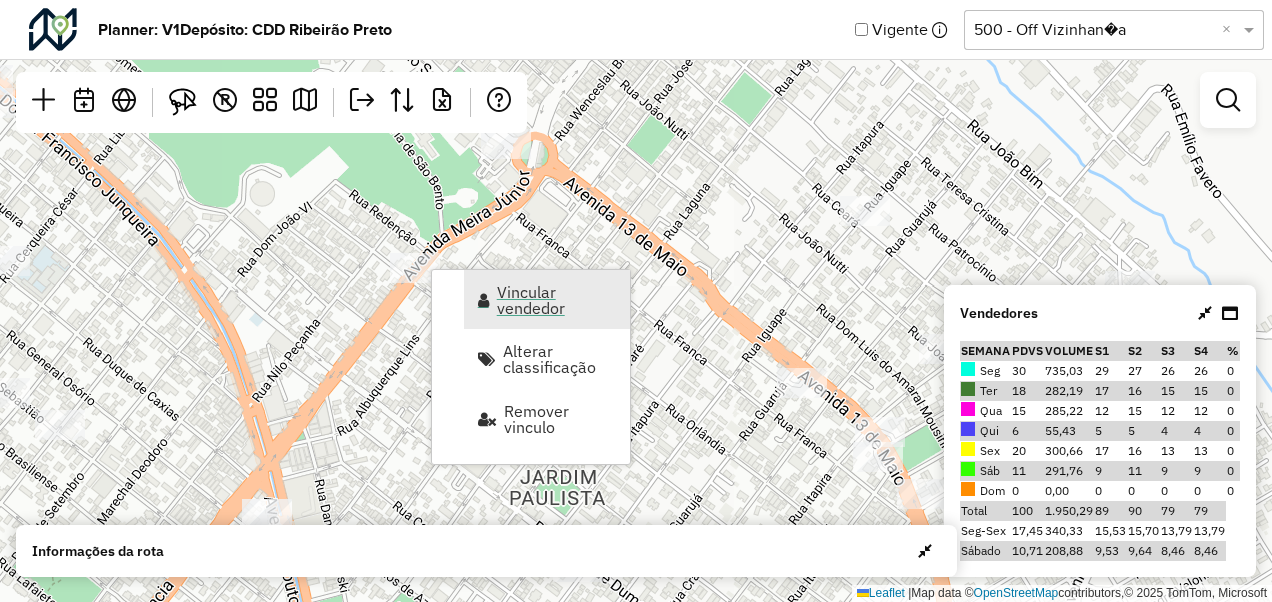 click on "Vincular vendedor" at bounding box center [547, 299] 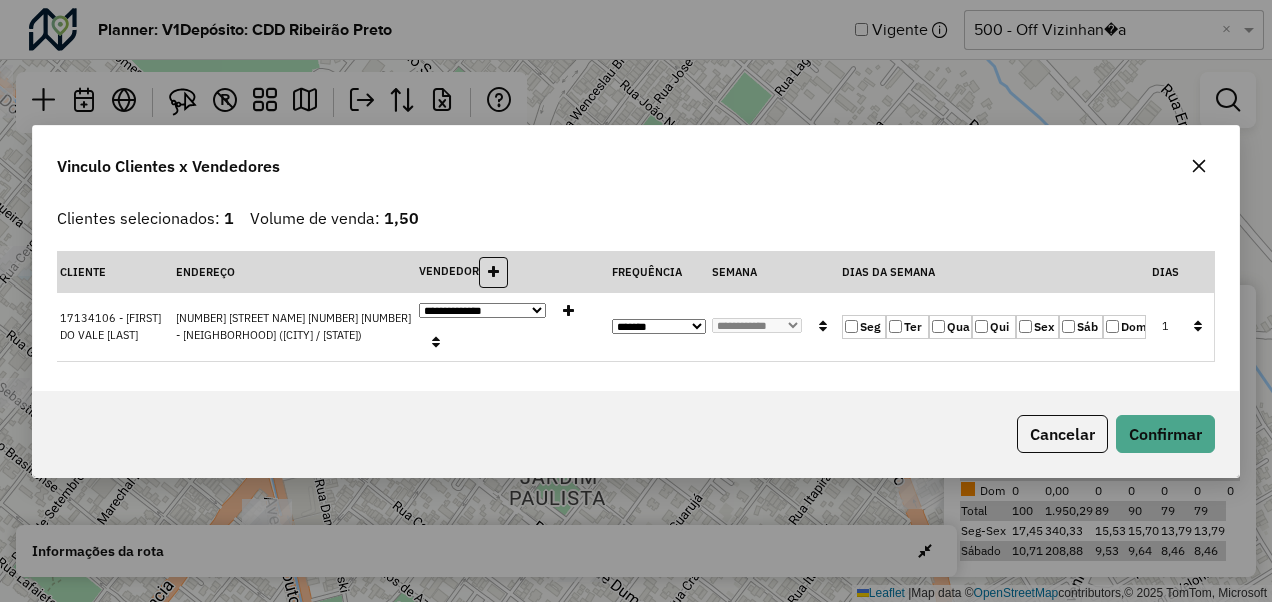 click on "Ter" 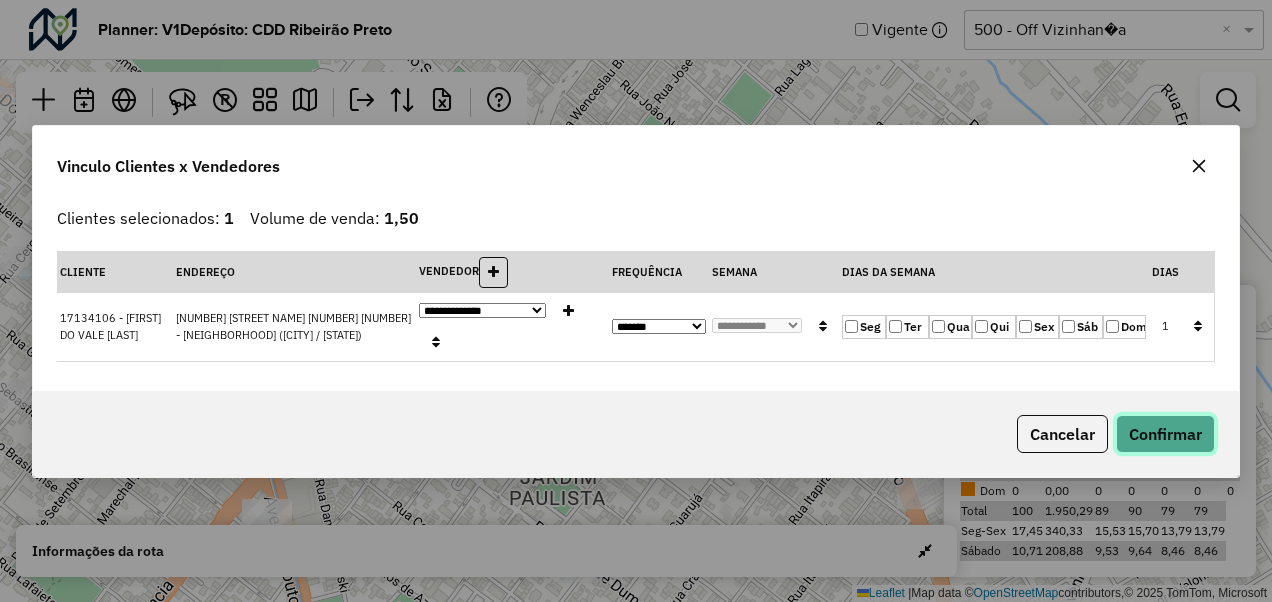 click on "Confirmar" 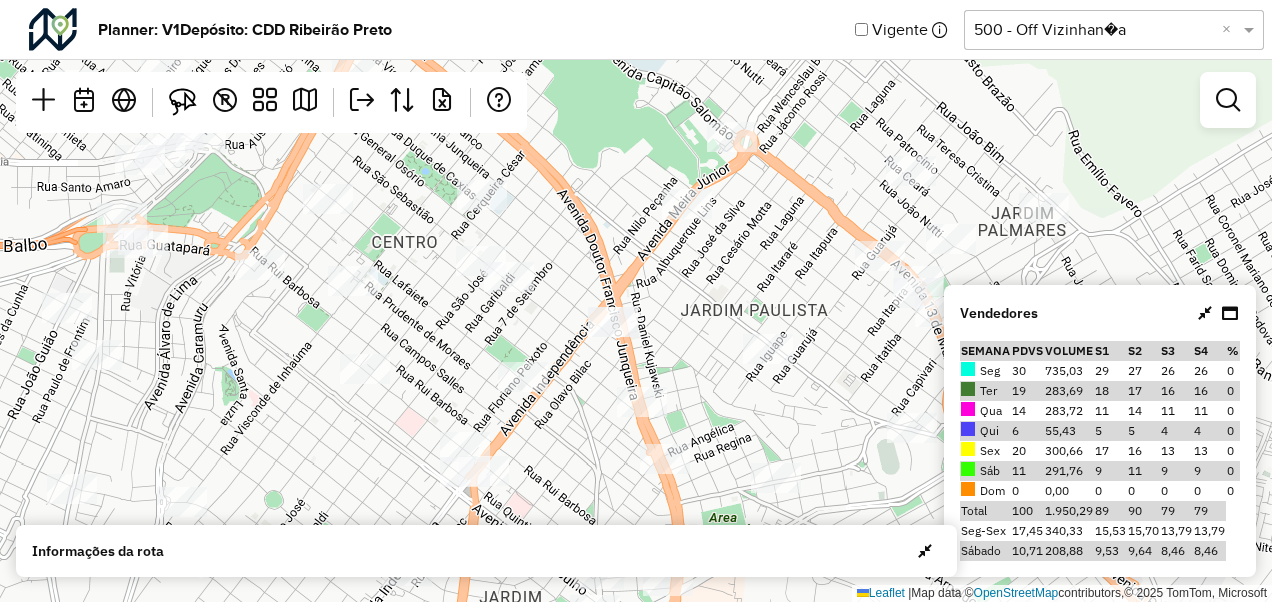 drag, startPoint x: 623, startPoint y: 308, endPoint x: 642, endPoint y: 170, distance: 139.30183 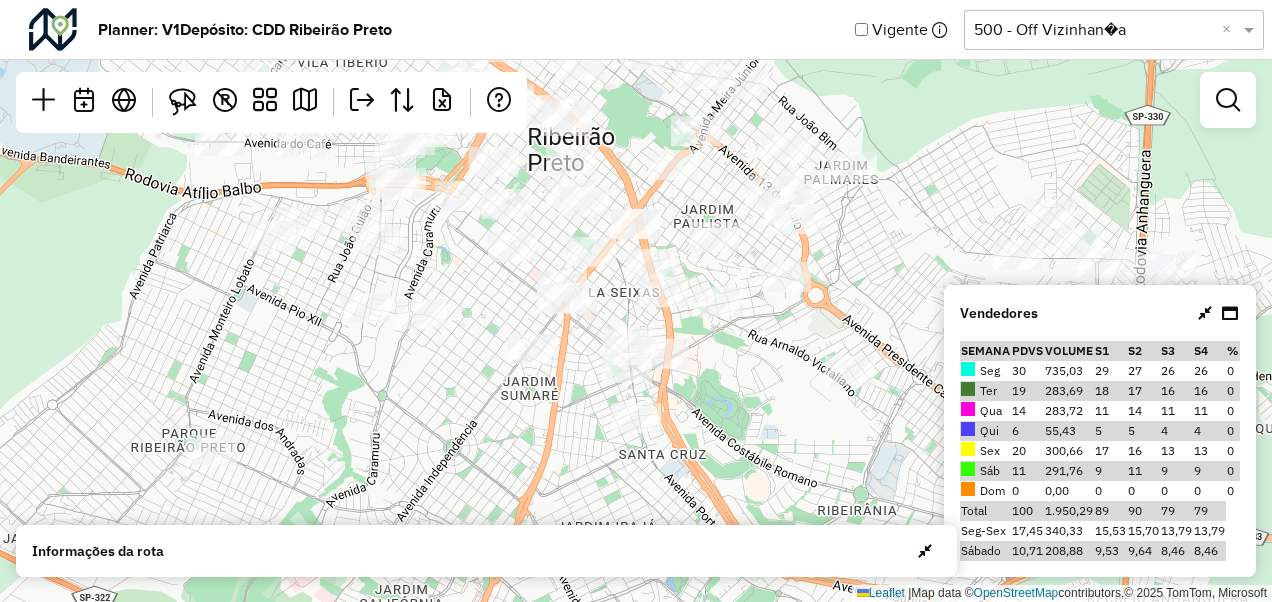 drag, startPoint x: 600, startPoint y: 298, endPoint x: 652, endPoint y: 296, distance: 52.03845 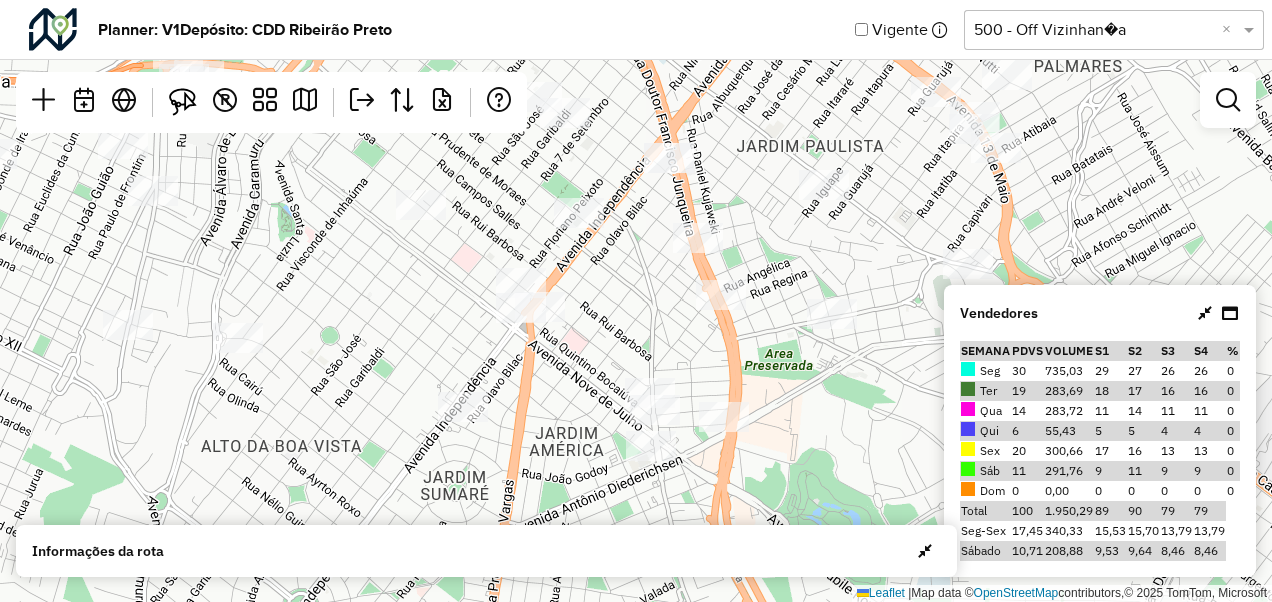drag, startPoint x: 588, startPoint y: 263, endPoint x: 623, endPoint y: 306, distance: 55.443665 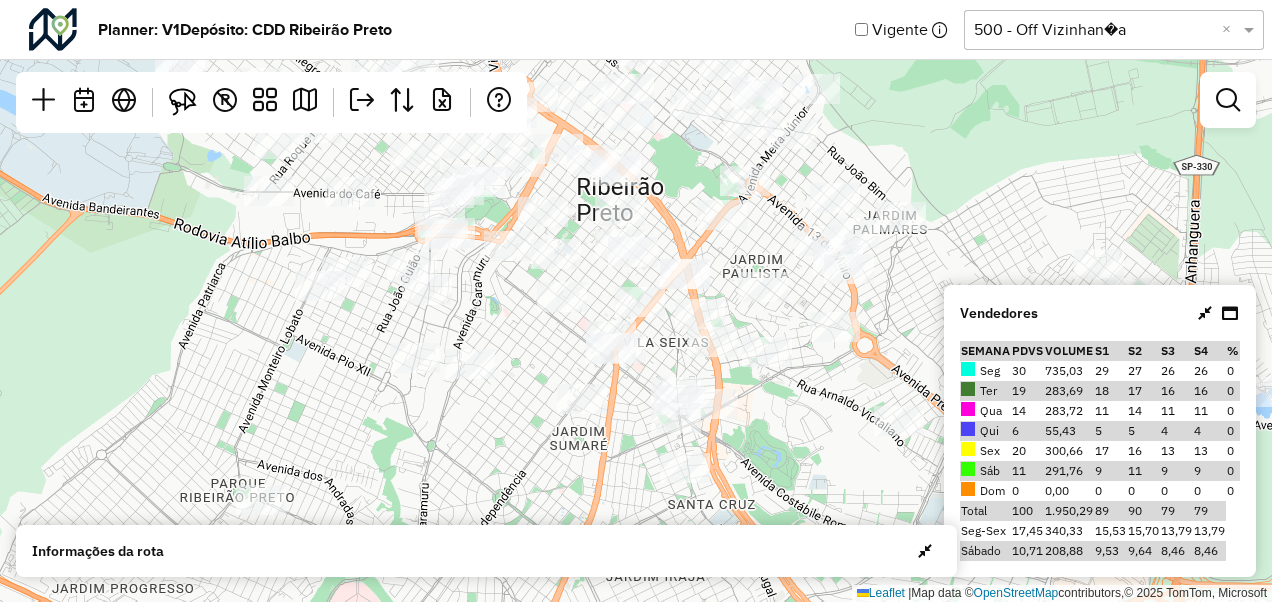 drag, startPoint x: 644, startPoint y: 300, endPoint x: 680, endPoint y: 327, distance: 45 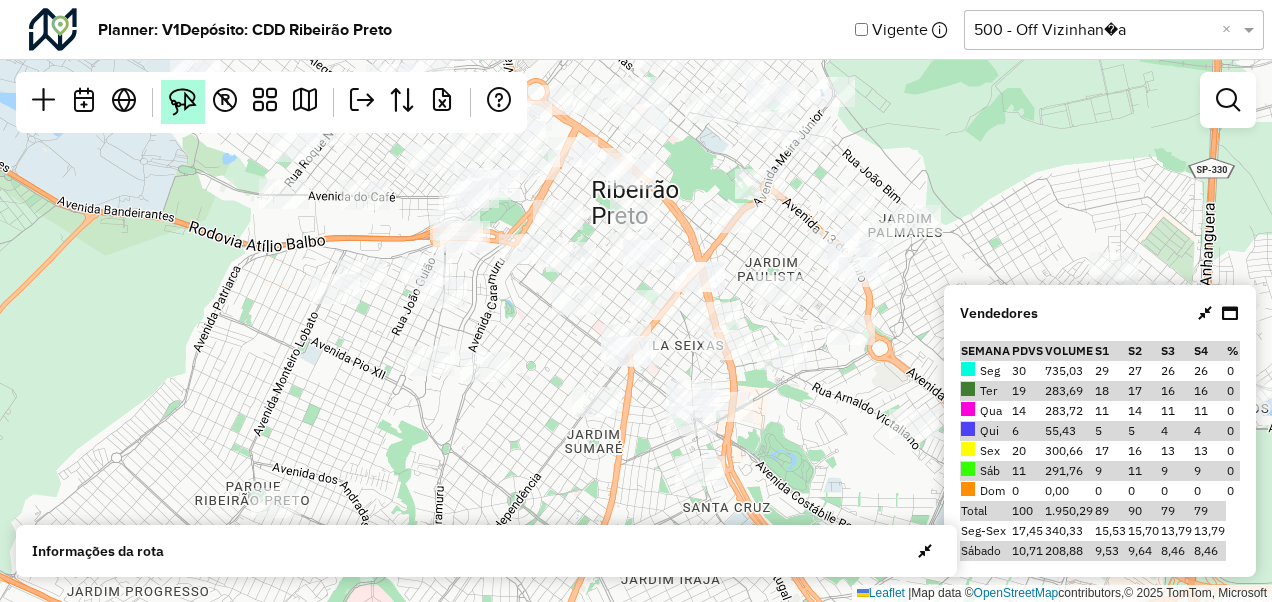 click at bounding box center (183, 102) 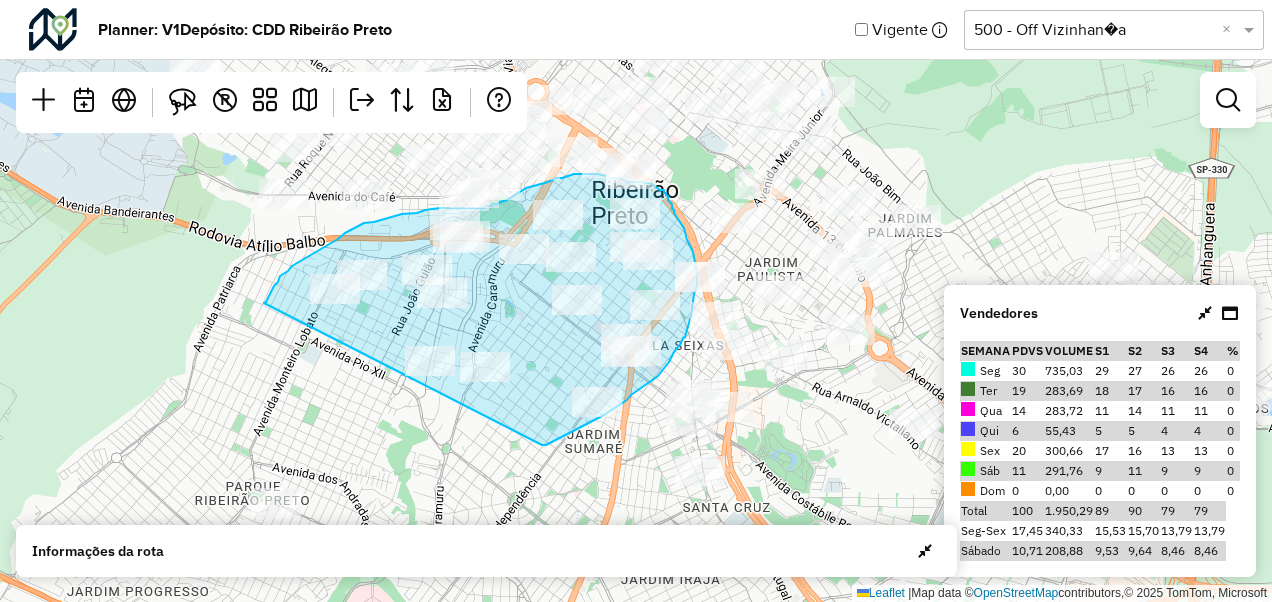 drag, startPoint x: 542, startPoint y: 445, endPoint x: 264, endPoint y: 303, distance: 312.16663 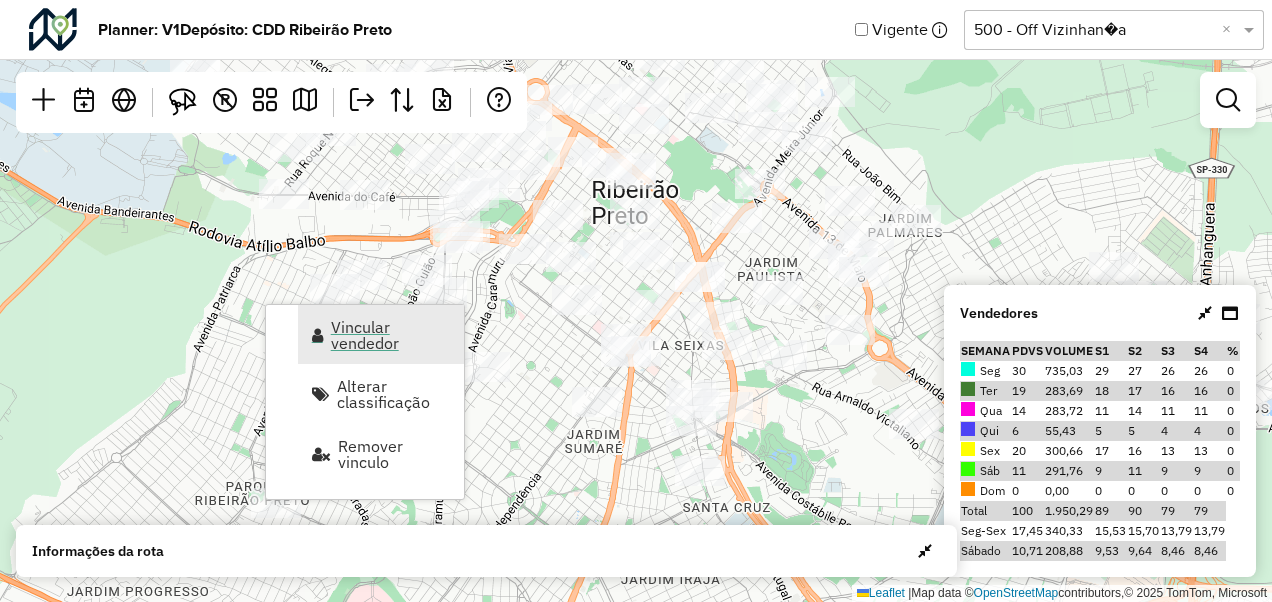 click on "Vincular vendedor" at bounding box center (391, 335) 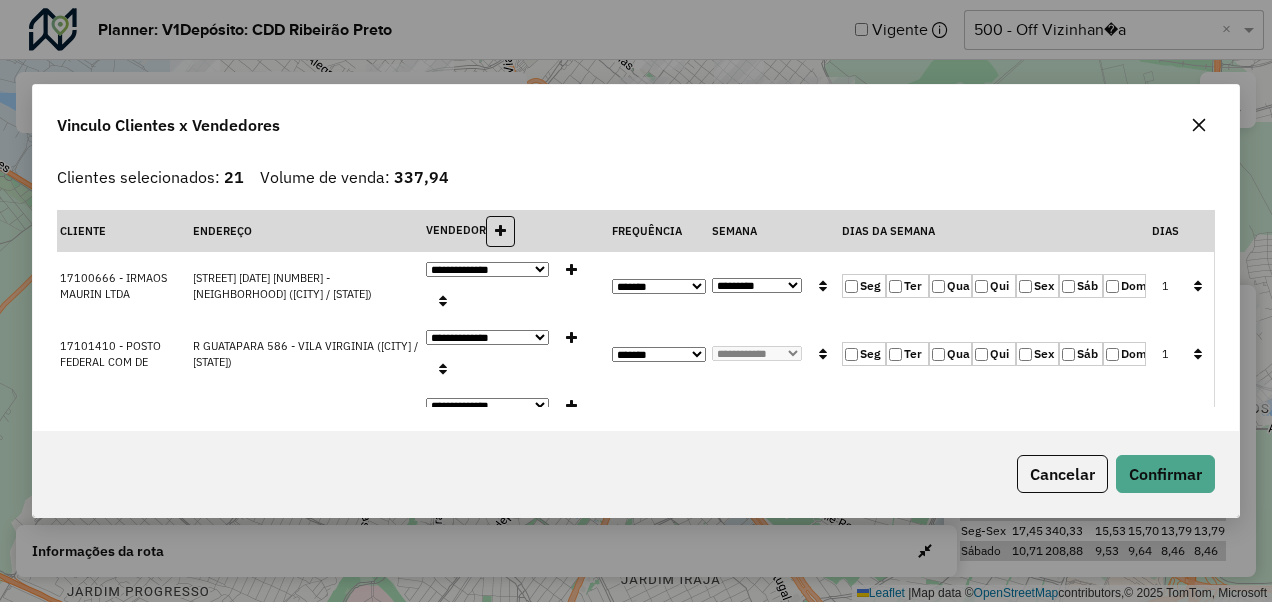 click 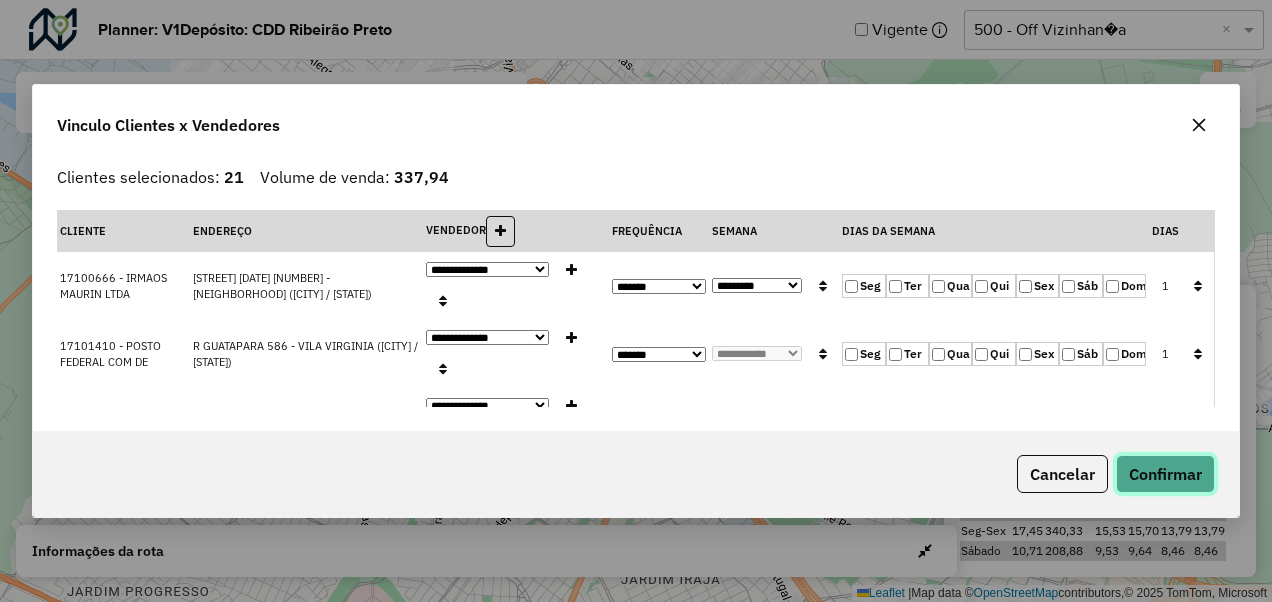 click on "Confirmar" 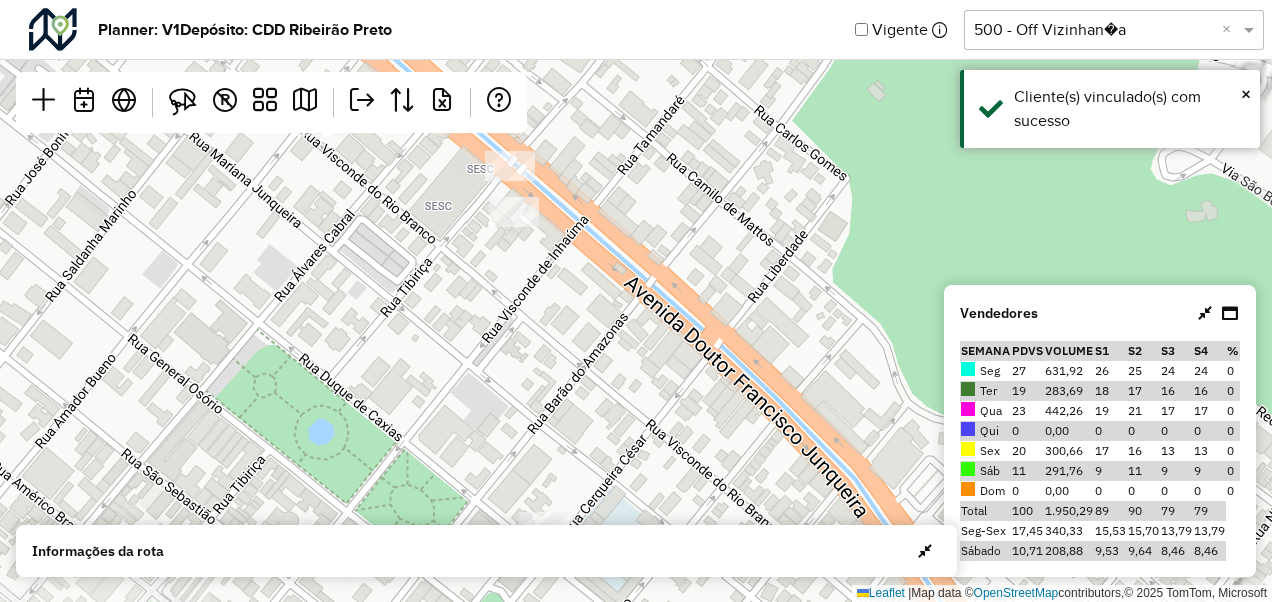 drag, startPoint x: 577, startPoint y: 257, endPoint x: 576, endPoint y: 318, distance: 61.008198 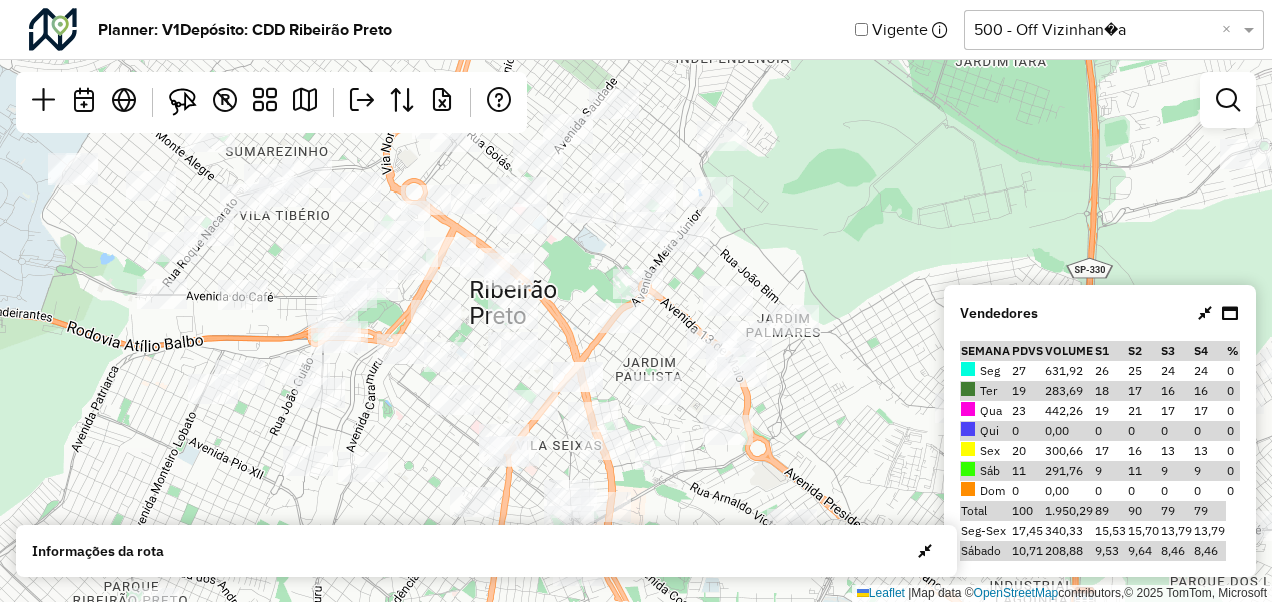 drag, startPoint x: 606, startPoint y: 246, endPoint x: 622, endPoint y: 214, distance: 35.77709 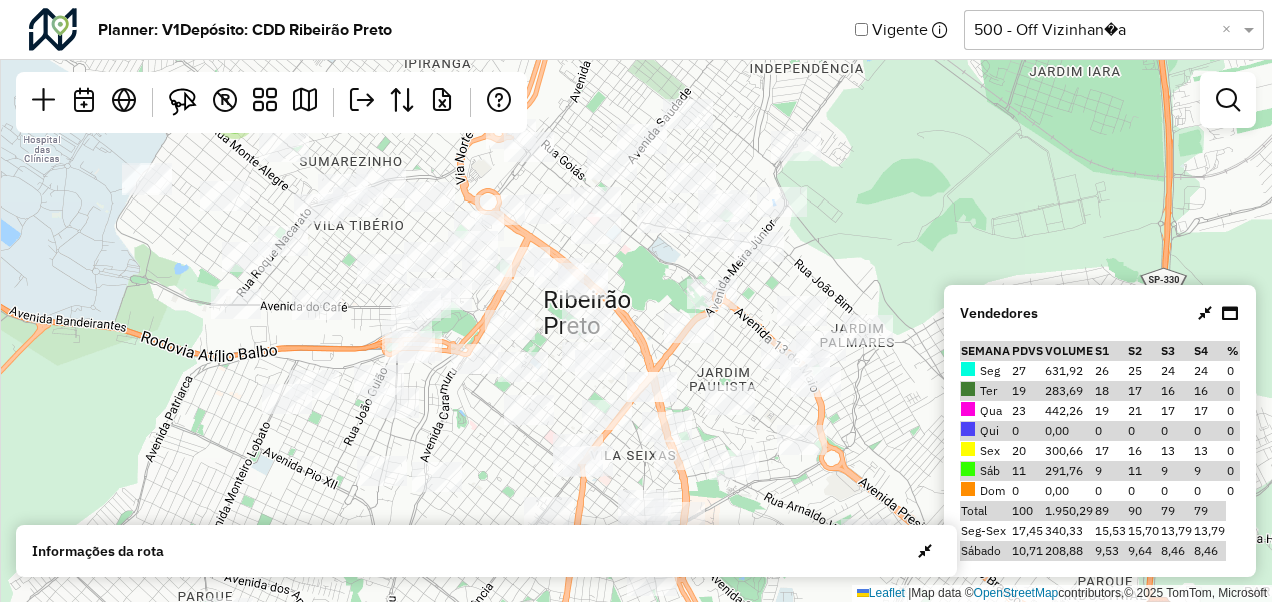 drag, startPoint x: 368, startPoint y: 224, endPoint x: 386, endPoint y: 236, distance: 21.633308 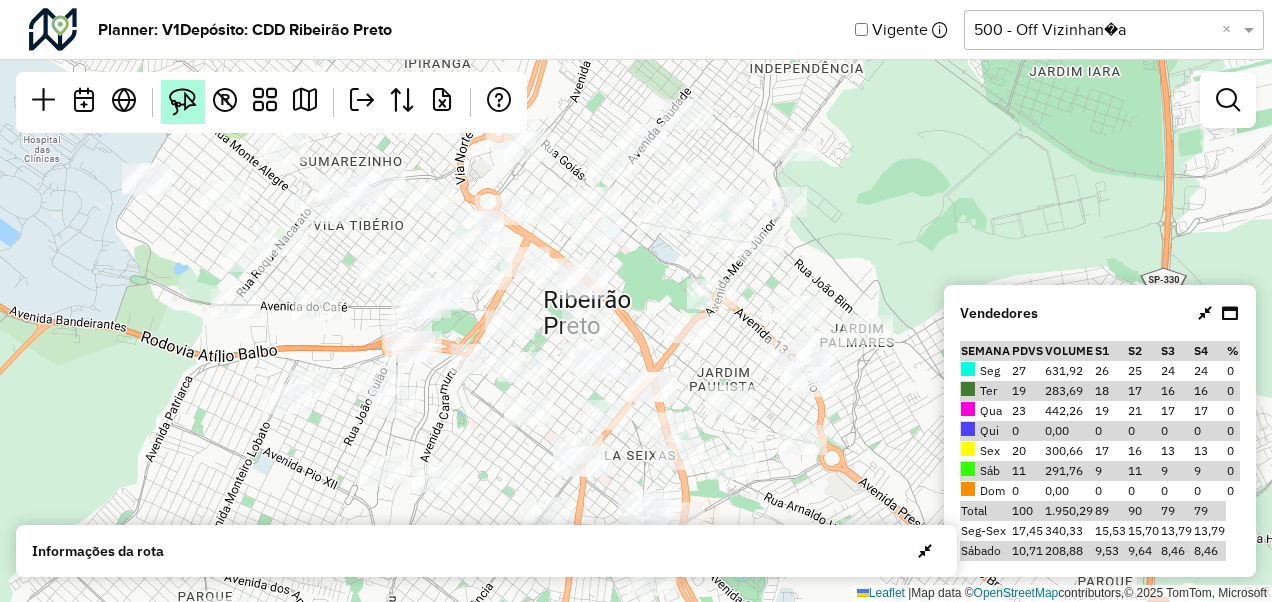 click at bounding box center [183, 102] 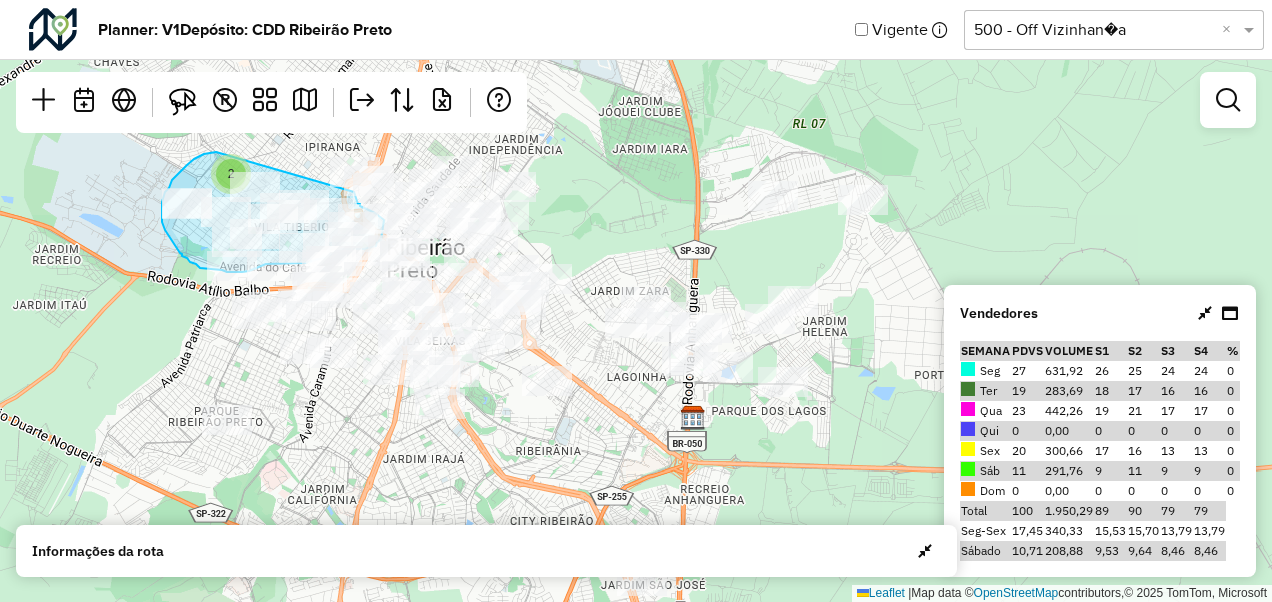 click on "2 2  Leaflet   |  Map data ©  OpenStreetMap  contributors,© 2025 TomTom, Microsoft" 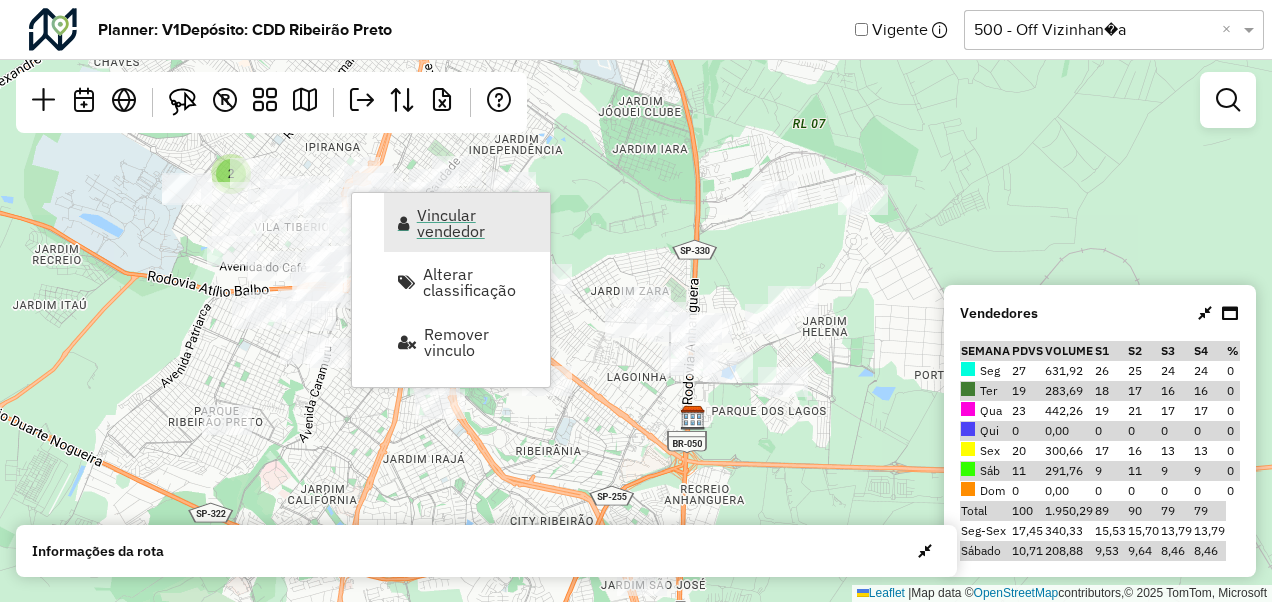 click on "Vincular vendedor" at bounding box center (477, 223) 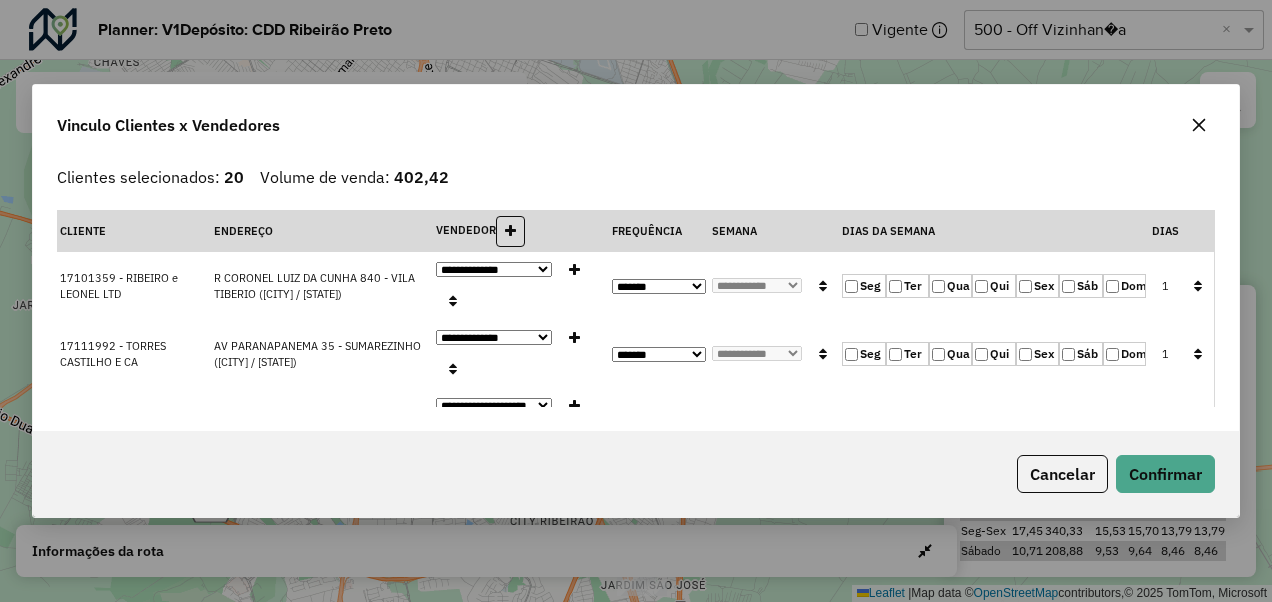 click 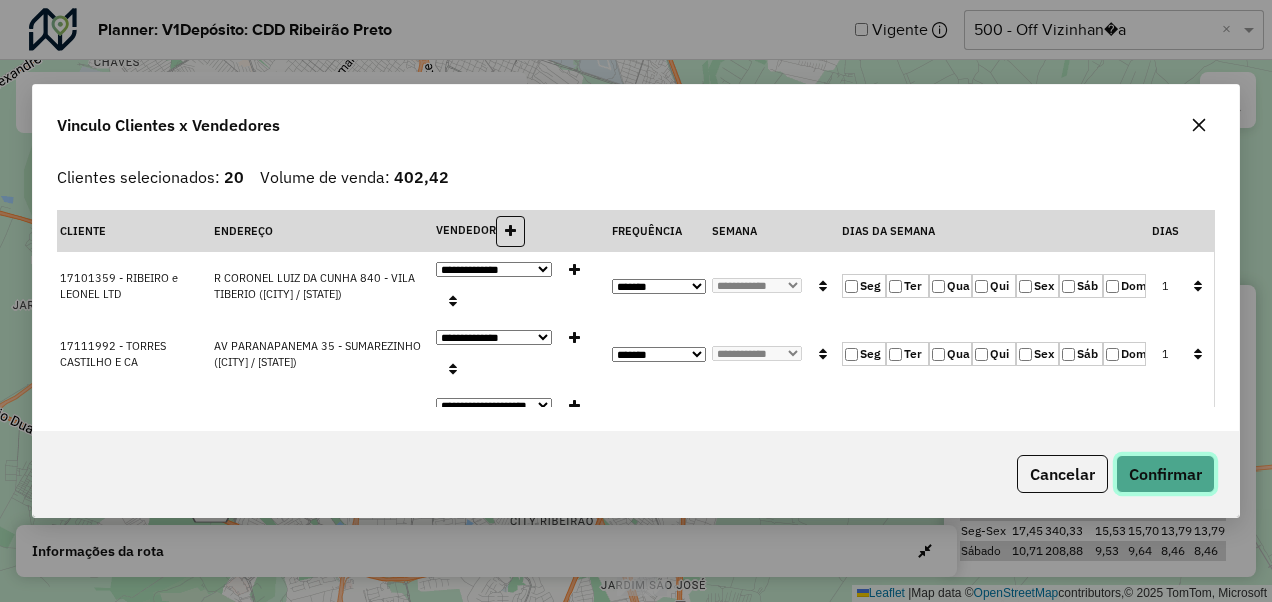 click on "Confirmar" 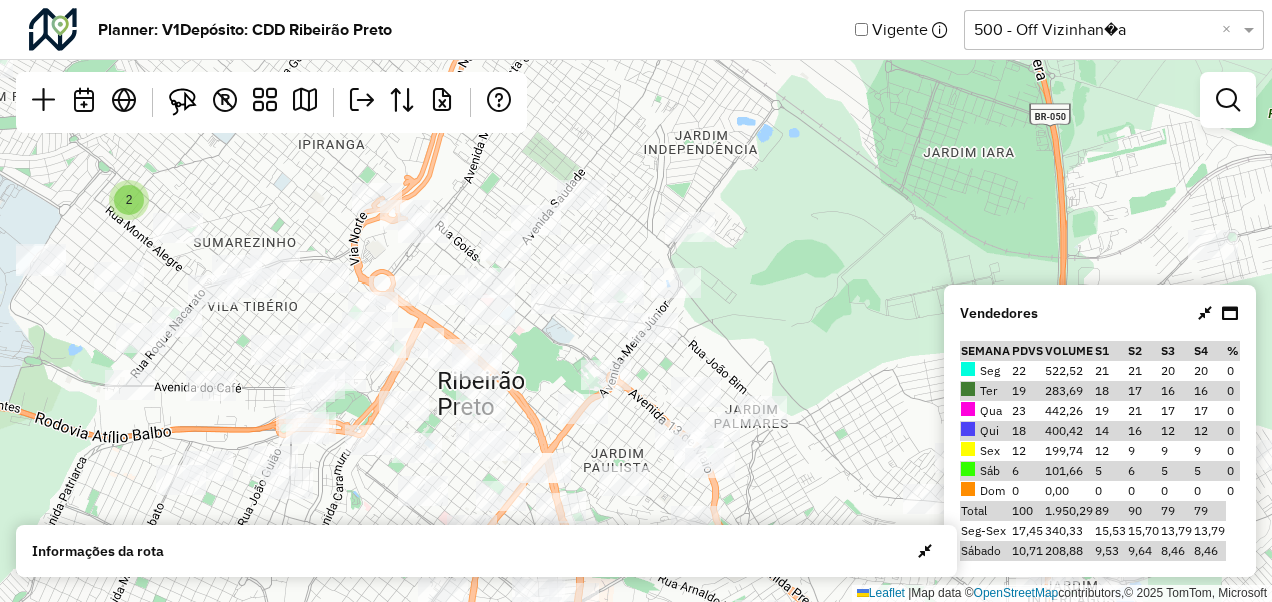 drag, startPoint x: 857, startPoint y: 226, endPoint x: 780, endPoint y: 285, distance: 97.00516 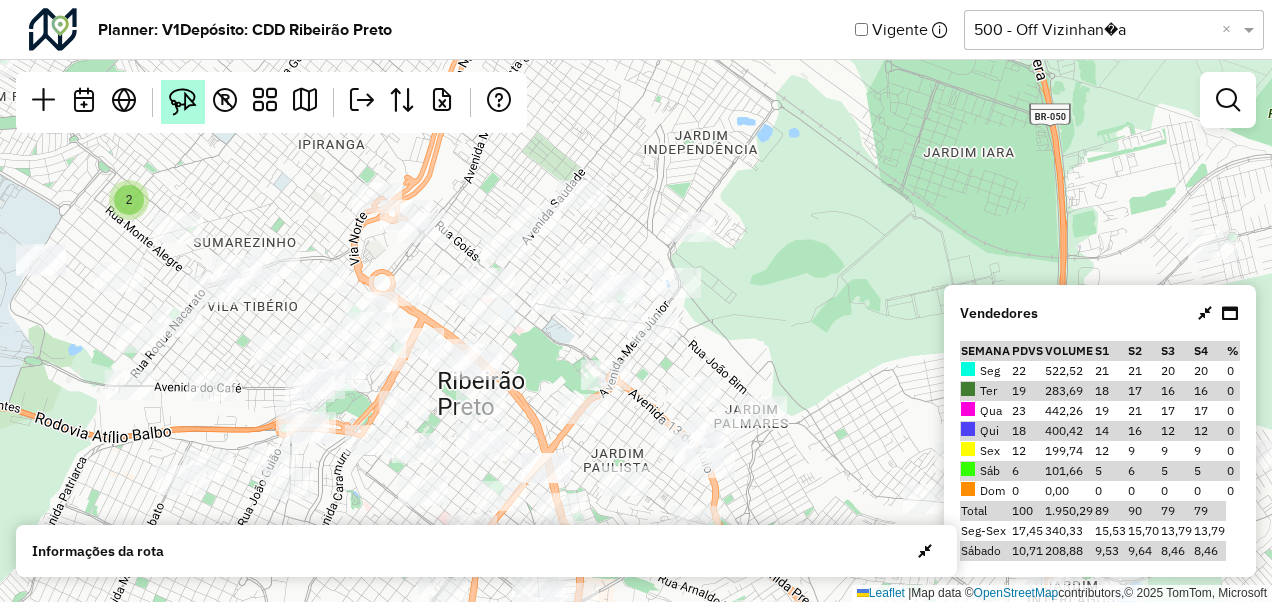 click at bounding box center [183, 102] 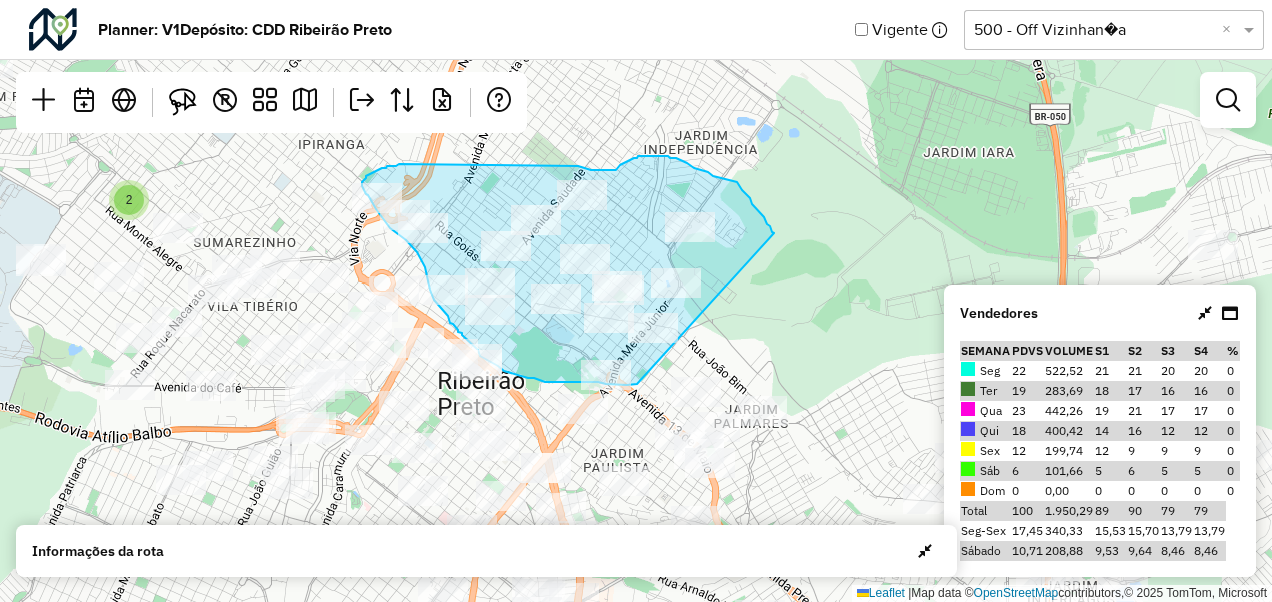 drag, startPoint x: 637, startPoint y: 384, endPoint x: 774, endPoint y: 233, distance: 203.88722 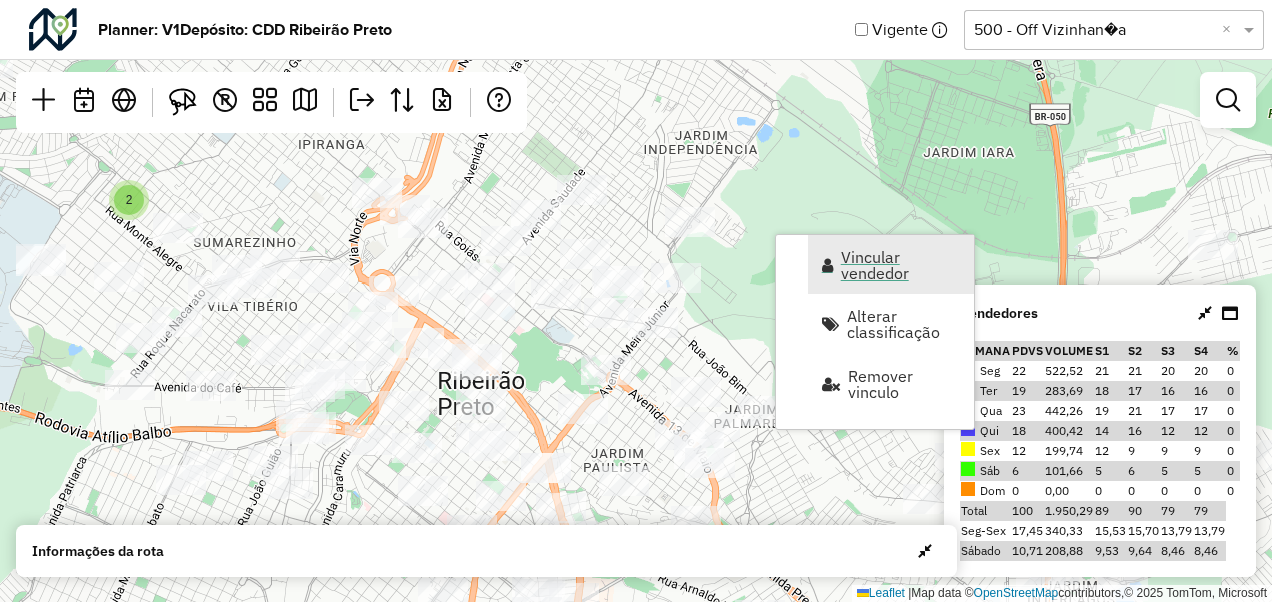 click on "Vincular vendedor" at bounding box center [901, 265] 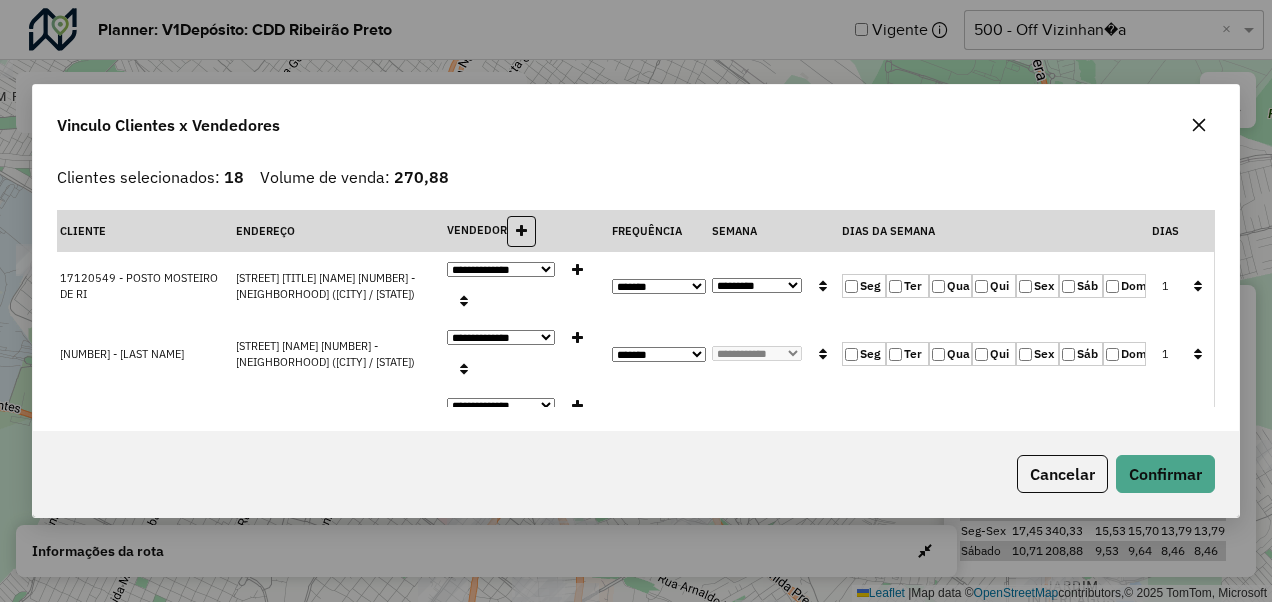 click 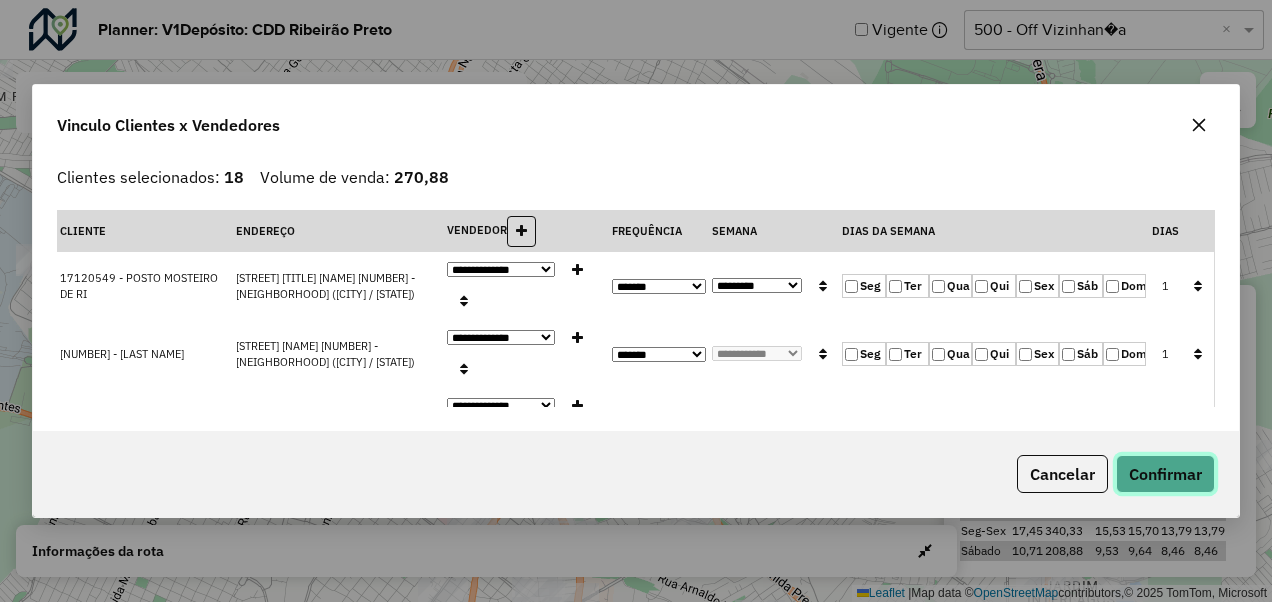 click on "Confirmar" 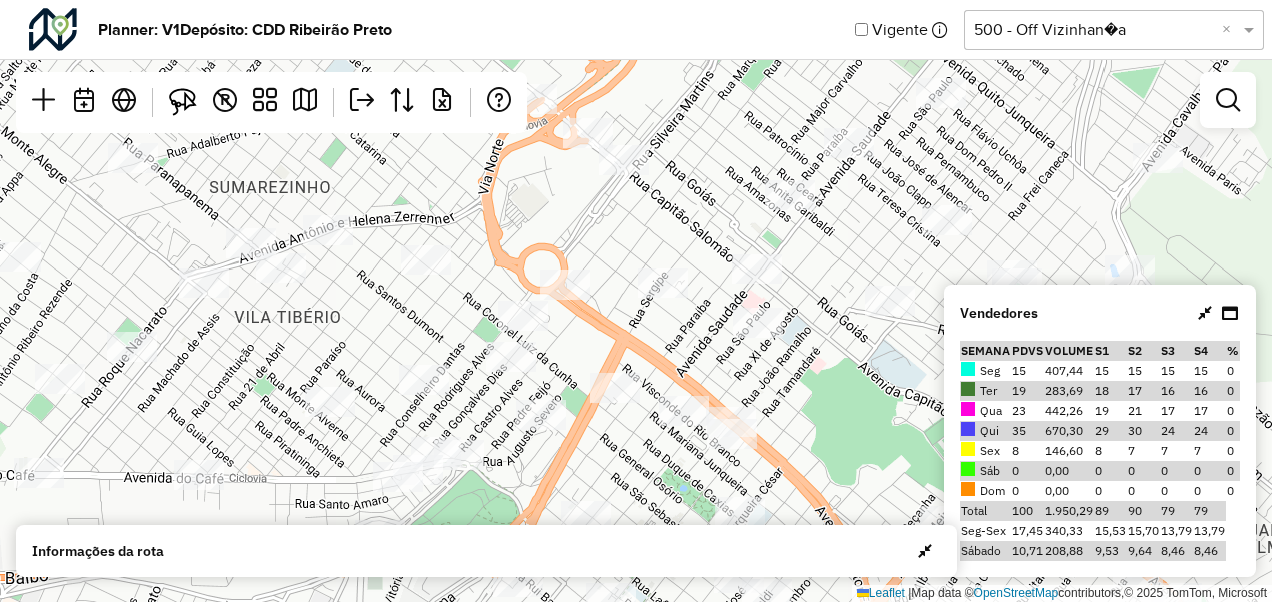 drag, startPoint x: 323, startPoint y: 304, endPoint x: 607, endPoint y: 339, distance: 286.14856 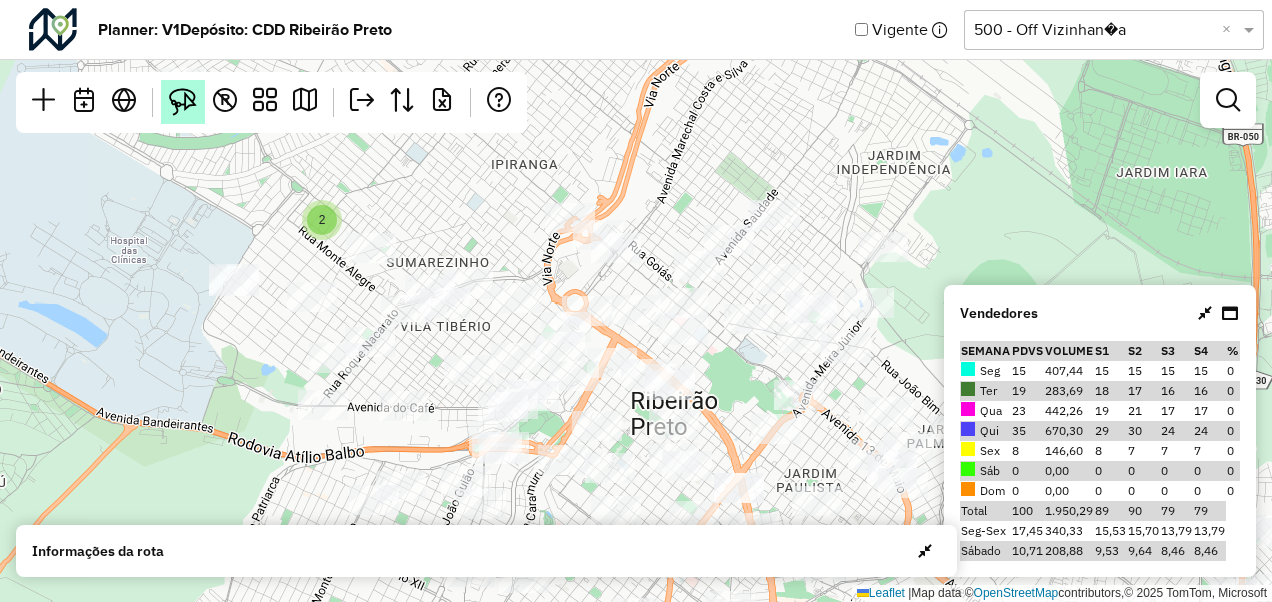 click at bounding box center (183, 102) 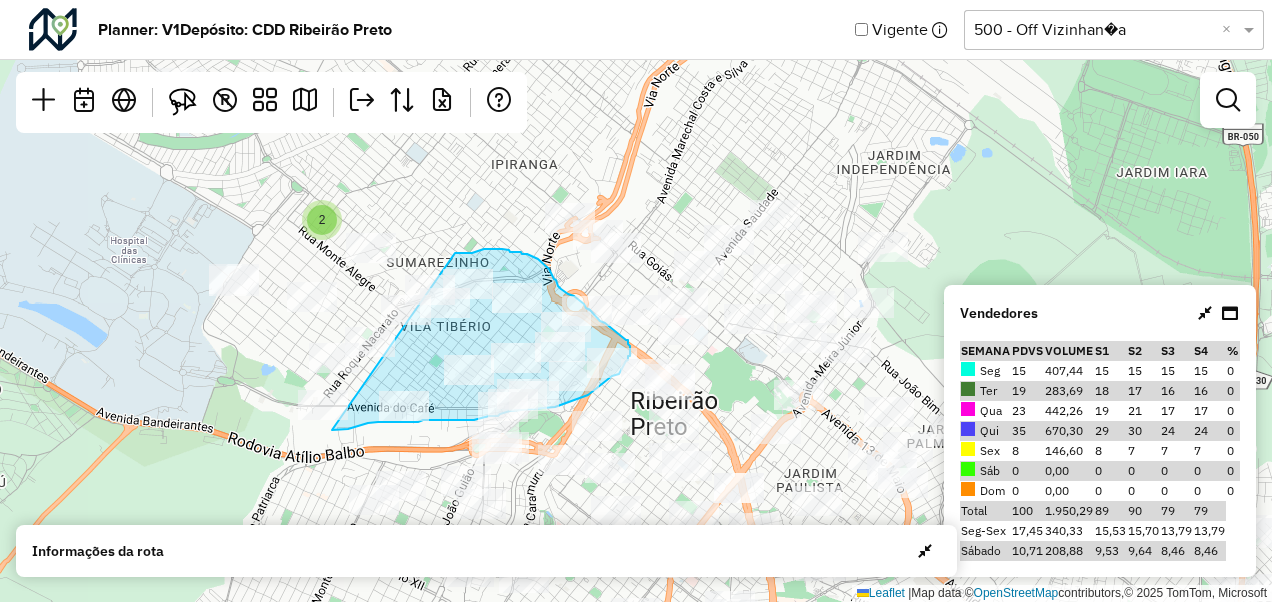drag, startPoint x: 332, startPoint y: 430, endPoint x: 455, endPoint y: 253, distance: 215.54118 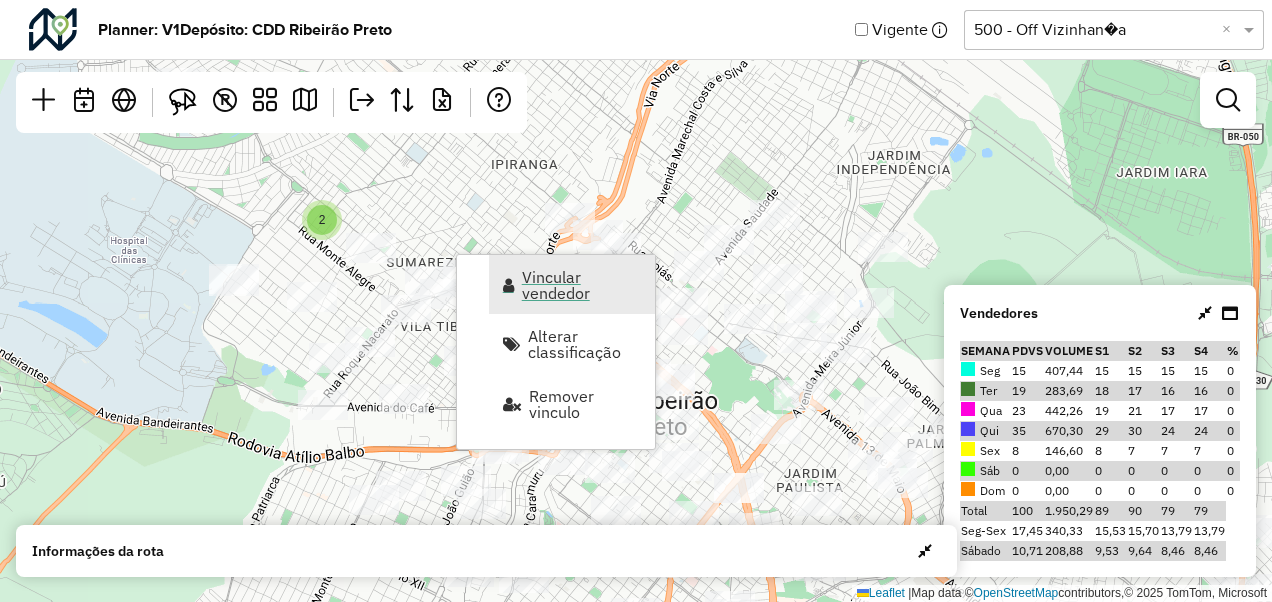 click on "Vincular vendedor" at bounding box center [582, 285] 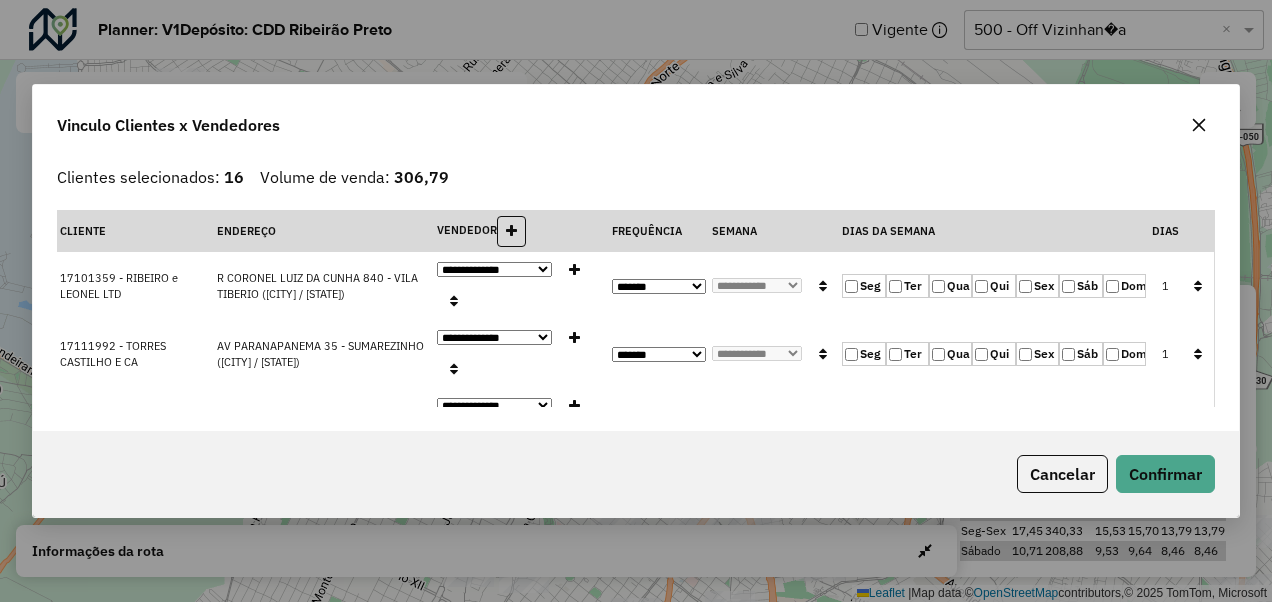 click on "Qui" 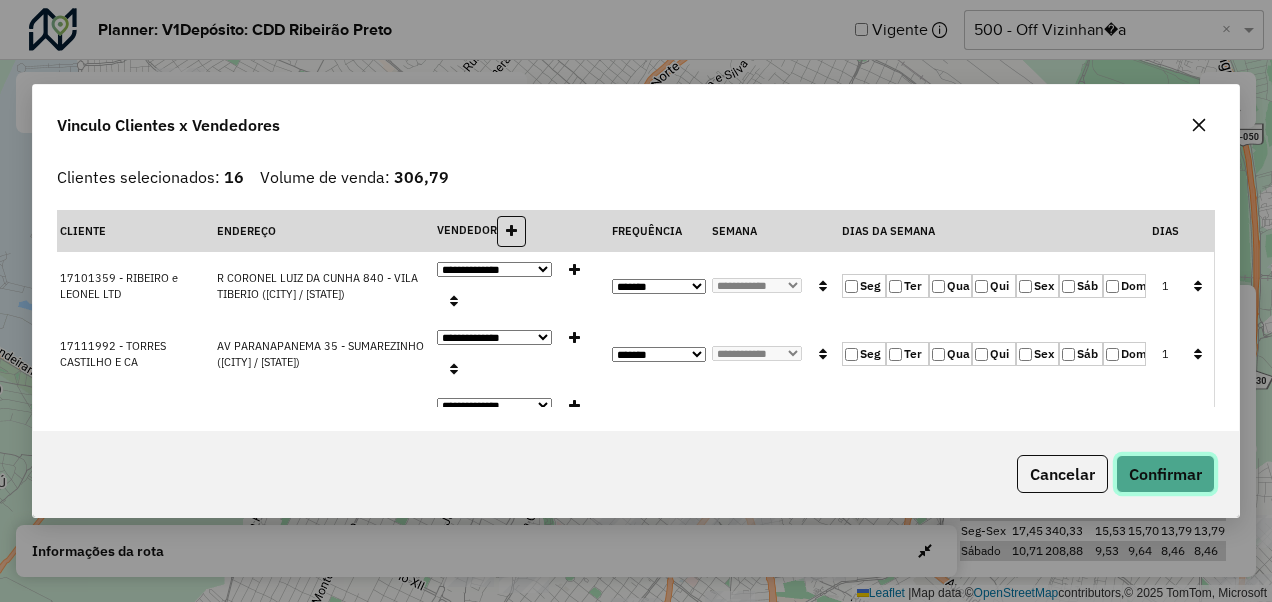 click on "Confirmar" 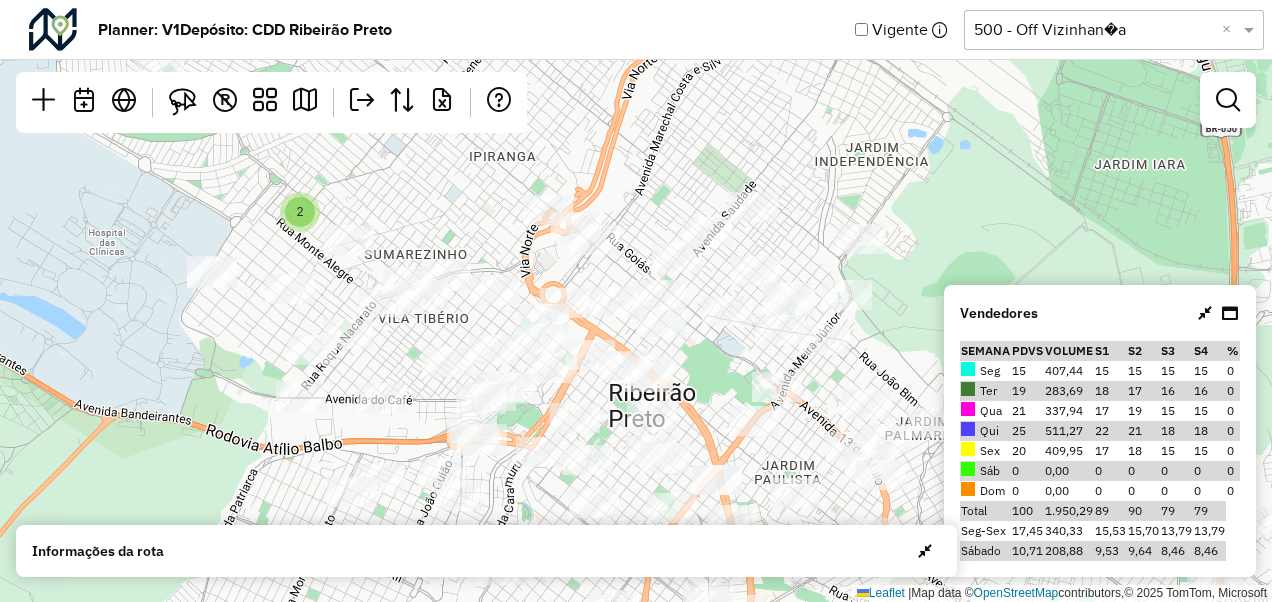 drag, startPoint x: 767, startPoint y: 370, endPoint x: 477, endPoint y: 188, distance: 342.3799 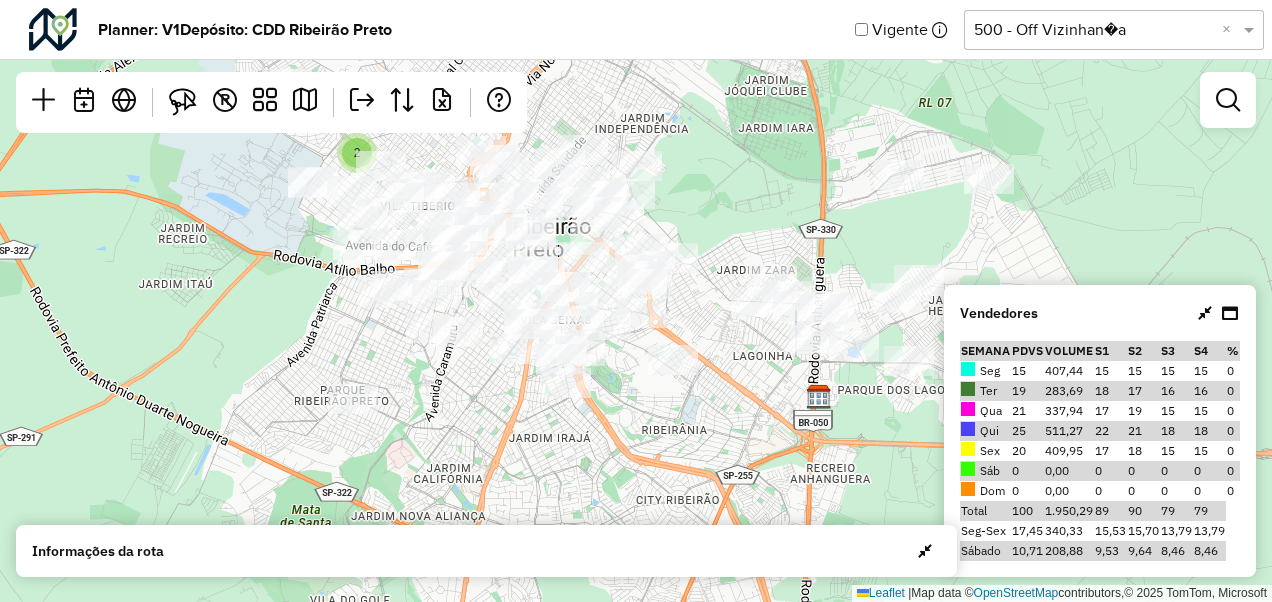 drag, startPoint x: 715, startPoint y: 212, endPoint x: 858, endPoint y: 305, distance: 170.58136 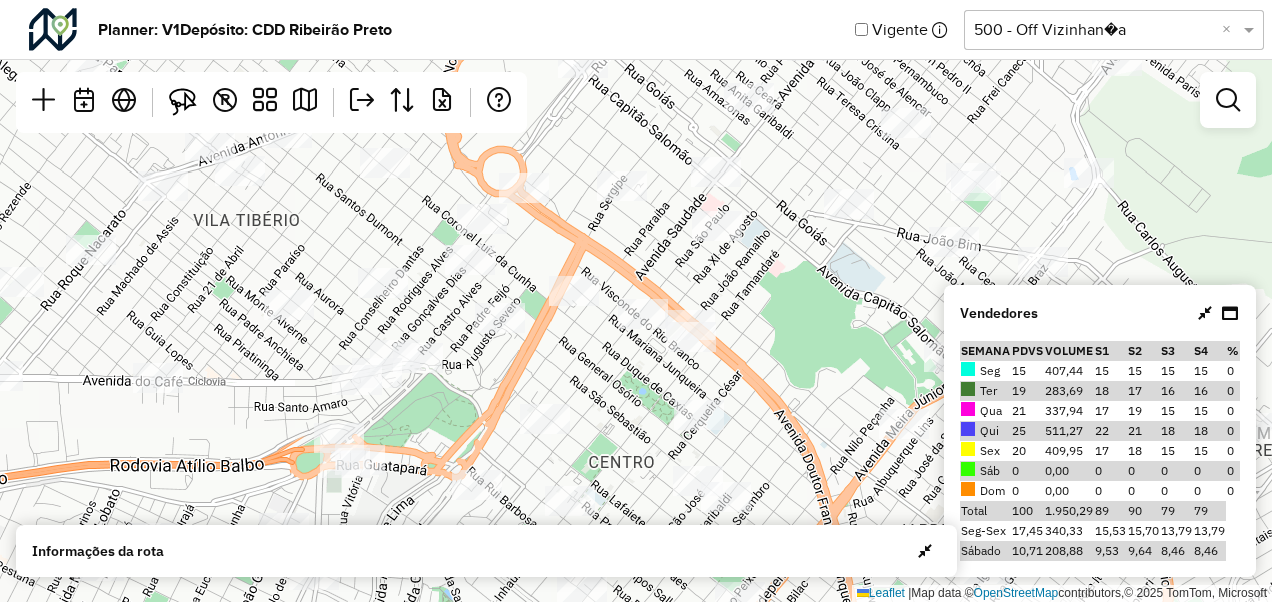 drag, startPoint x: 756, startPoint y: 324, endPoint x: 634, endPoint y: 280, distance: 129.69194 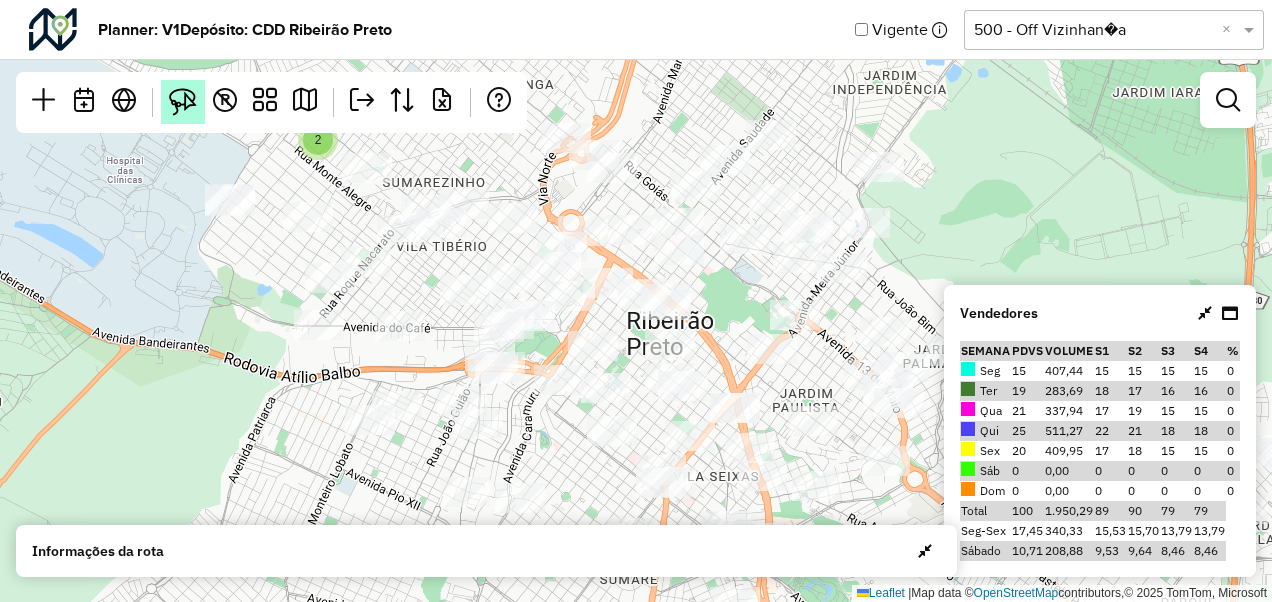 drag, startPoint x: 184, startPoint y: 107, endPoint x: 200, endPoint y: 113, distance: 17.088007 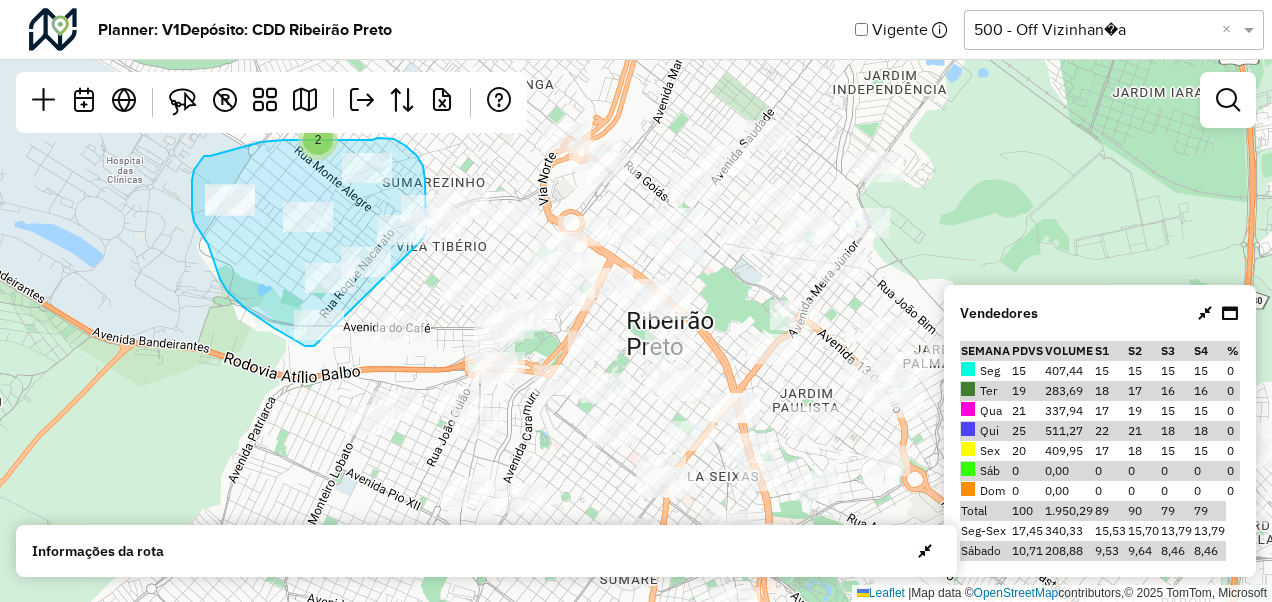 click on "2  Leaflet   |  Map data ©  OpenStreetMap  contributors,© 2025 TomTom, Microsoft" 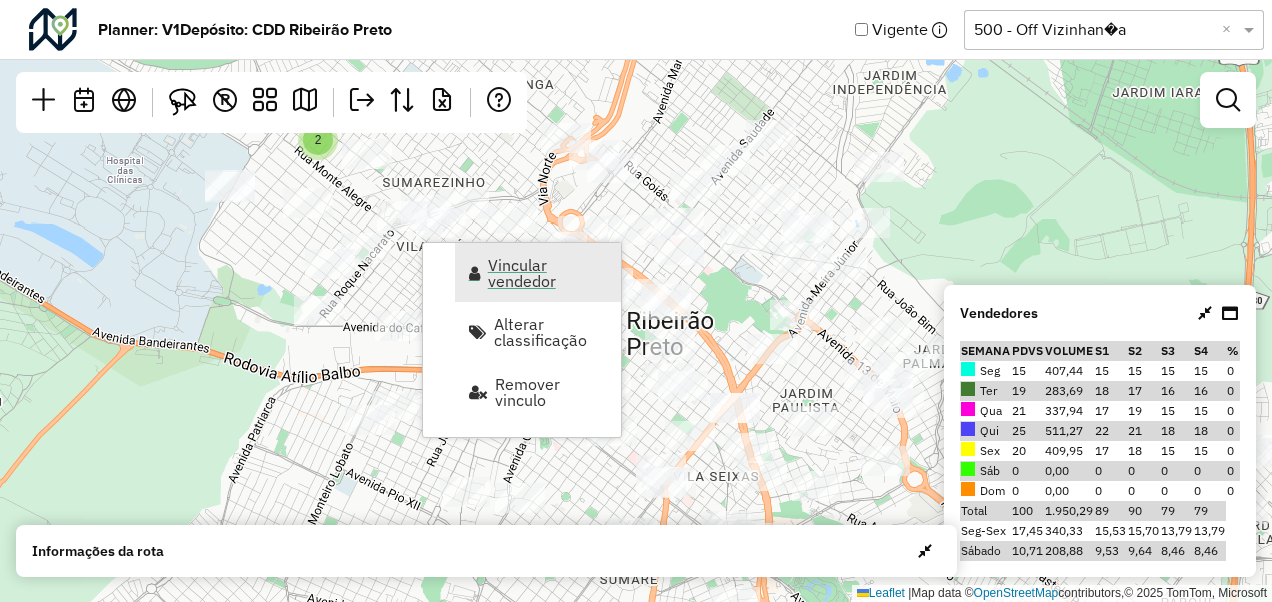click on "Vincular vendedor" at bounding box center [548, 273] 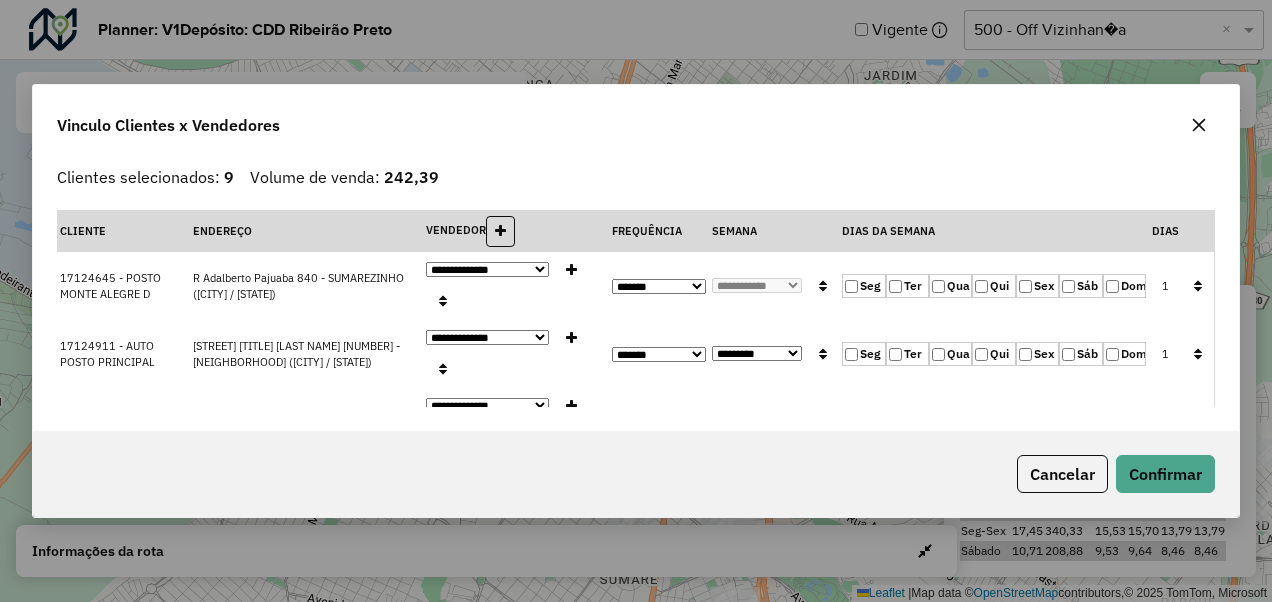 click on "Qui" 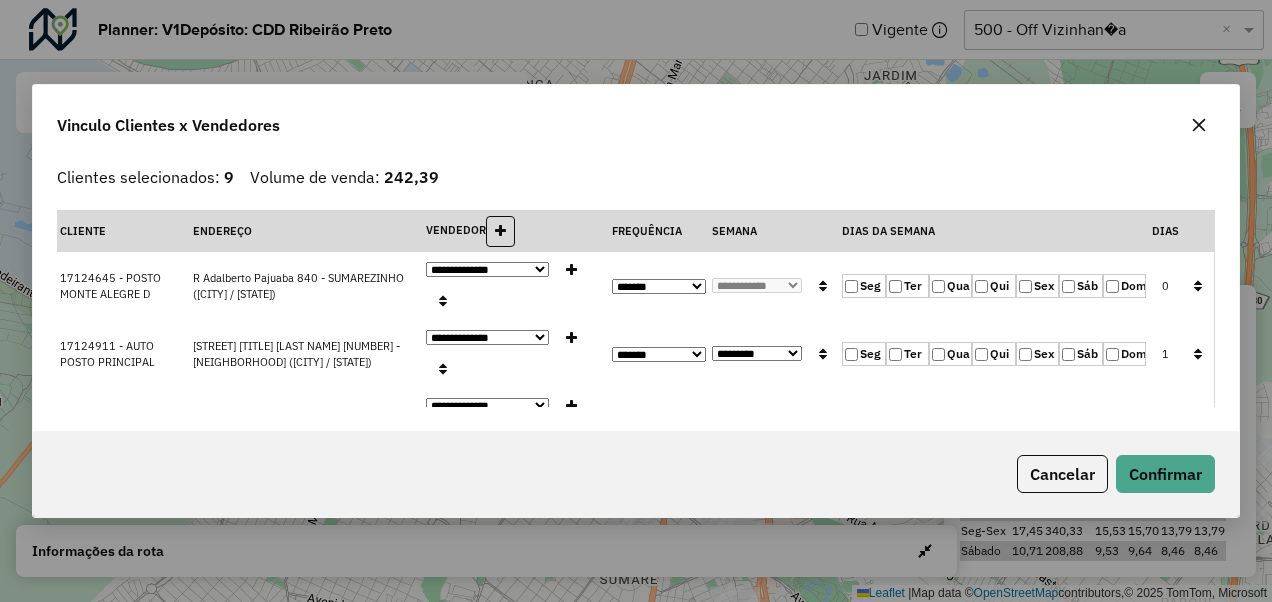 click on "Sáb" 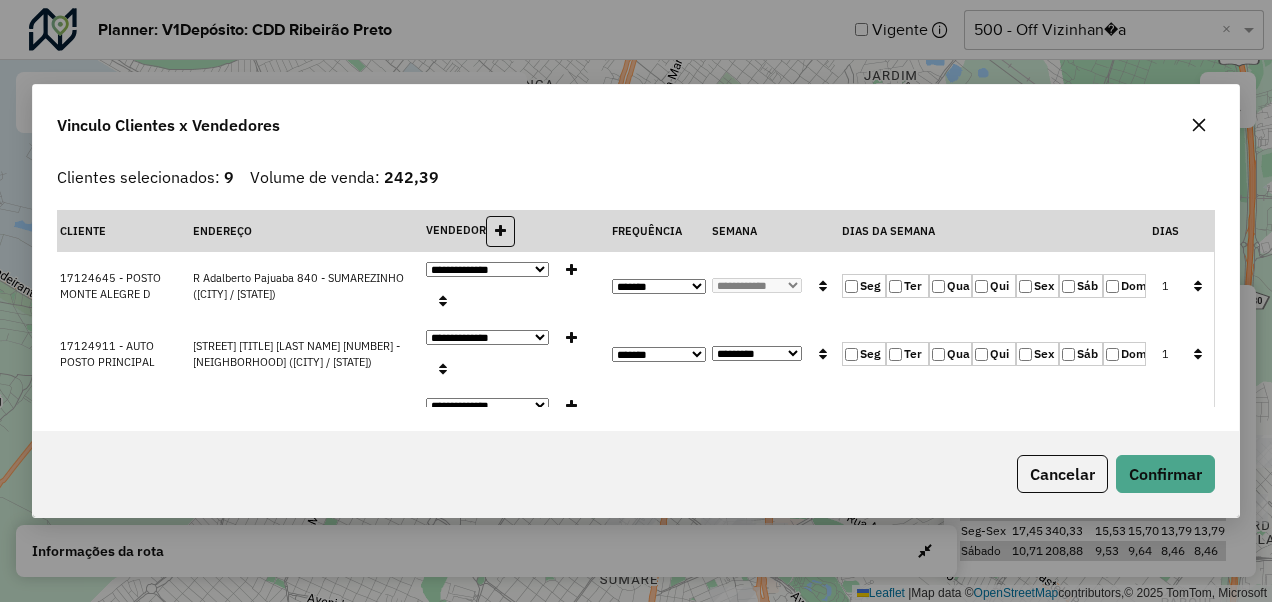 click 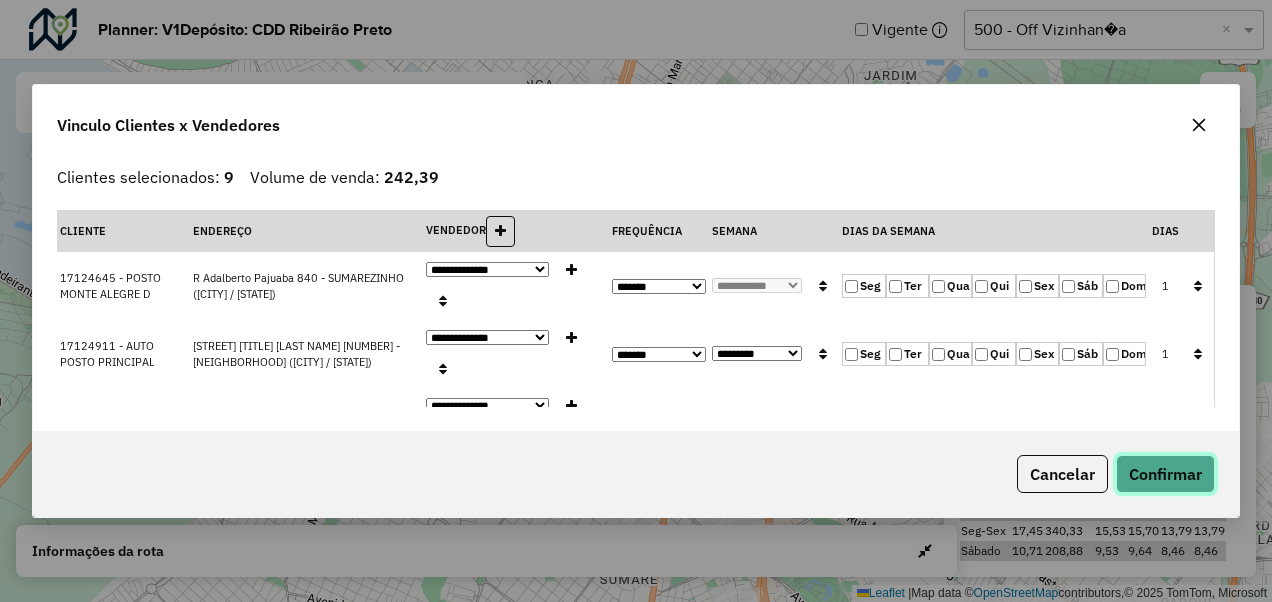 click on "Confirmar" 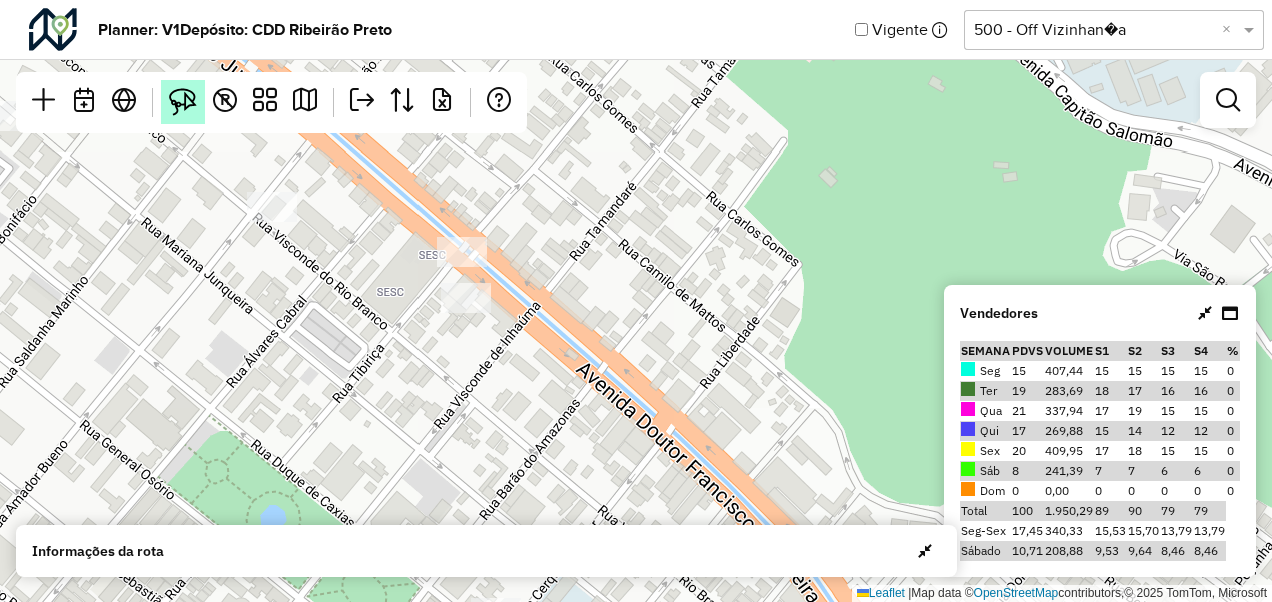click at bounding box center [183, 102] 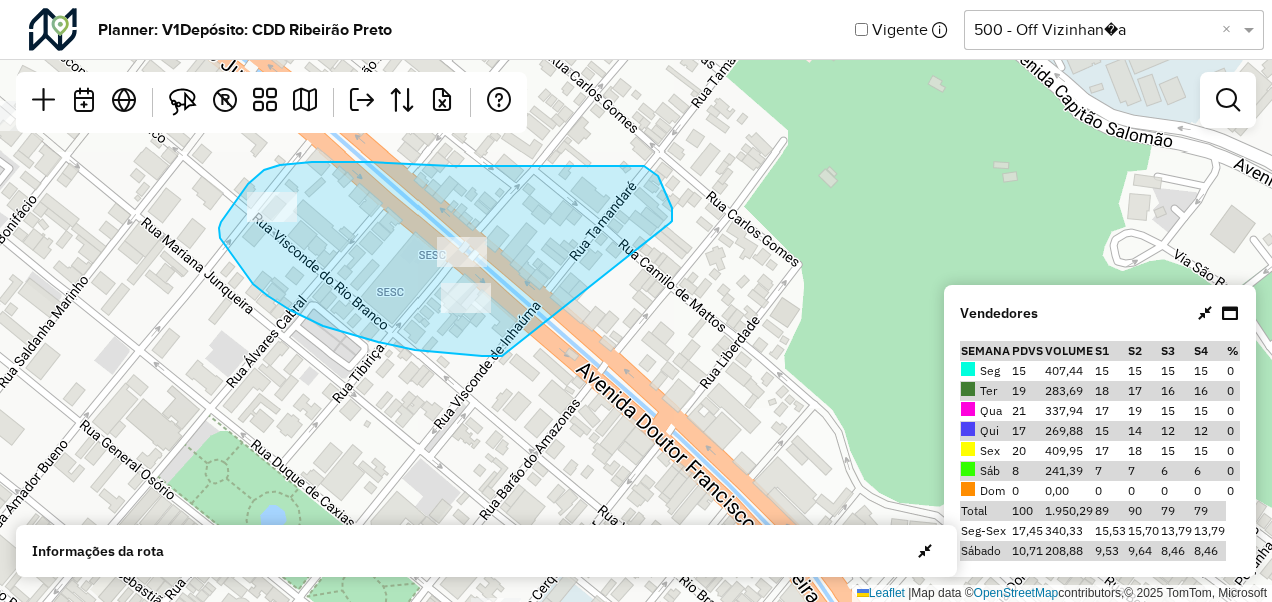 drag, startPoint x: 482, startPoint y: 356, endPoint x: 670, endPoint y: 223, distance: 230.28896 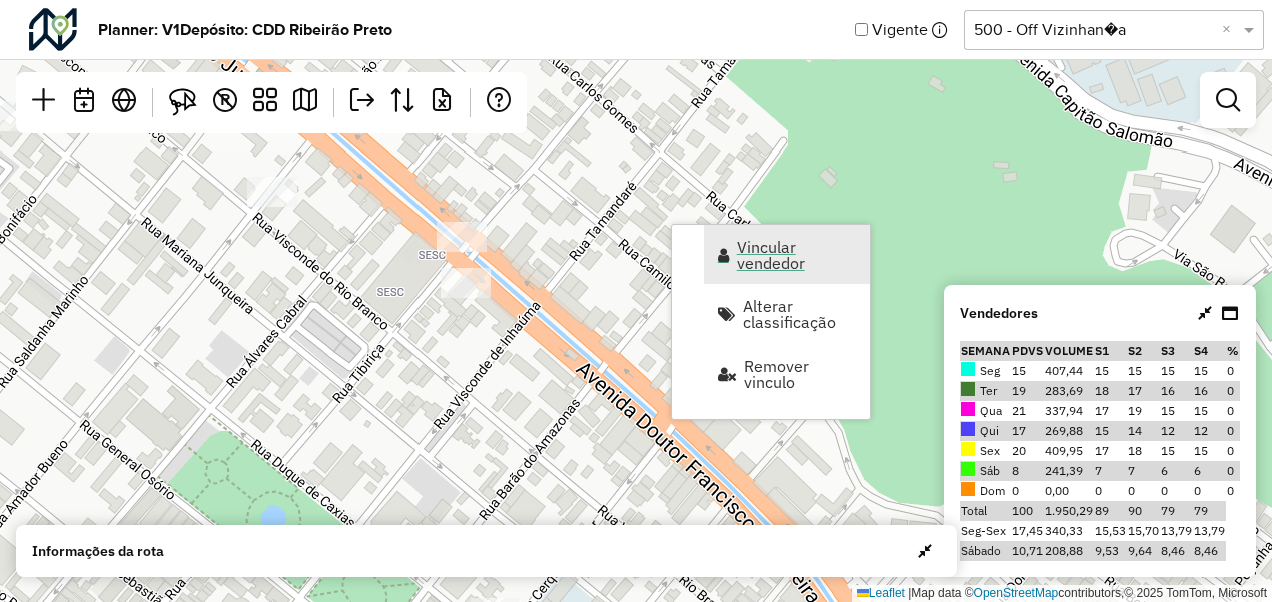 click on "Vincular vendedor" at bounding box center [797, 255] 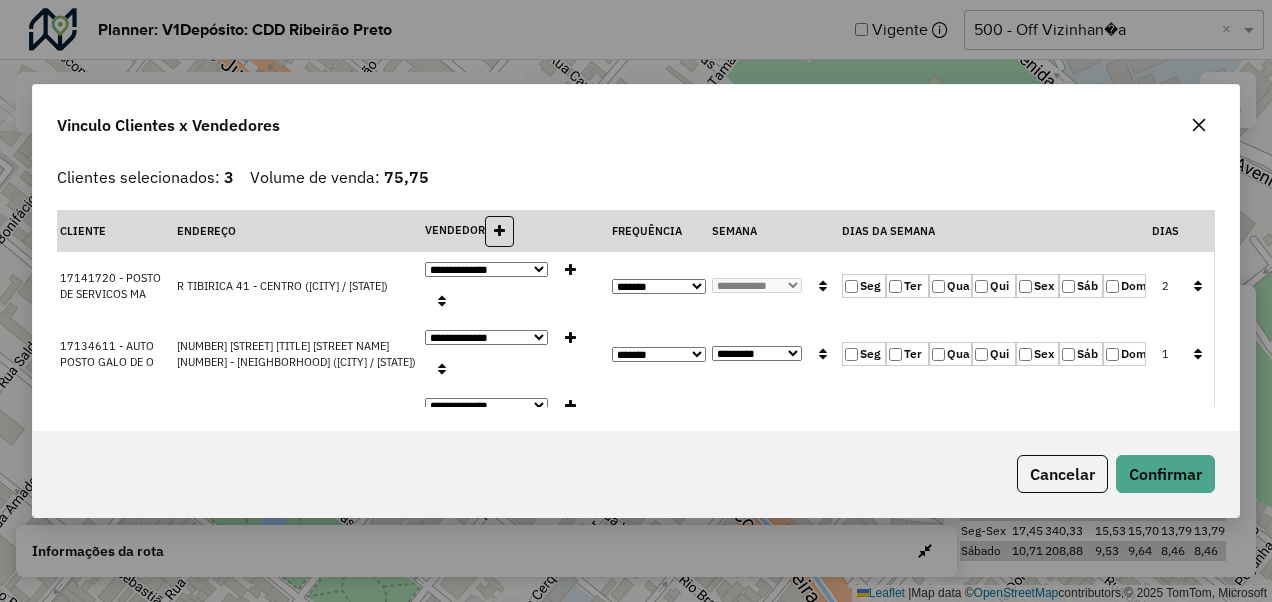 click on "Sex" 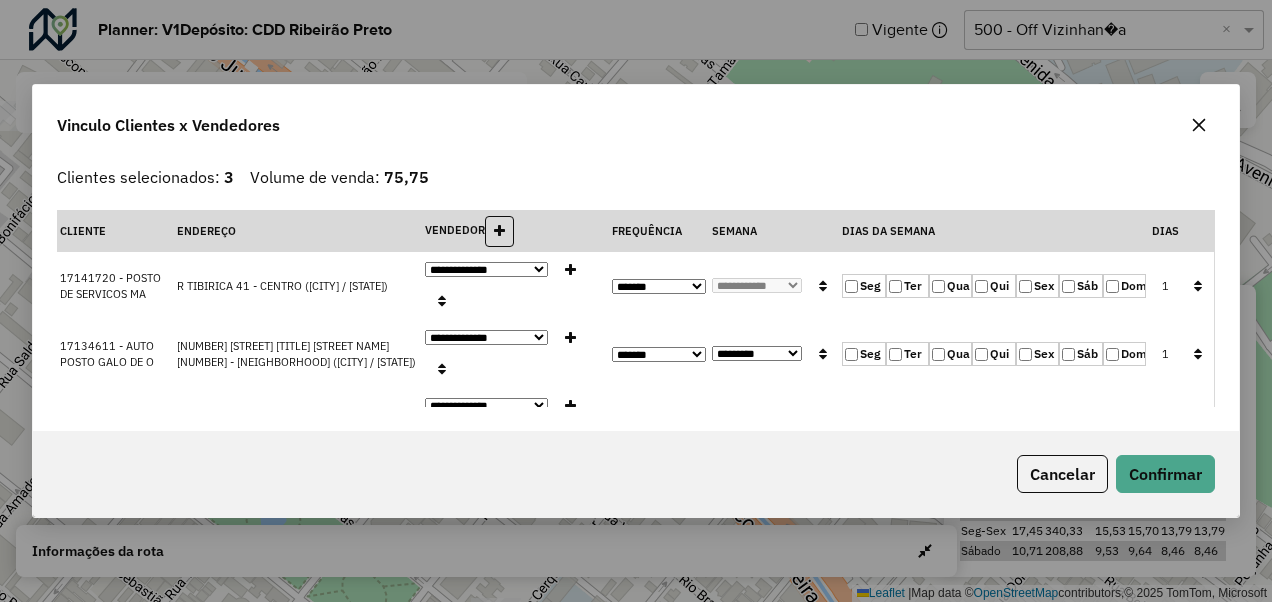 drag, startPoint x: 1195, startPoint y: 273, endPoint x: 1186, endPoint y: 290, distance: 19.235384 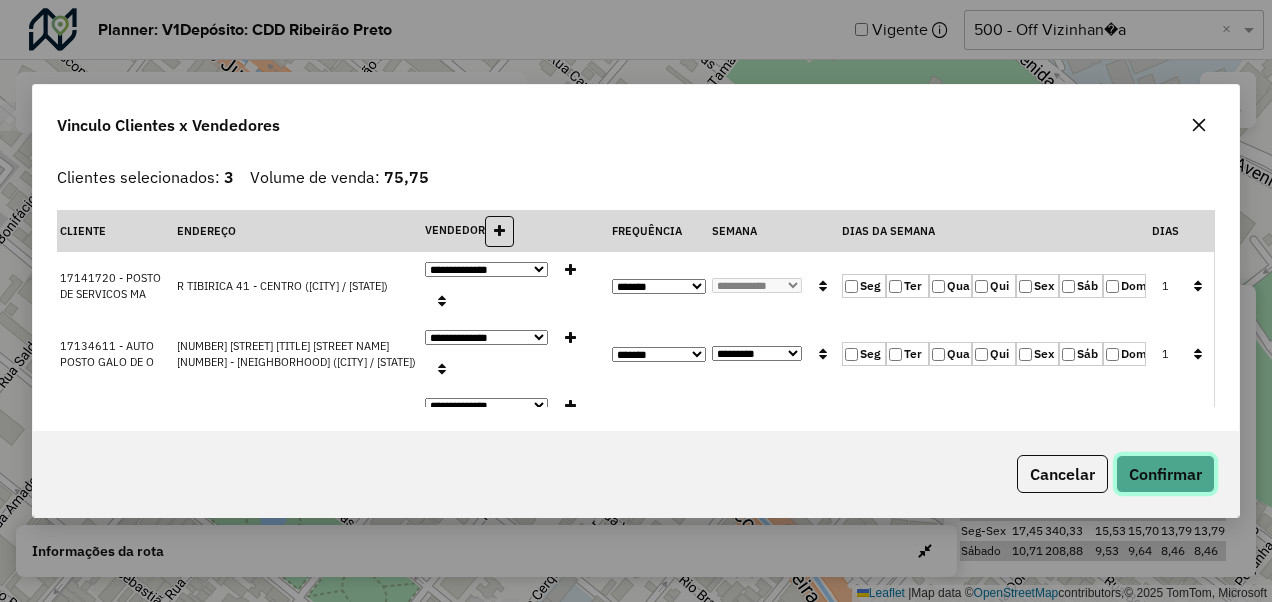 click on "Confirmar" 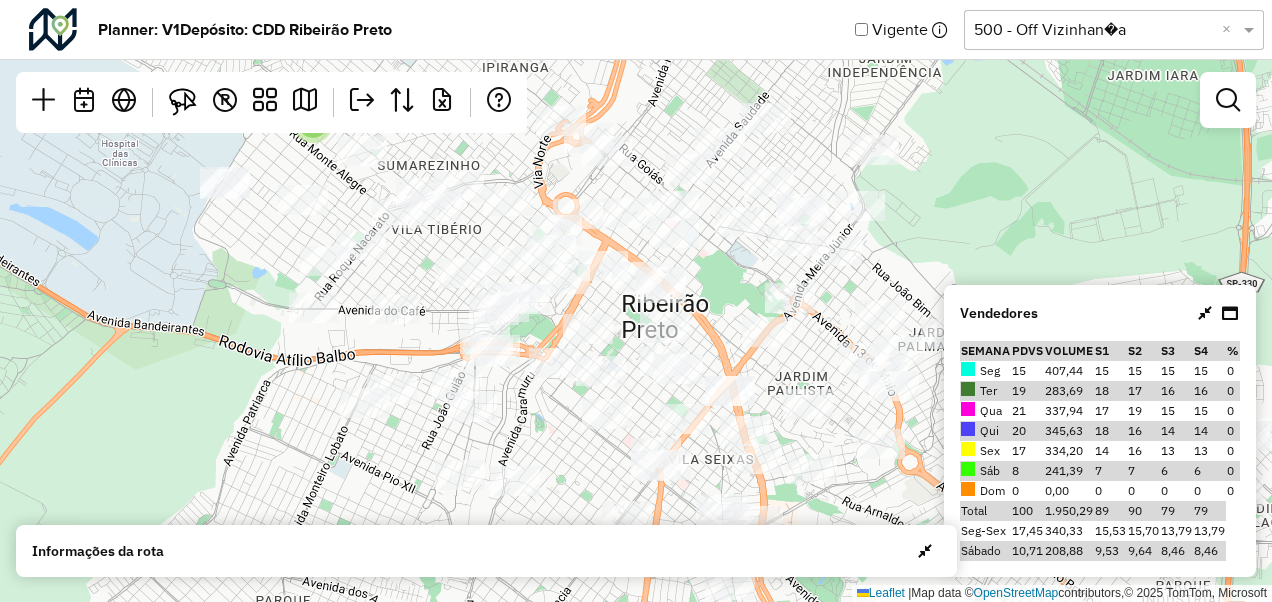 drag, startPoint x: 805, startPoint y: 295, endPoint x: 757, endPoint y: 291, distance: 48.166378 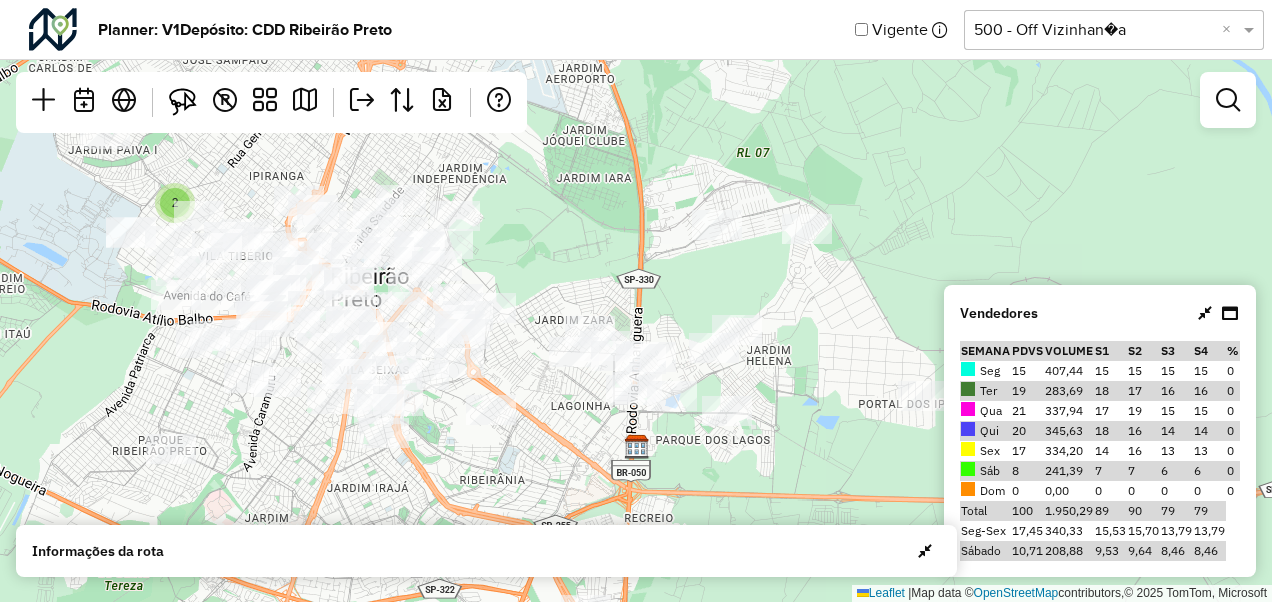 drag, startPoint x: 930, startPoint y: 254, endPoint x: 580, endPoint y: 254, distance: 350 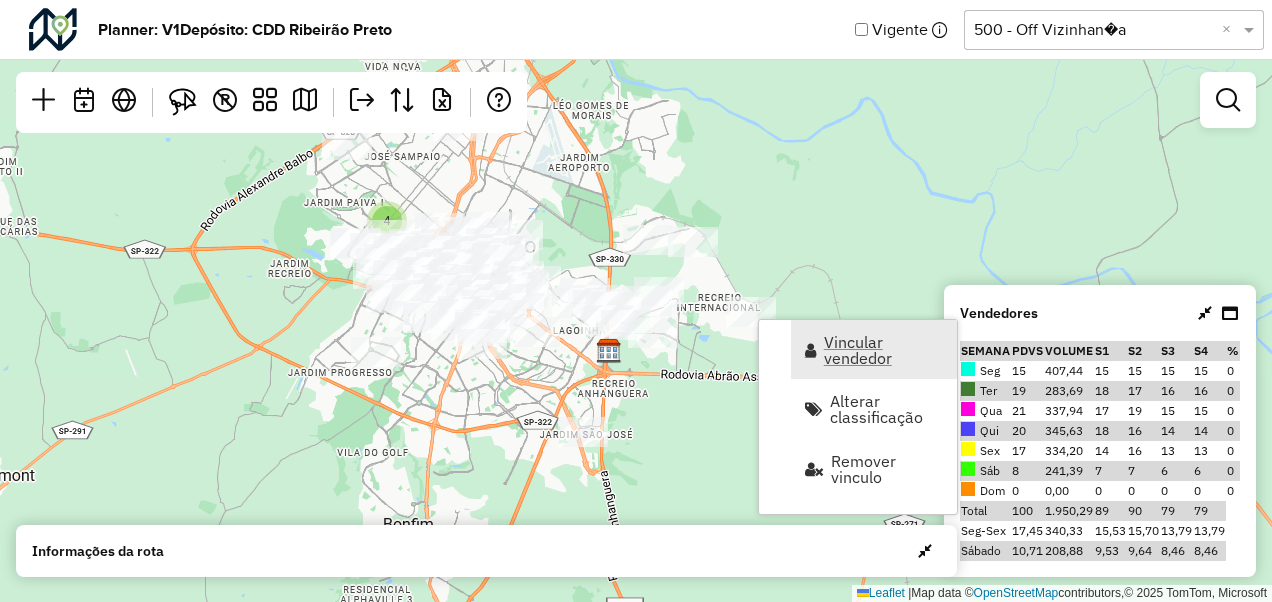 click on "Vincular vendedor" at bounding box center (884, 350) 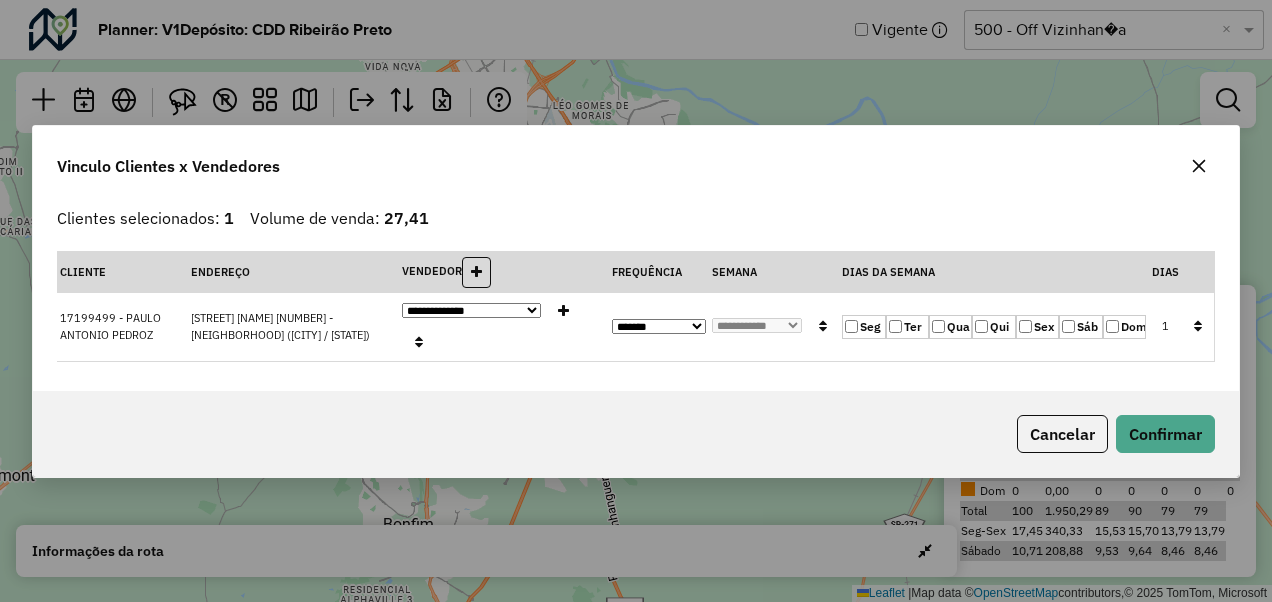 click on "Seg" 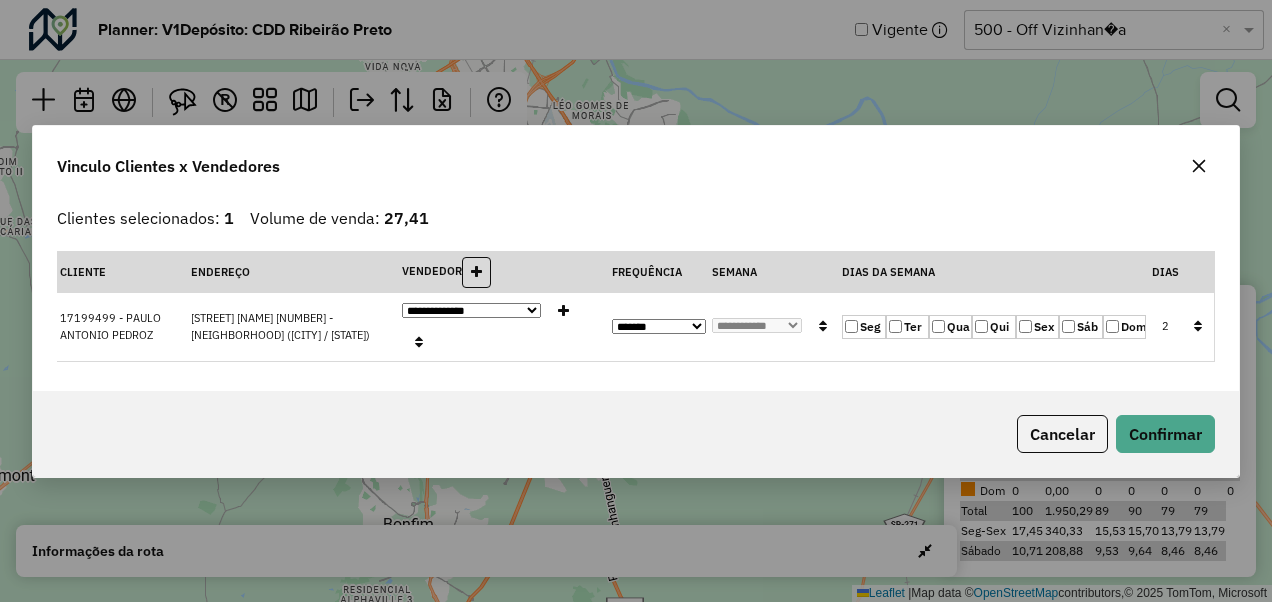 click on "Sex" 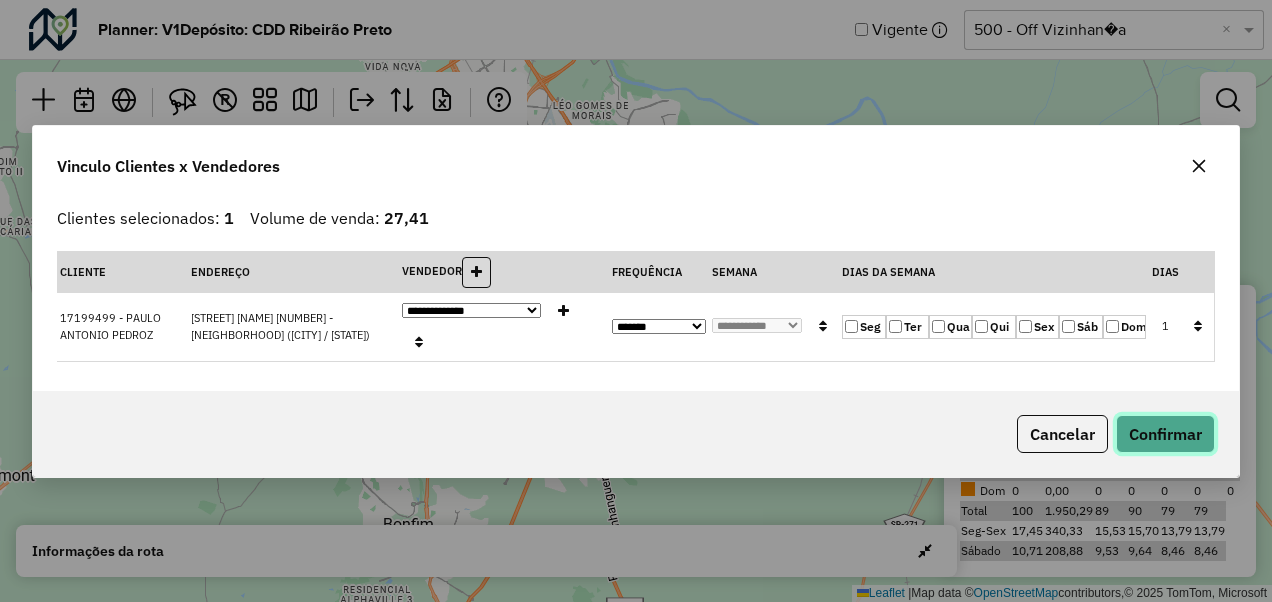click on "Confirmar" 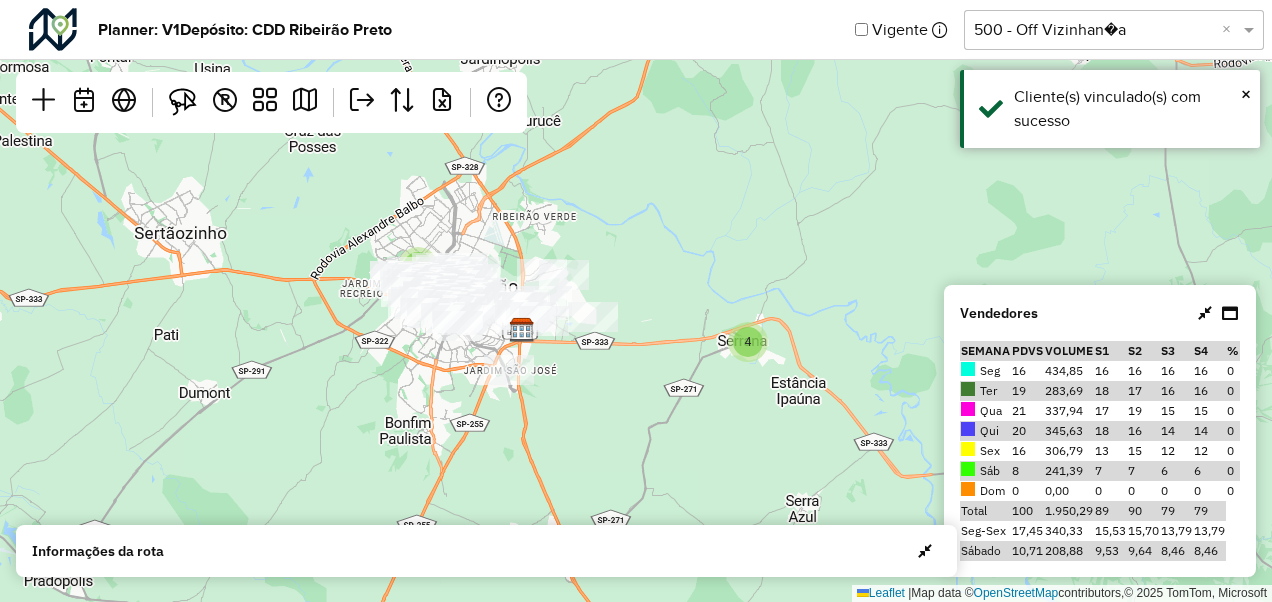 drag, startPoint x: 836, startPoint y: 308, endPoint x: 636, endPoint y: 309, distance: 200.0025 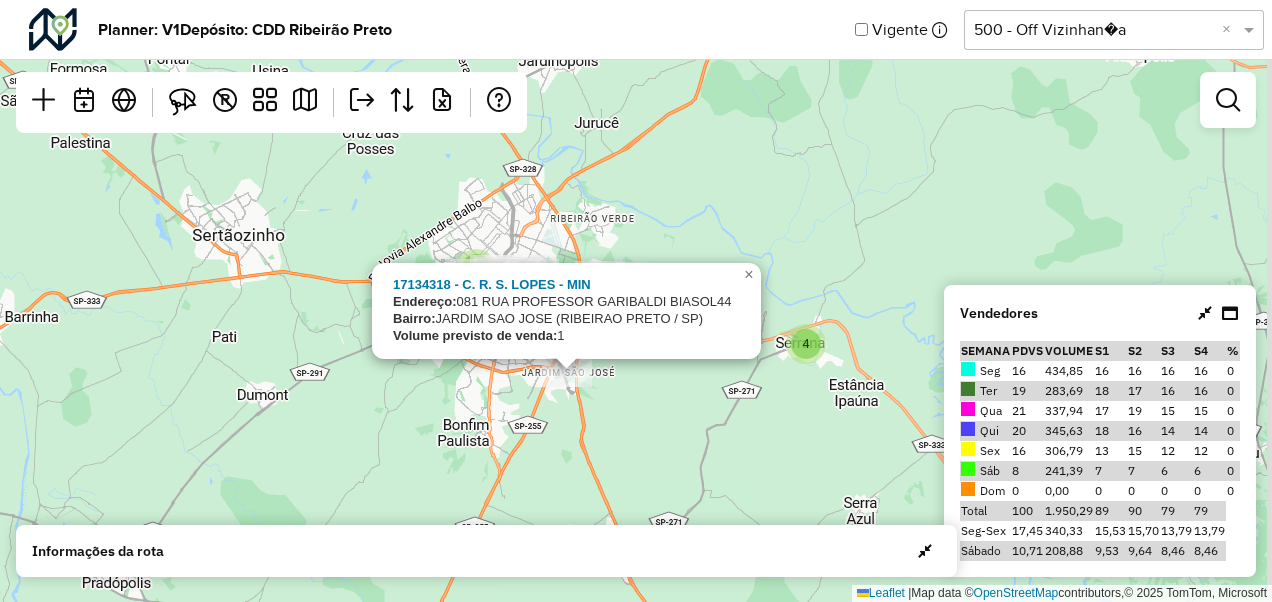 drag, startPoint x: 704, startPoint y: 406, endPoint x: 608, endPoint y: 401, distance: 96.13012 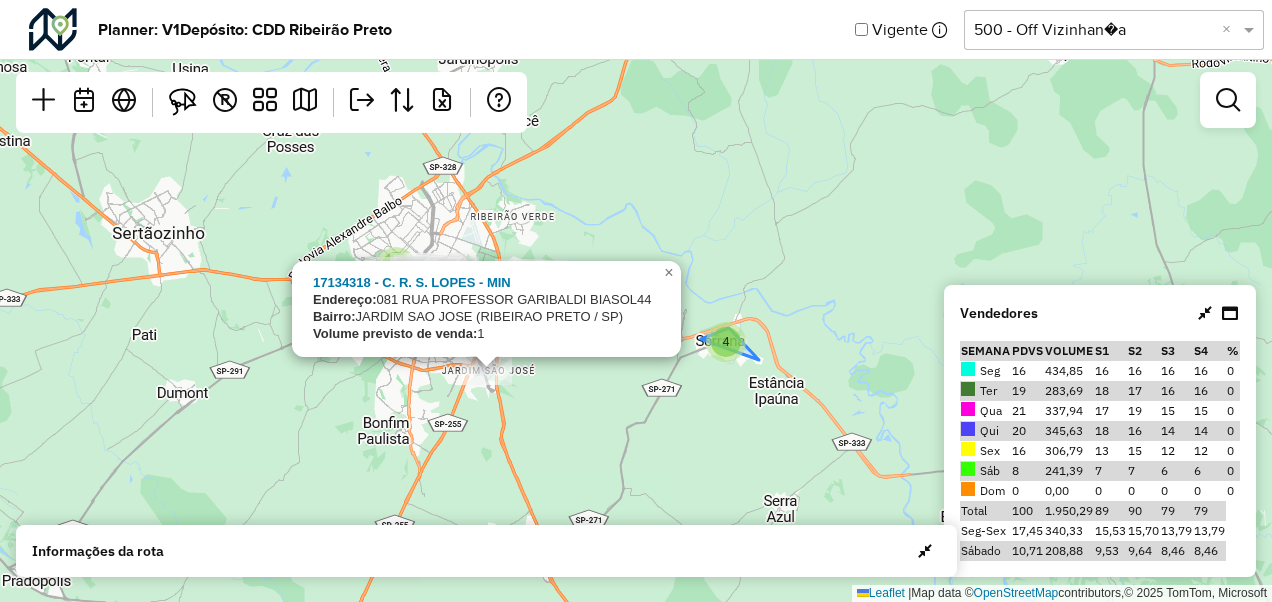 click on "4" 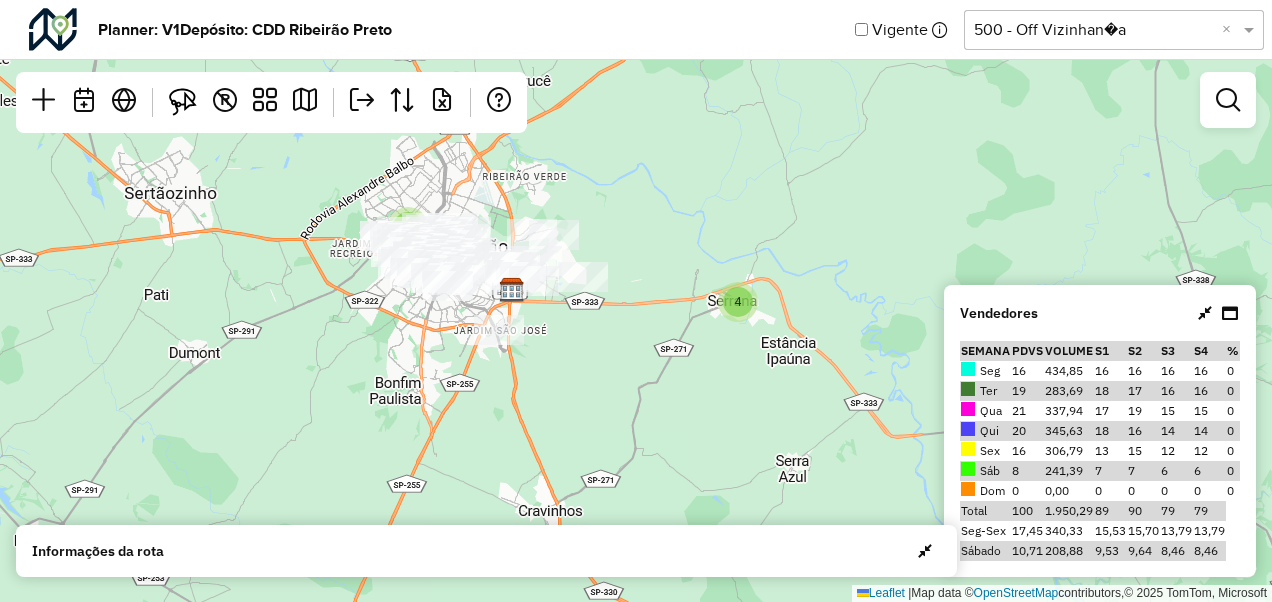 drag, startPoint x: 518, startPoint y: 374, endPoint x: 600, endPoint y: 408, distance: 88.76936 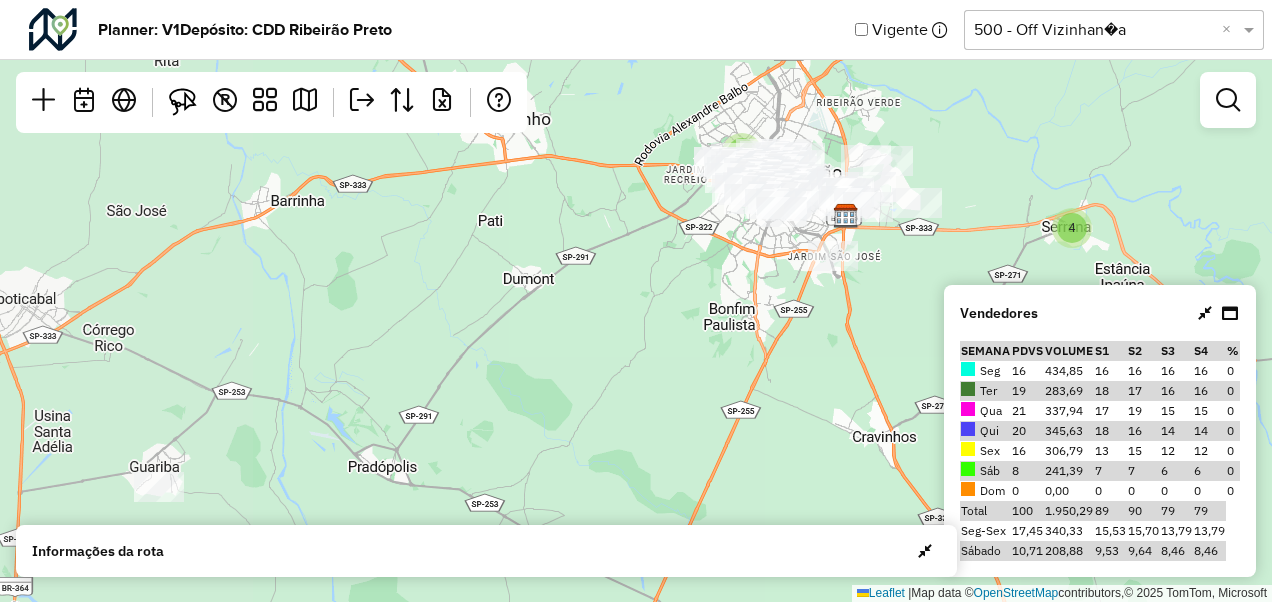 drag, startPoint x: 333, startPoint y: 362, endPoint x: 590, endPoint y: 206, distance: 300.641 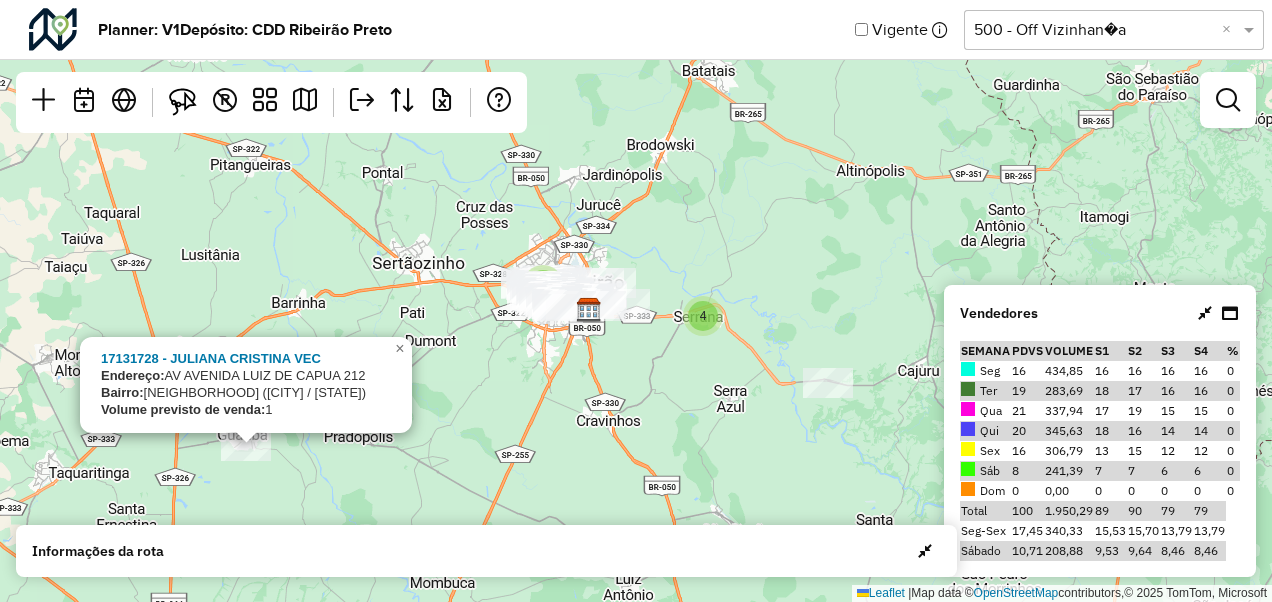 drag, startPoint x: 678, startPoint y: 359, endPoint x: 484, endPoint y: 388, distance: 196.15555 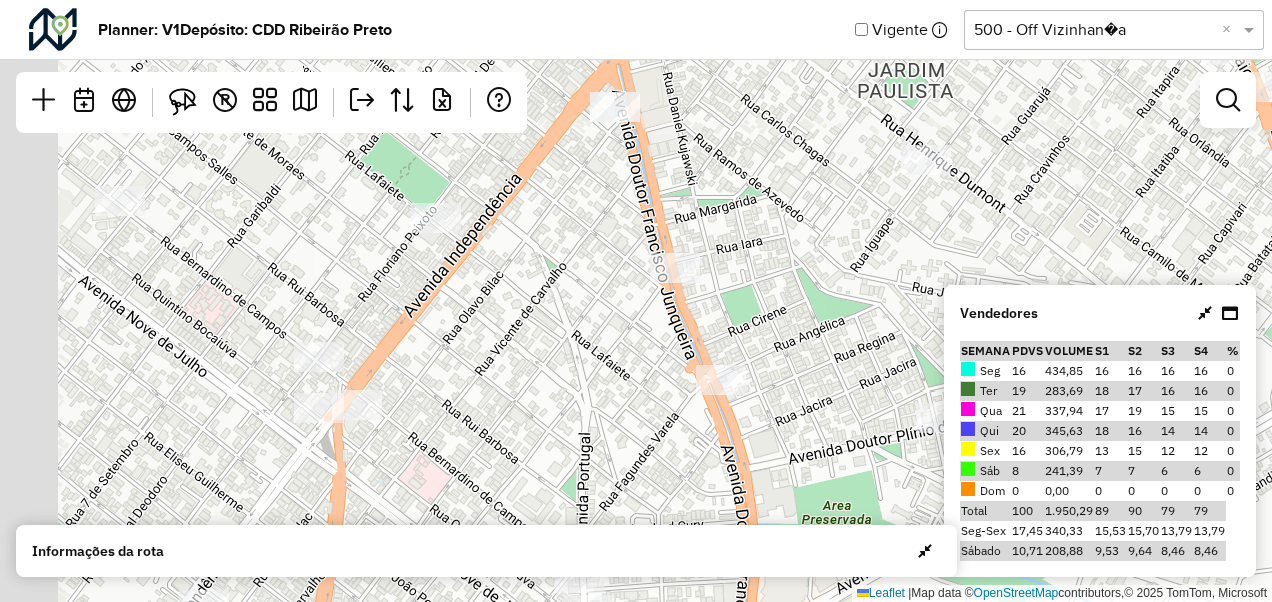 drag, startPoint x: 297, startPoint y: 476, endPoint x: 538, endPoint y: 342, distance: 275.74808 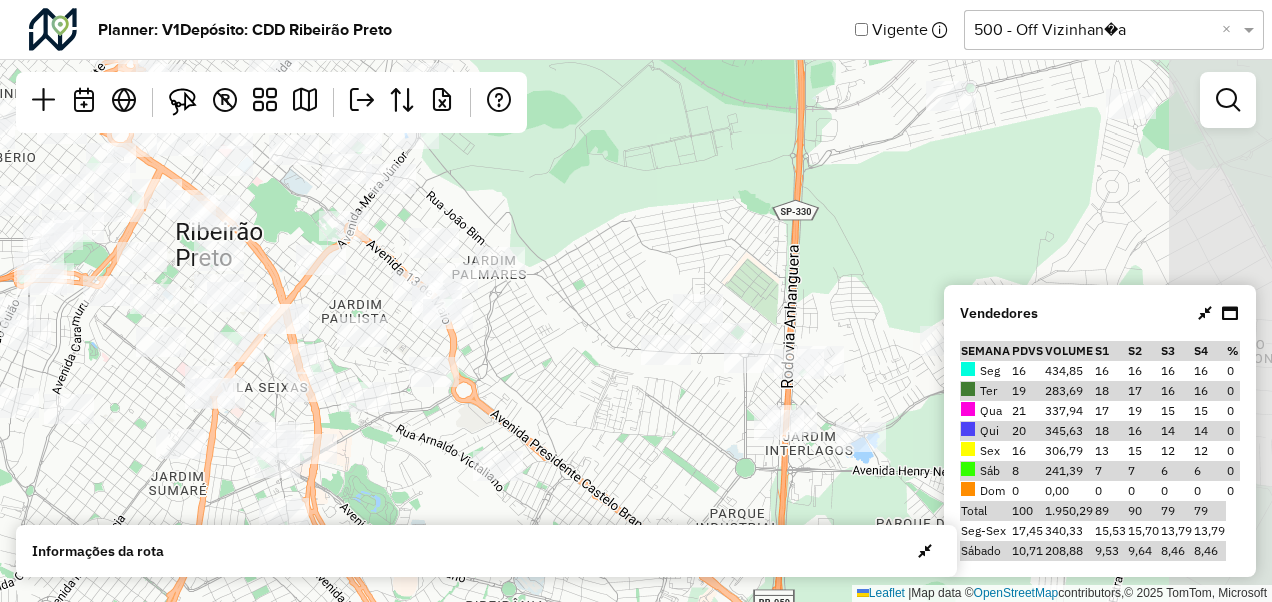 drag, startPoint x: 756, startPoint y: 372, endPoint x: 503, endPoint y: 388, distance: 253.50542 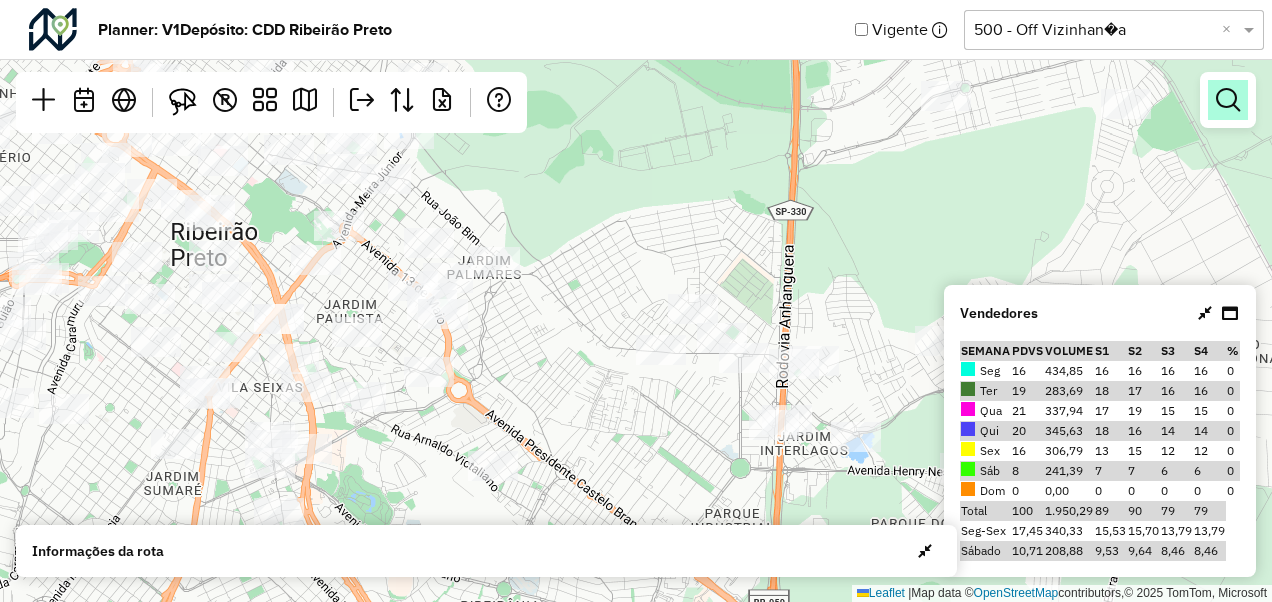 click at bounding box center (1228, 100) 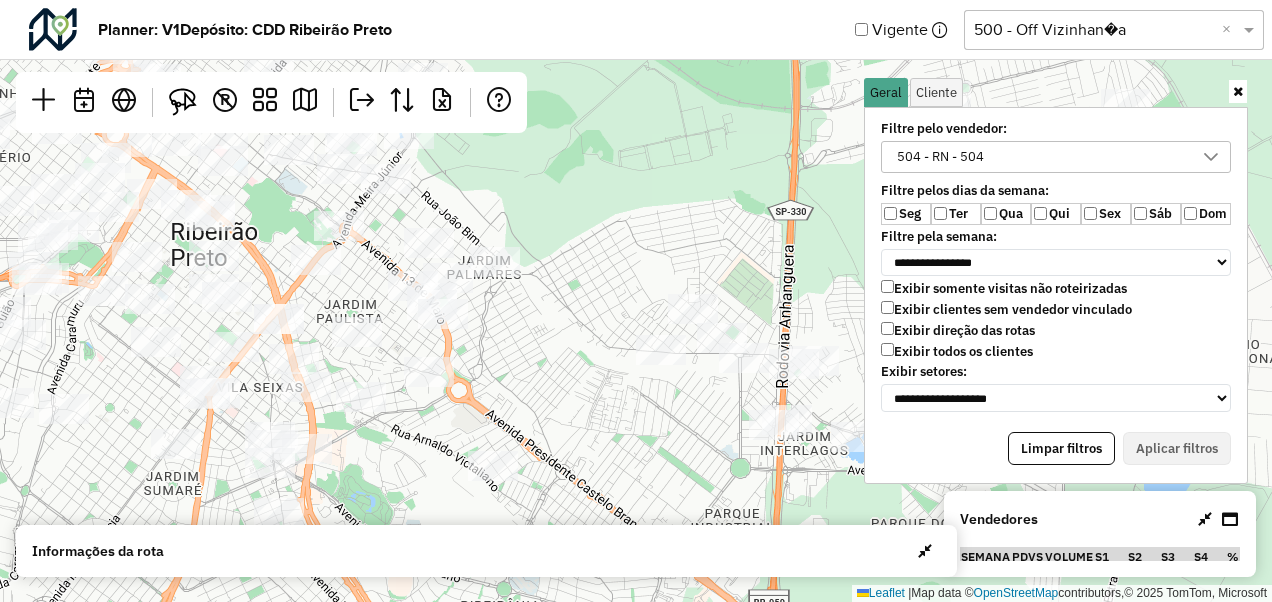click 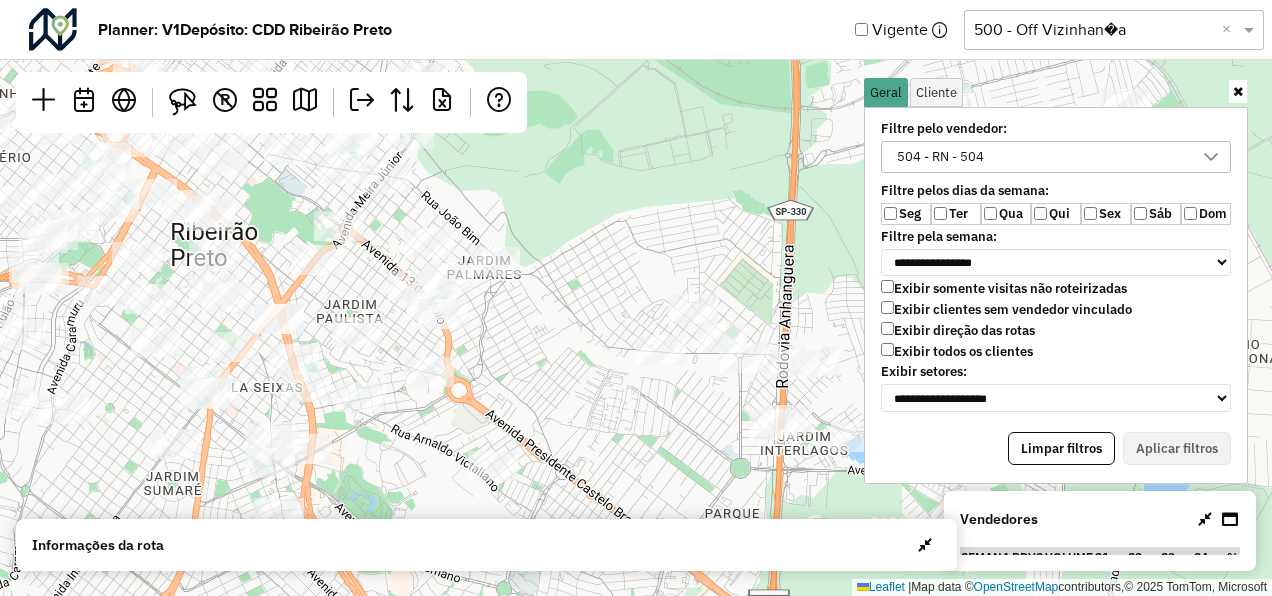 scroll, scrollTop: 10, scrollLeft: 74, axis: both 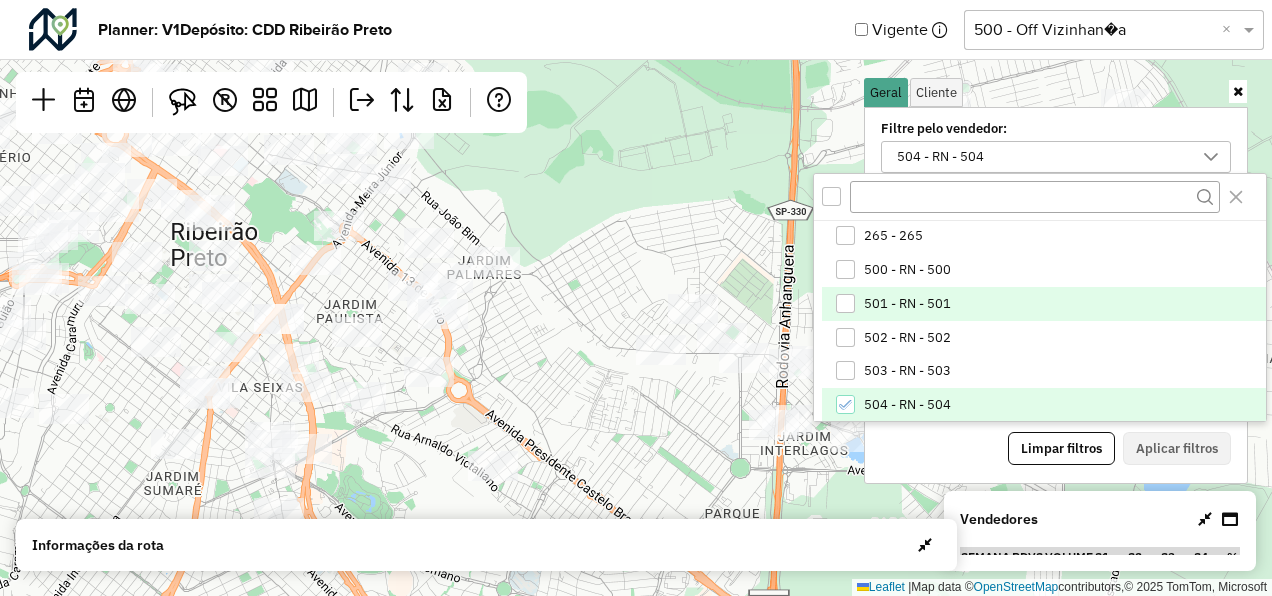 click on "501 - RN - 501" at bounding box center [907, 304] 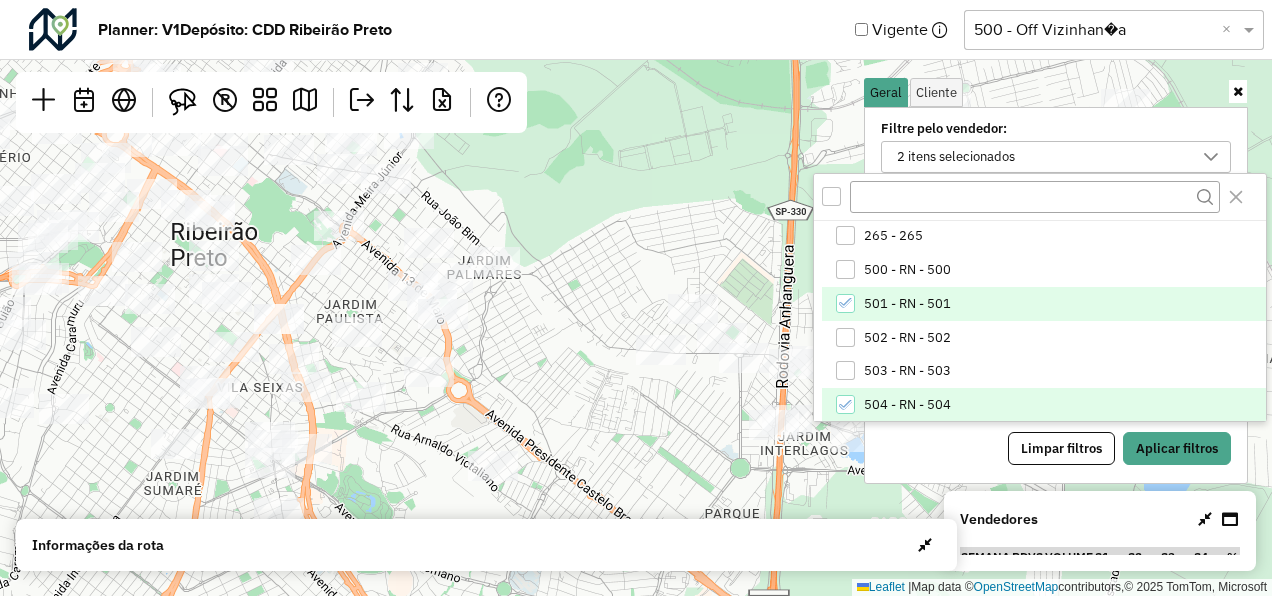 click on "504 - RN - 504" at bounding box center (1043, 405) 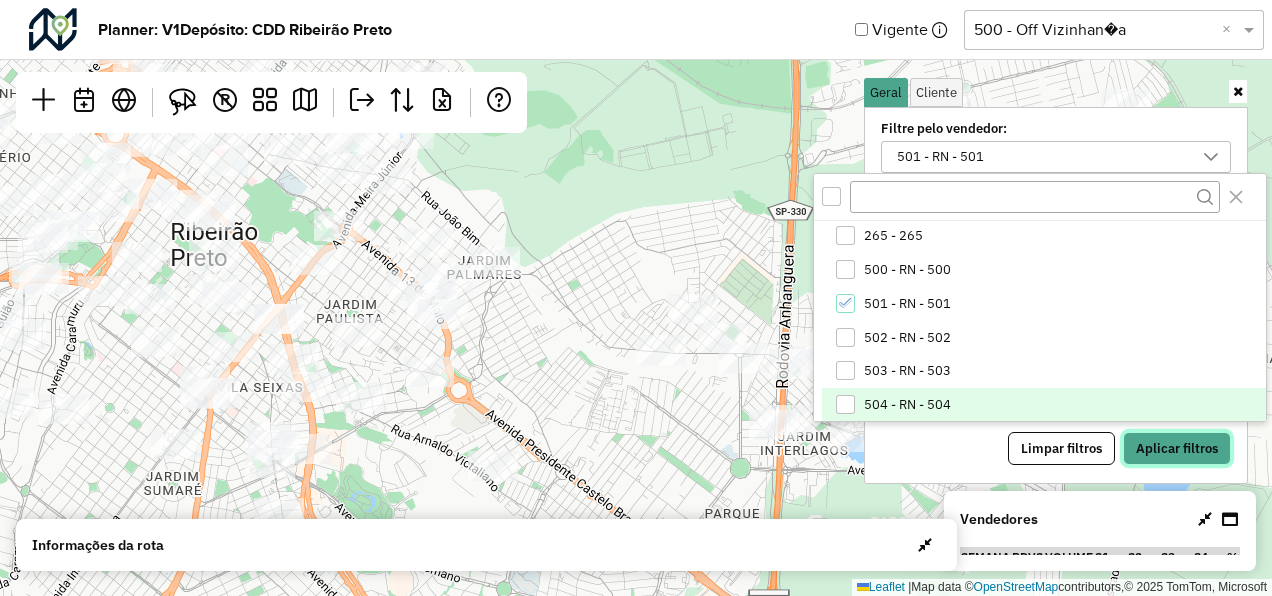 click on "Aplicar filtros" at bounding box center [1177, 449] 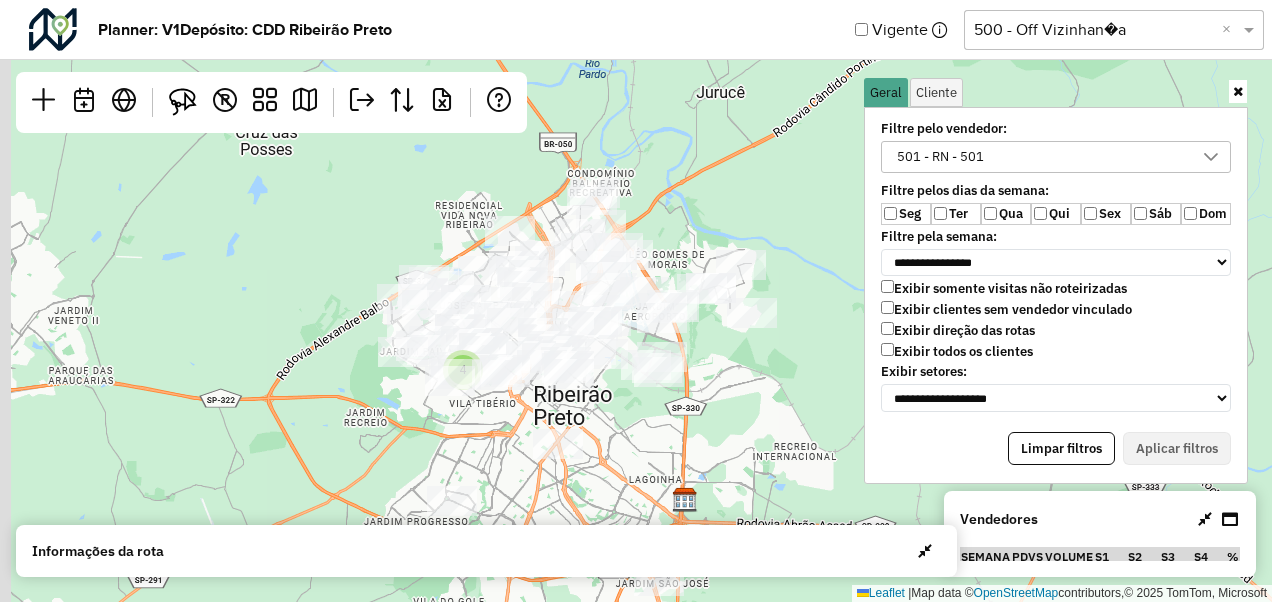 drag, startPoint x: 648, startPoint y: 297, endPoint x: 750, endPoint y: 399, distance: 144.24979 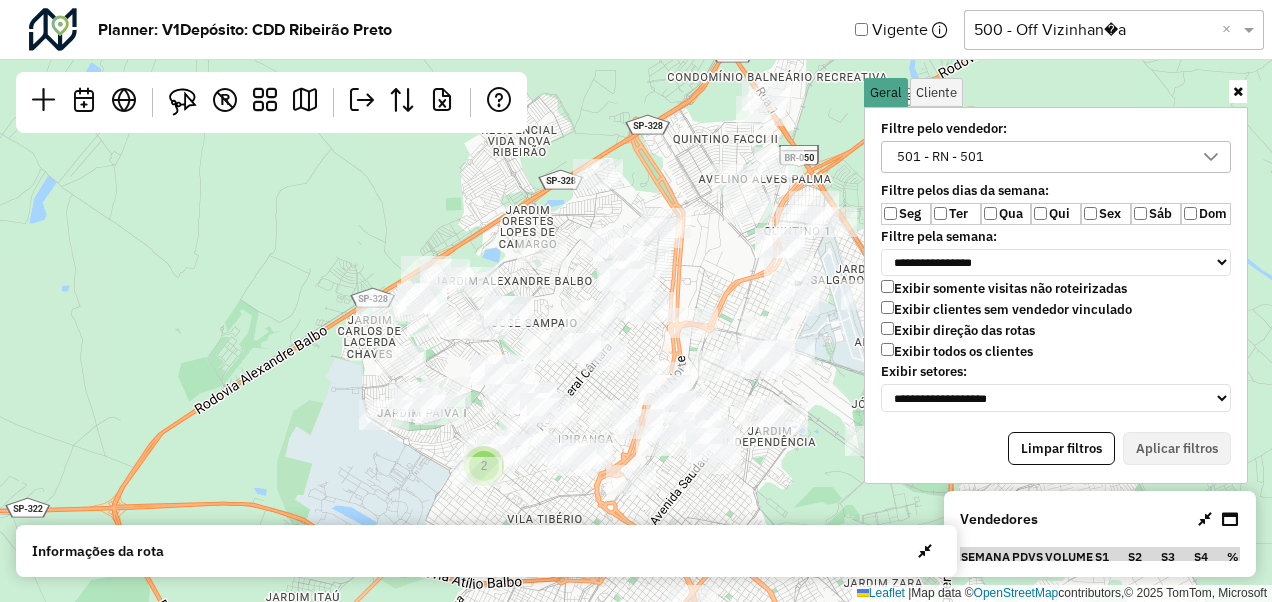 click at bounding box center [1238, 91] 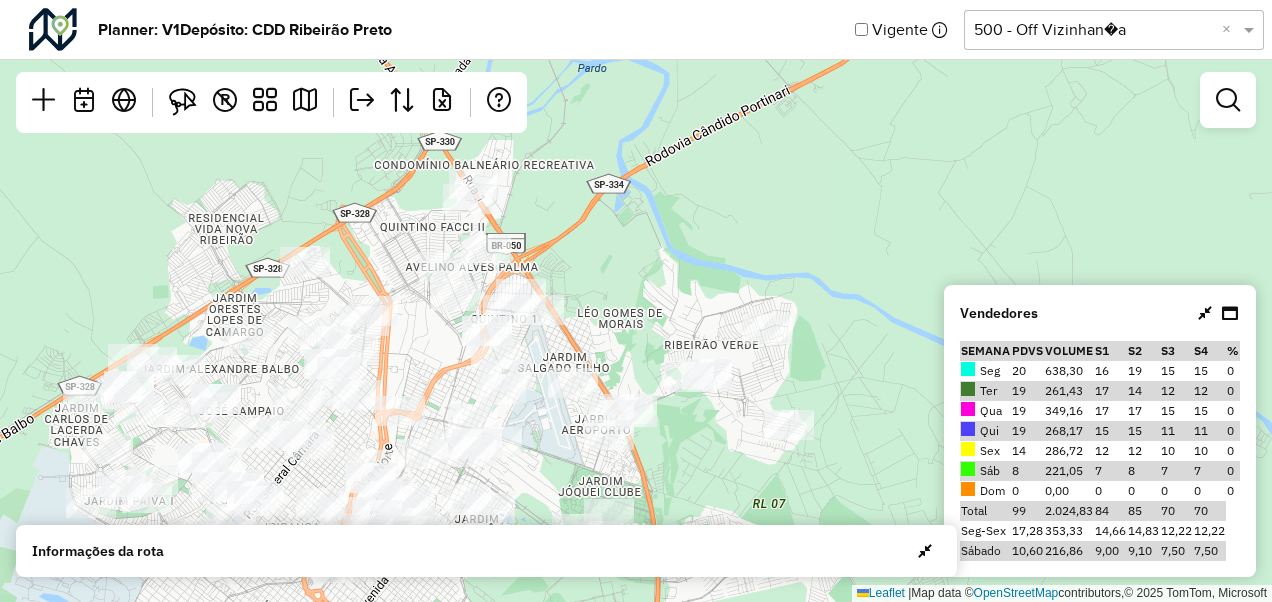drag, startPoint x: 1077, startPoint y: 192, endPoint x: 782, endPoint y: 284, distance: 309.01294 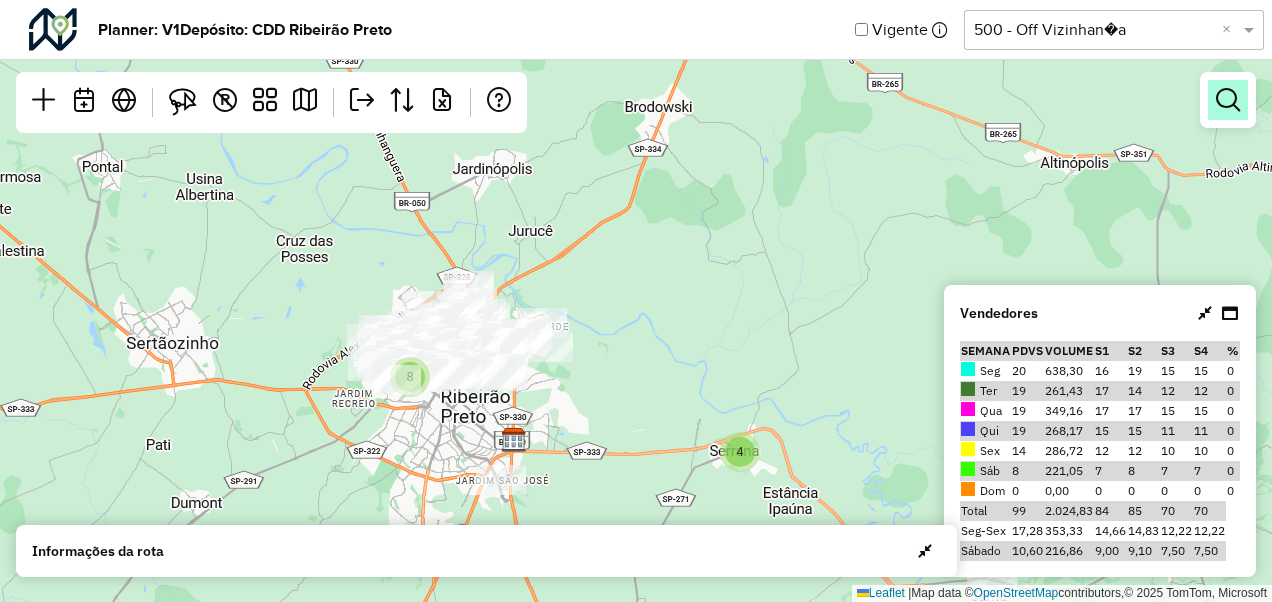 click at bounding box center [1228, 100] 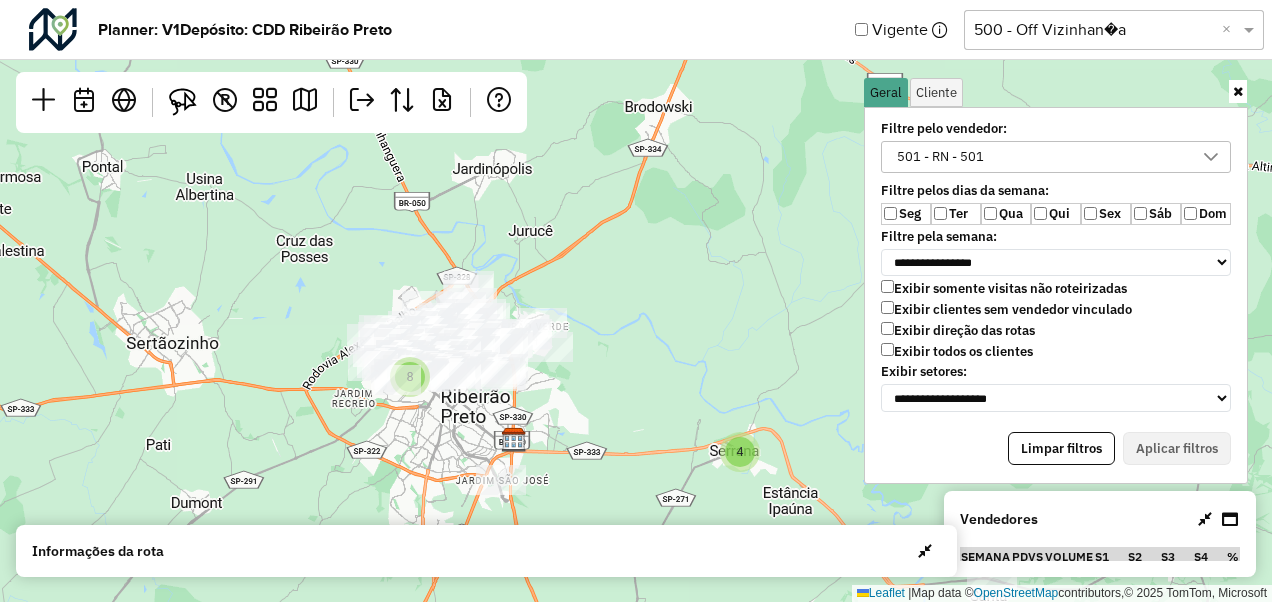 click on "501 - RN - 501" at bounding box center (1041, 157) 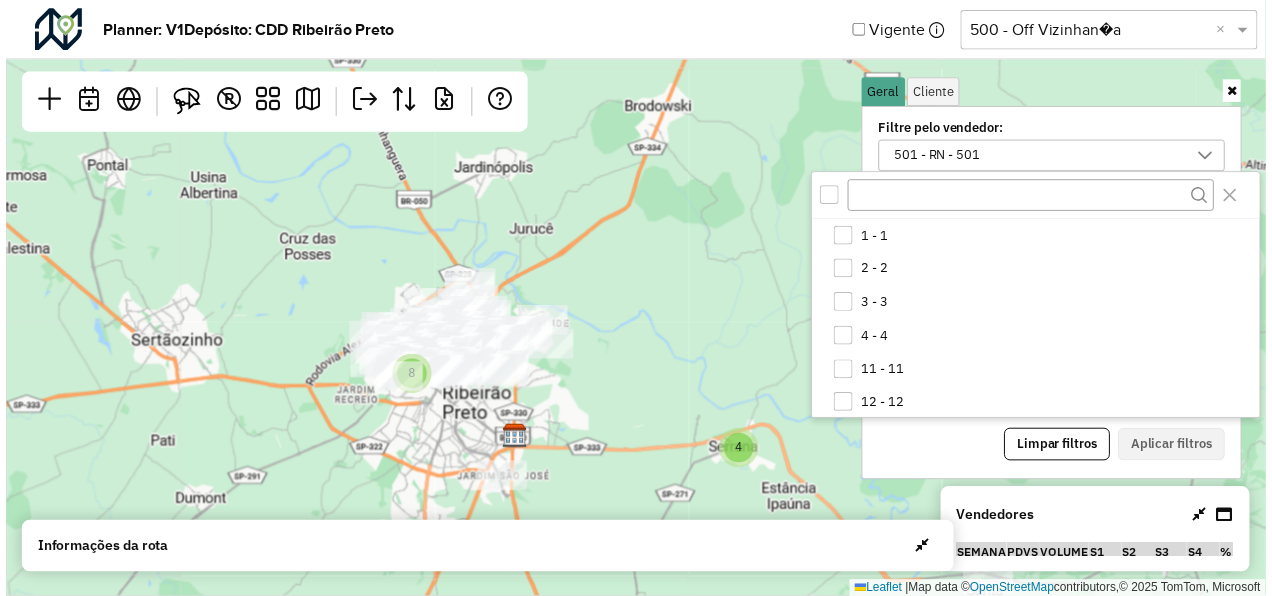 scroll, scrollTop: 10, scrollLeft: 74, axis: both 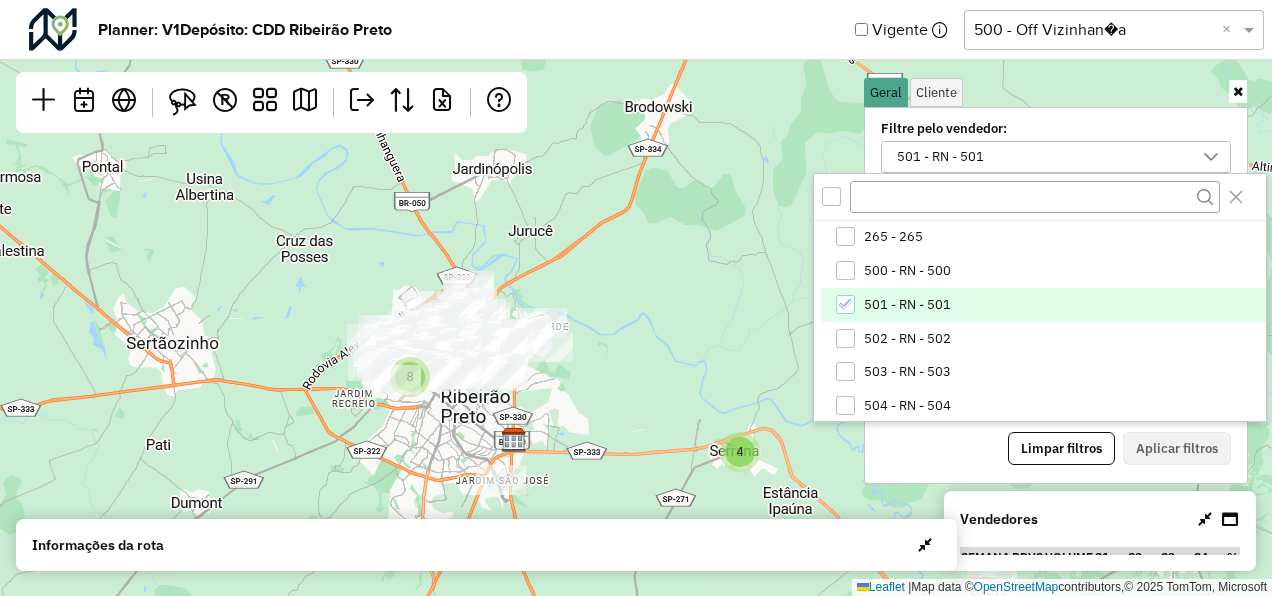 click on "501 - RN - 501" at bounding box center [907, 305] 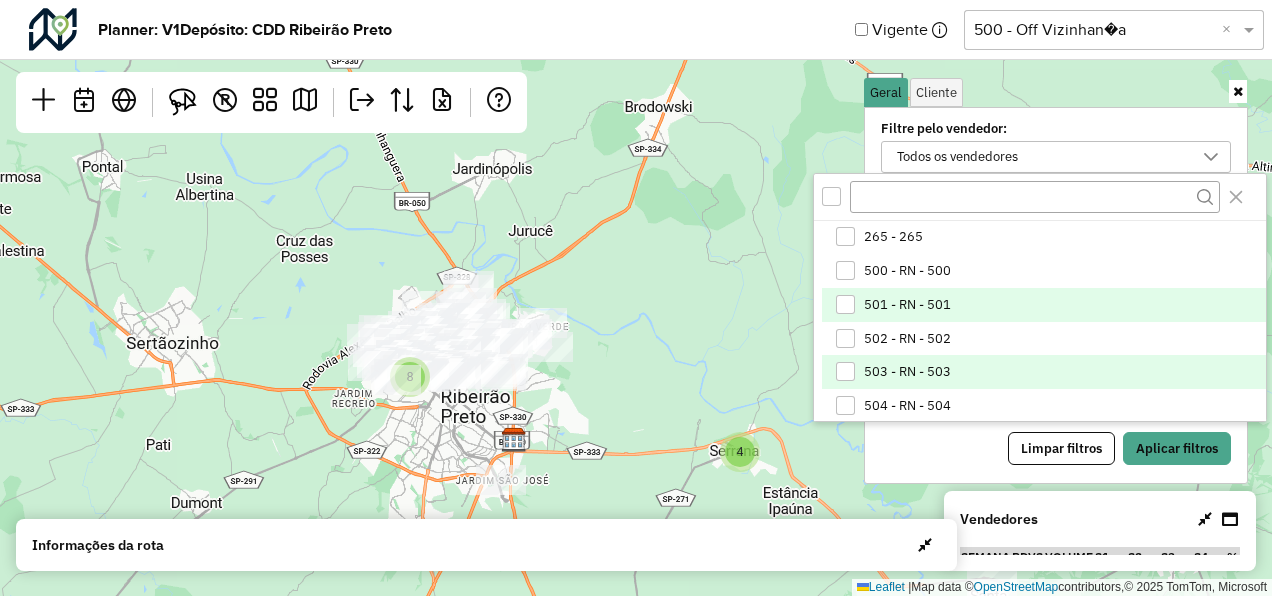 click on "503 - RN - 503" at bounding box center (907, 372) 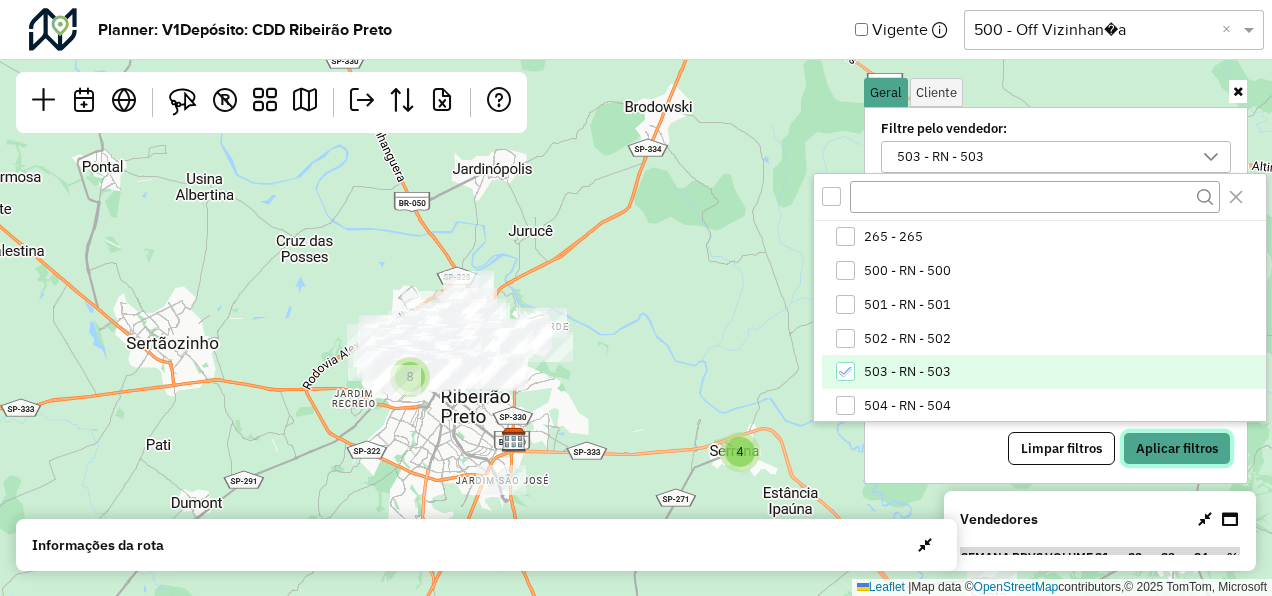 click on "Aplicar filtros" at bounding box center (1177, 449) 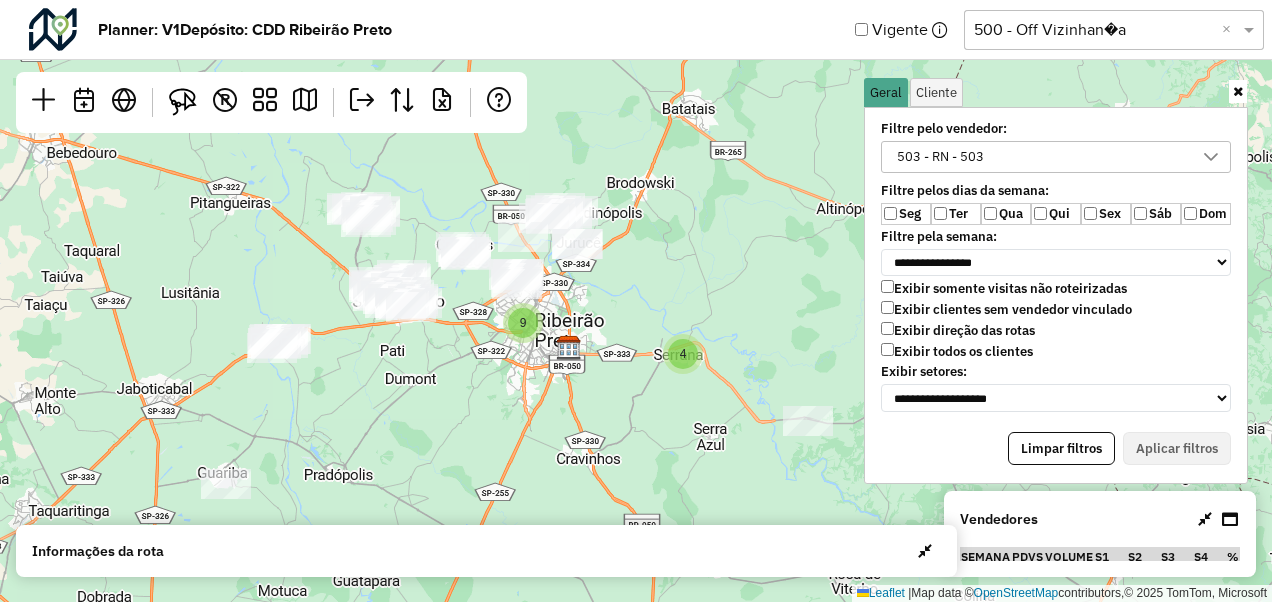 drag, startPoint x: 303, startPoint y: 368, endPoint x: 444, endPoint y: 337, distance: 144.36758 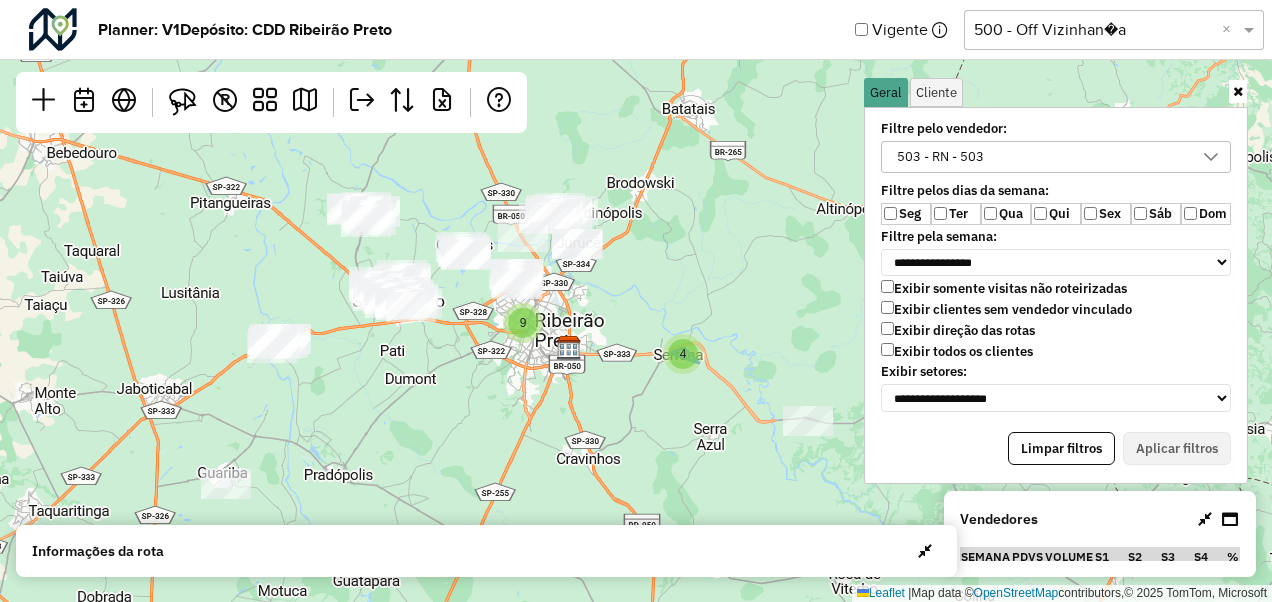 click on "4" 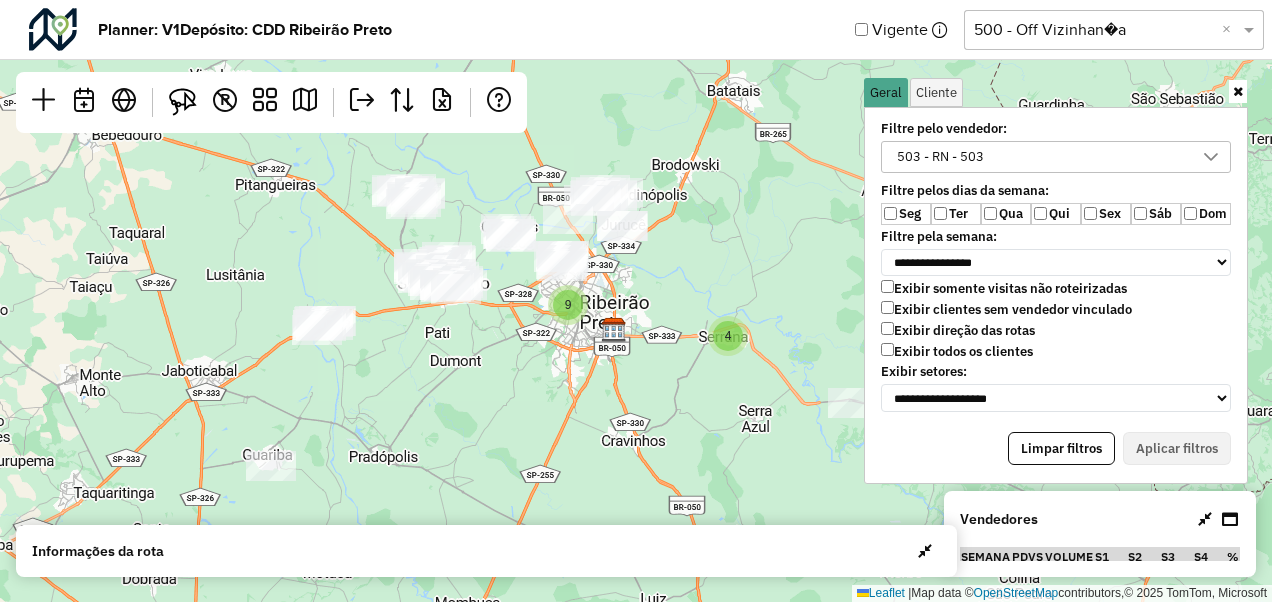 drag, startPoint x: 634, startPoint y: 349, endPoint x: 714, endPoint y: 352, distance: 80.05623 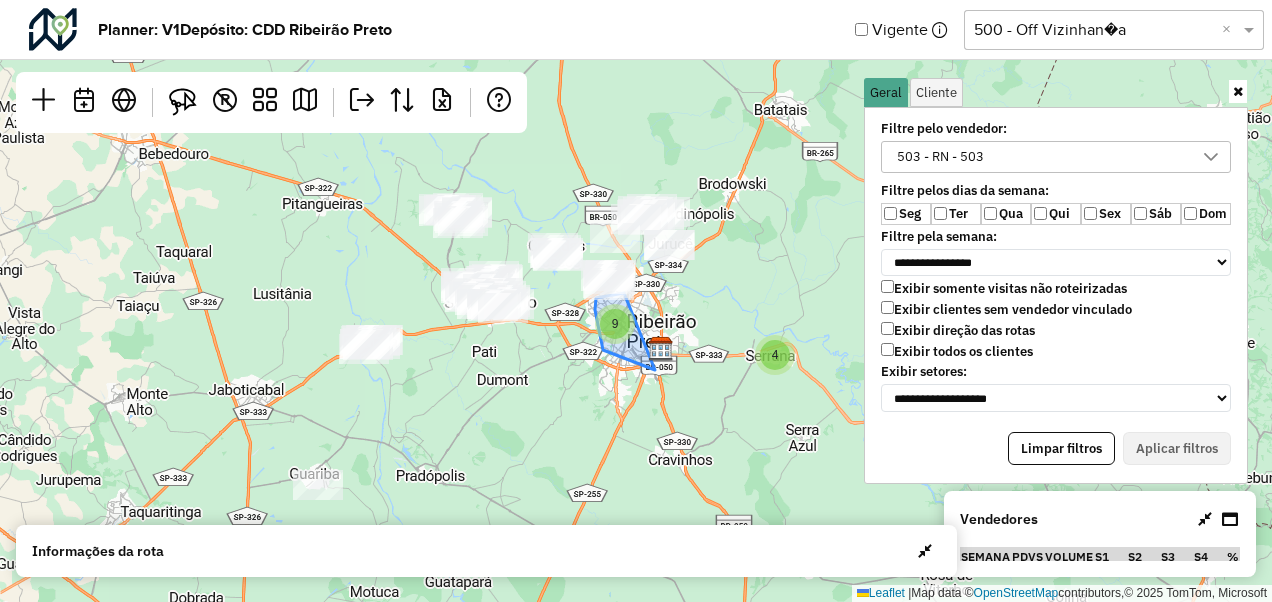 click on "9" 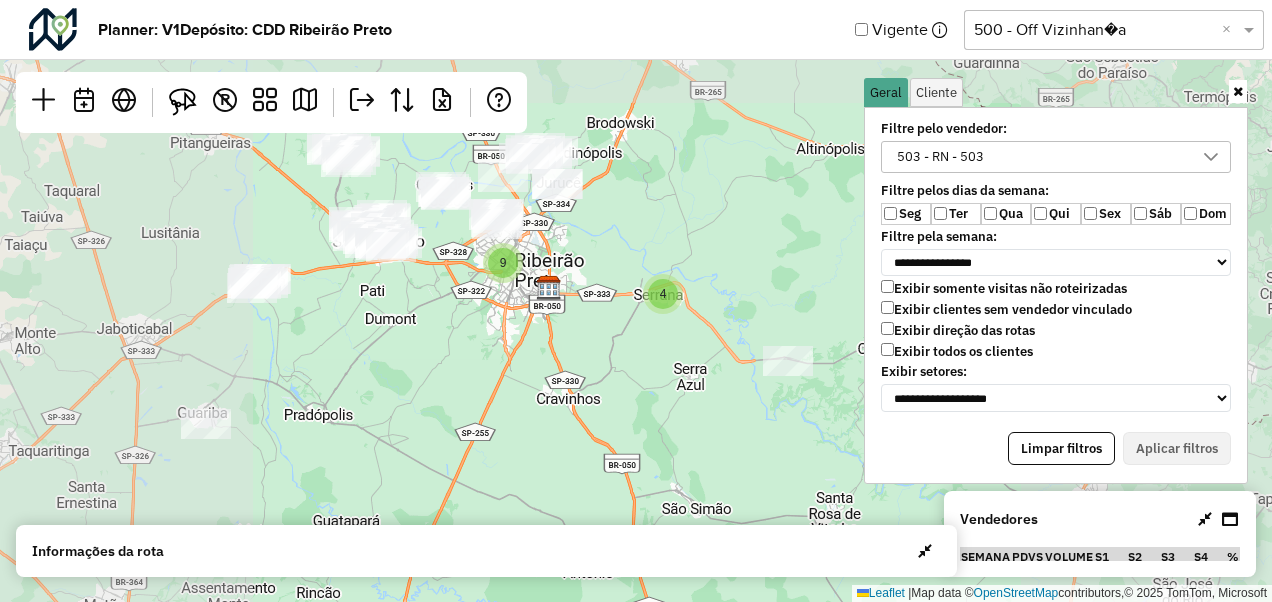 click on "8 4 9  Leaflet   |  Map data ©  OpenStreetMap  contributors,© 2025 TomTom, Microsoft" 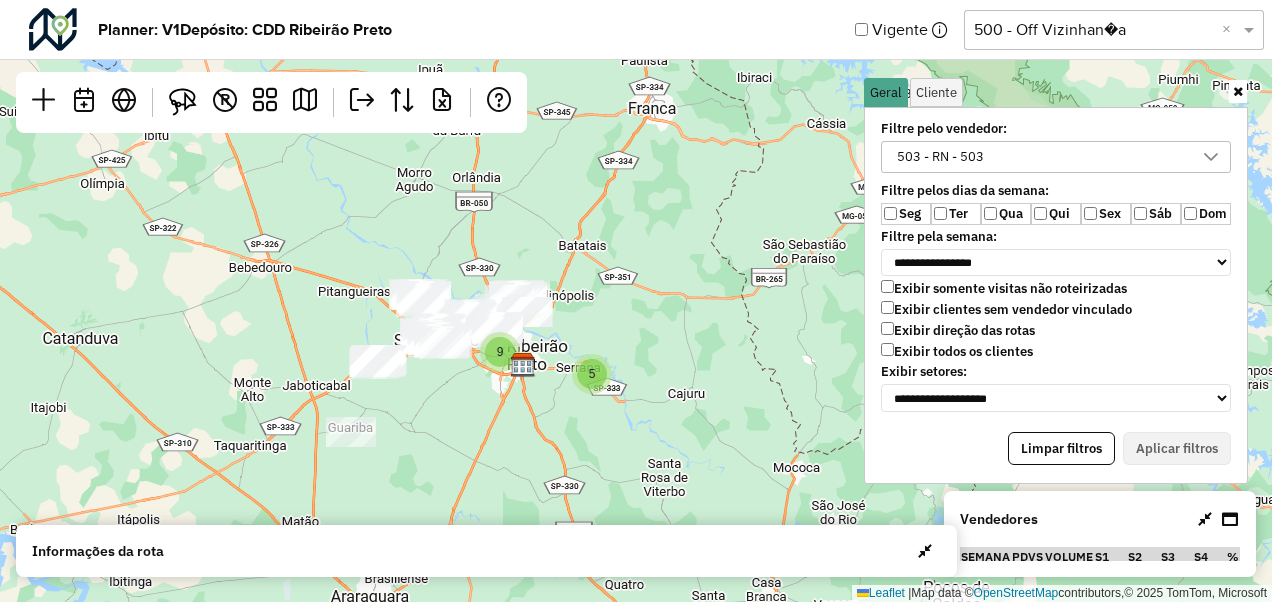 drag, startPoint x: 444, startPoint y: 344, endPoint x: 471, endPoint y: 414, distance: 75.026665 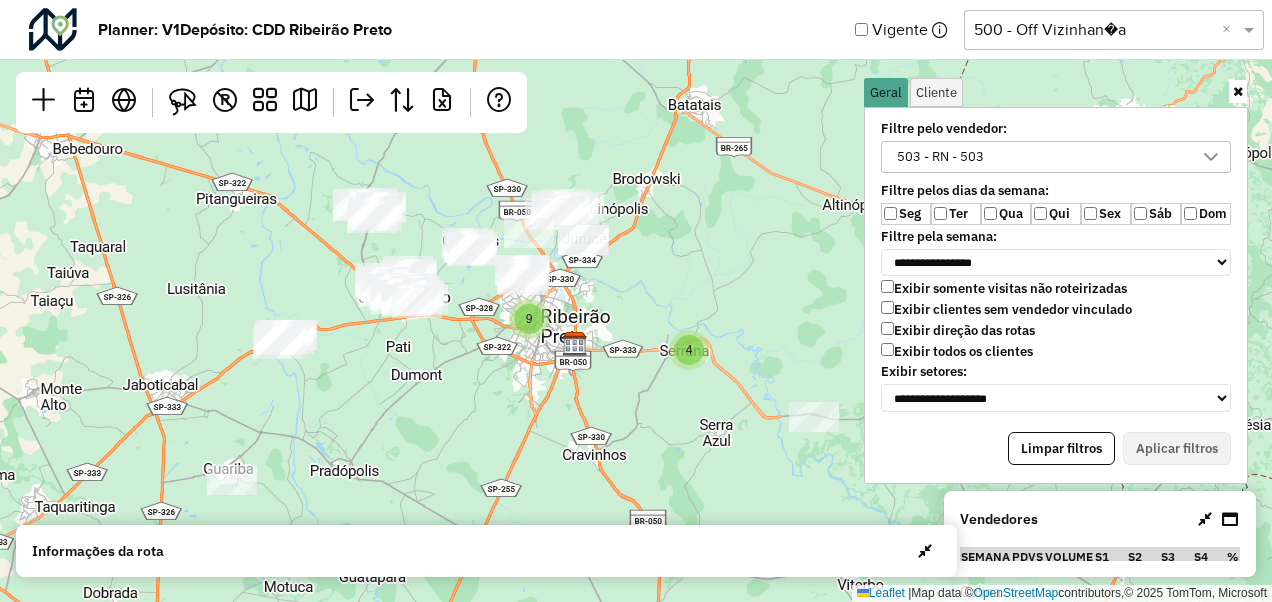 drag, startPoint x: 529, startPoint y: 419, endPoint x: 472, endPoint y: 321, distance: 113.37107 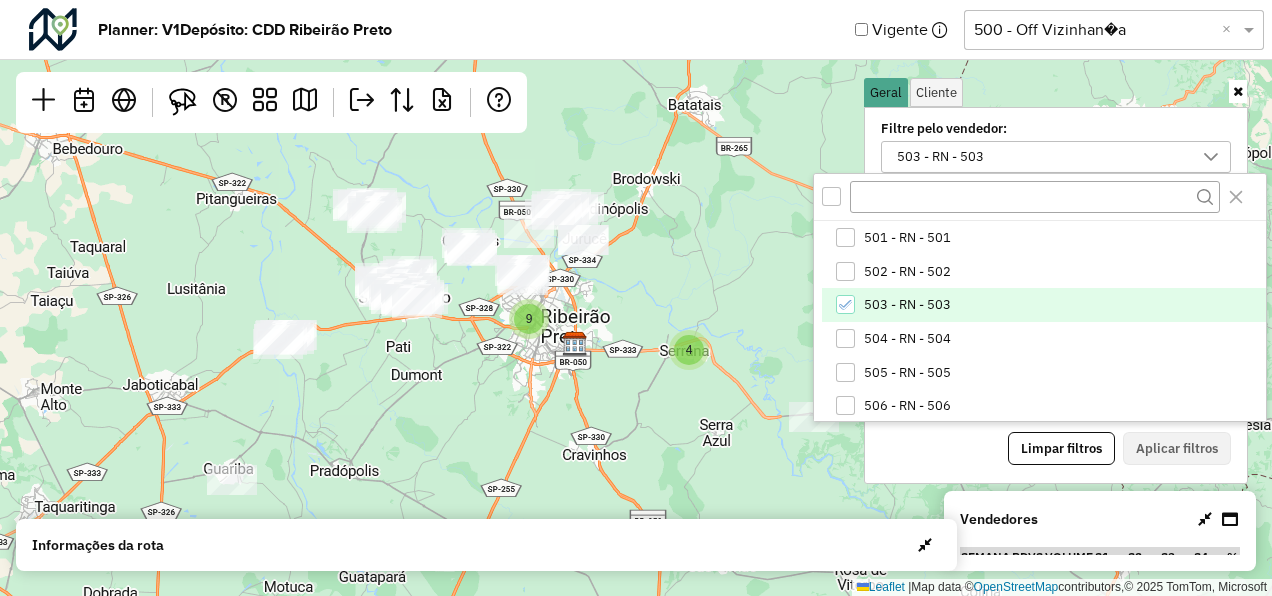 click on "503 - RN - 503" at bounding box center (1043, 305) 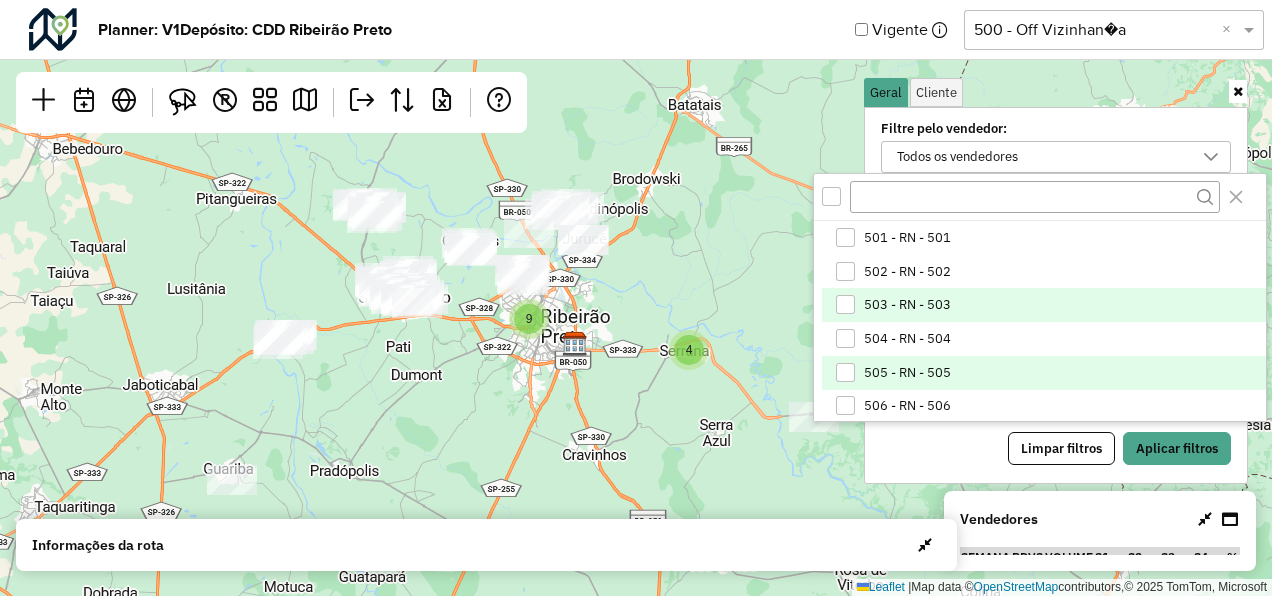 scroll, scrollTop: 1280, scrollLeft: 0, axis: vertical 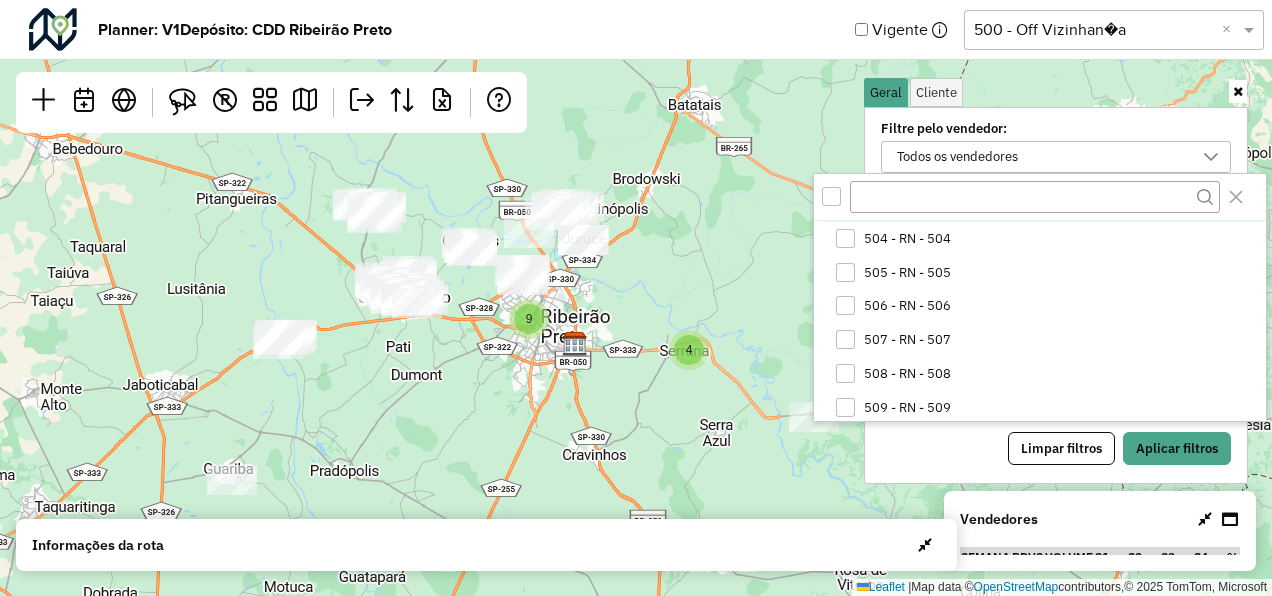 click at bounding box center (1238, 91) 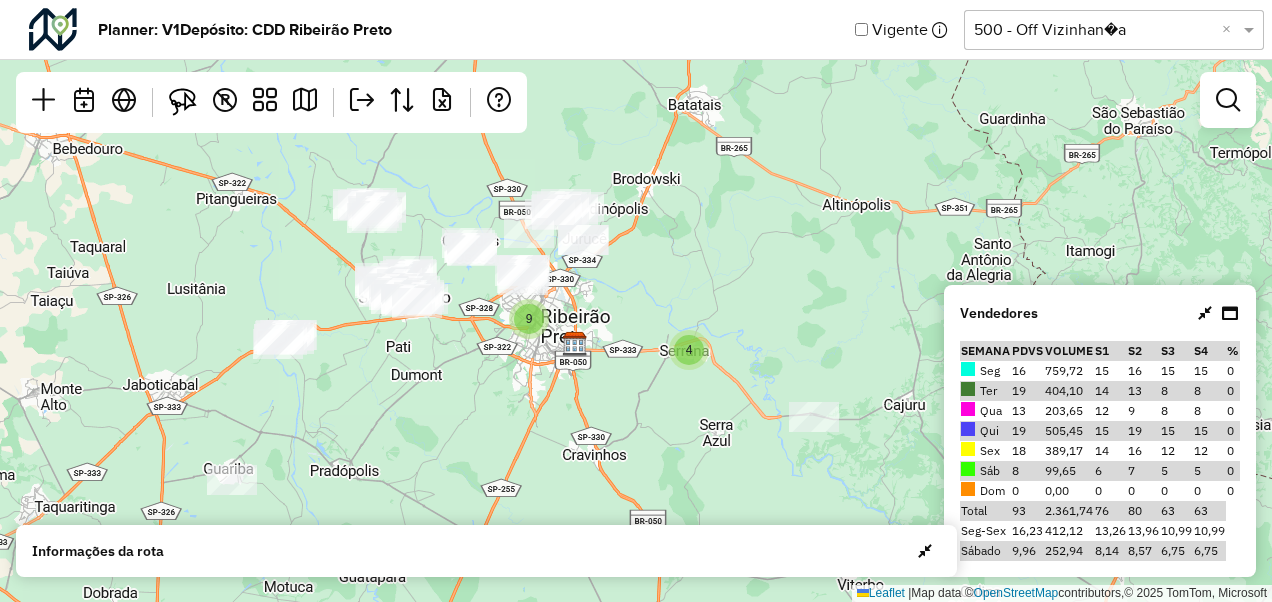 click on "Selecione uma opção  [NUMBER] - Off Vizinhança  ×" 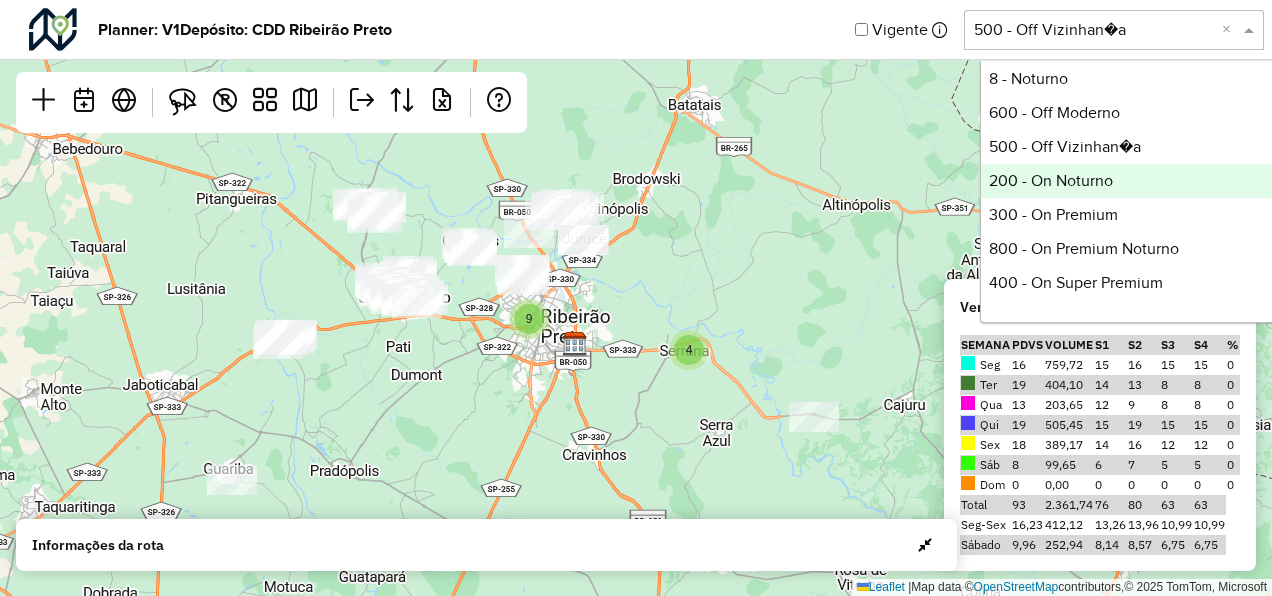scroll, scrollTop: 580, scrollLeft: 0, axis: vertical 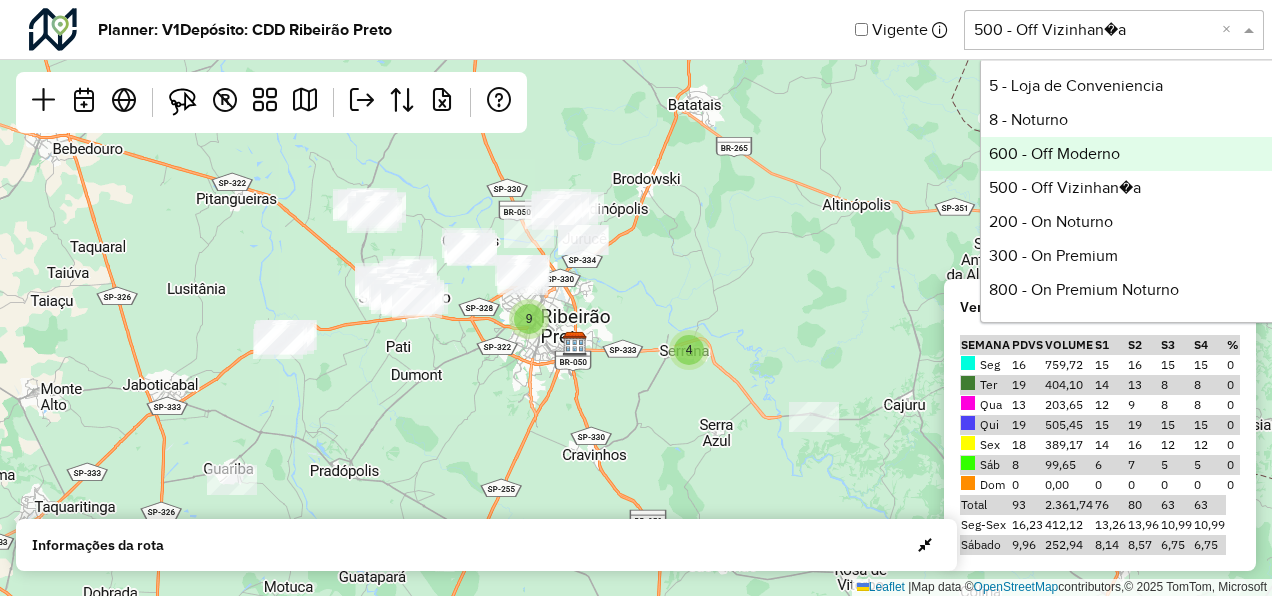 click on "600 - Off Moderno" at bounding box center (1130, 154) 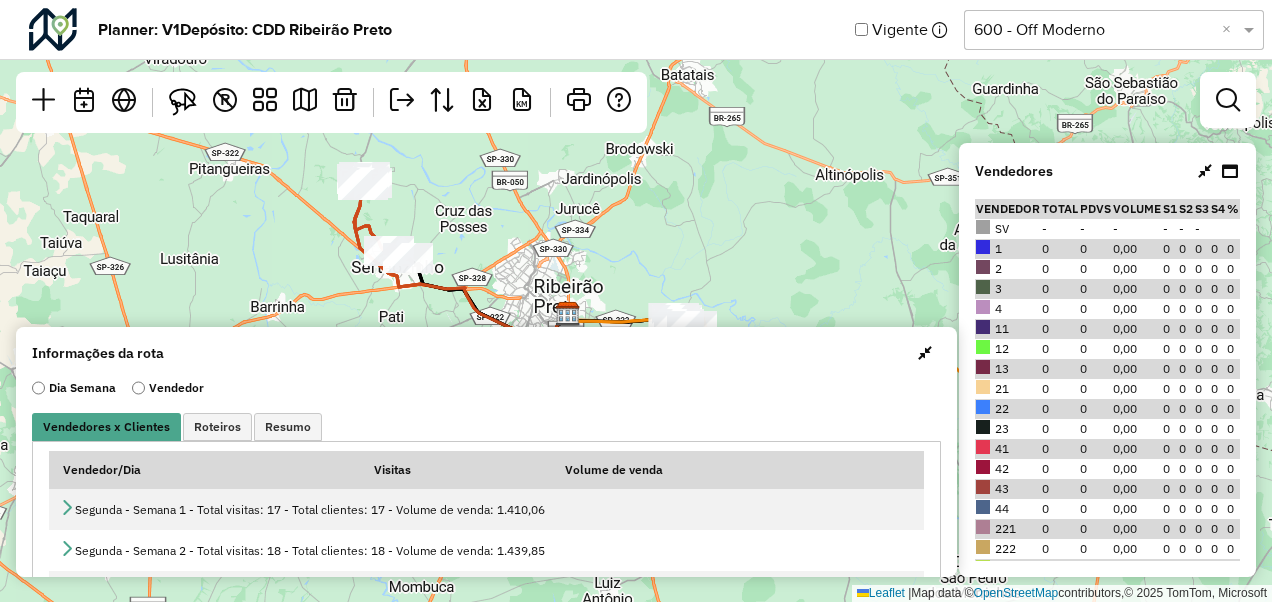 click at bounding box center [925, 353] 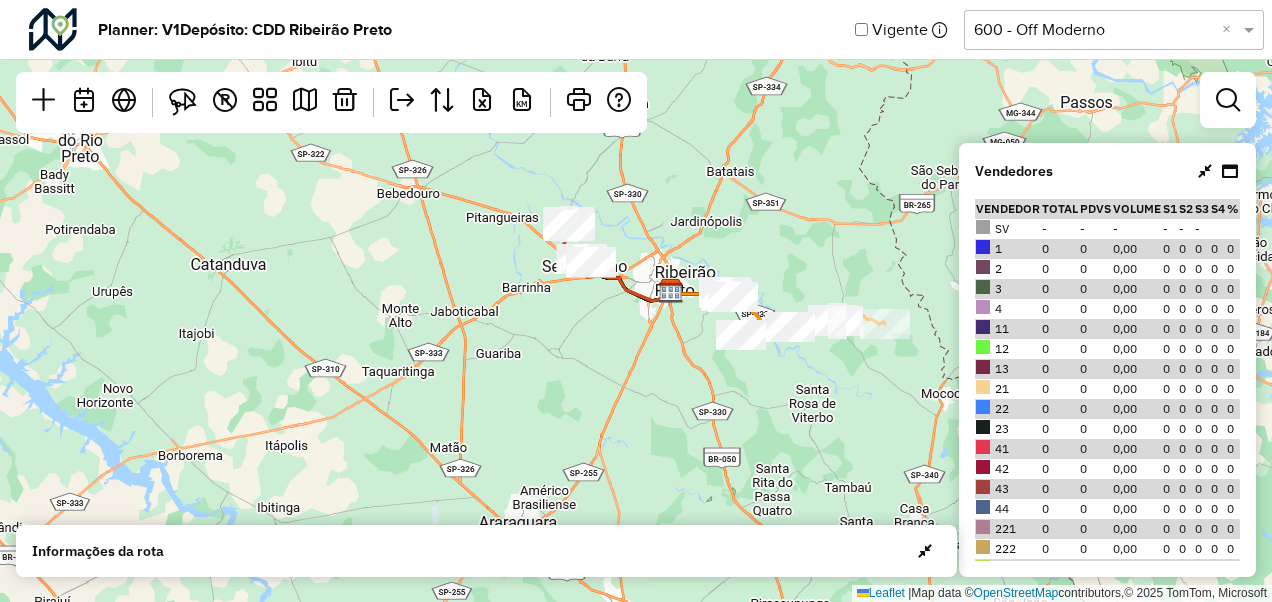 drag, startPoint x: 824, startPoint y: 264, endPoint x: 803, endPoint y: 266, distance: 21.095022 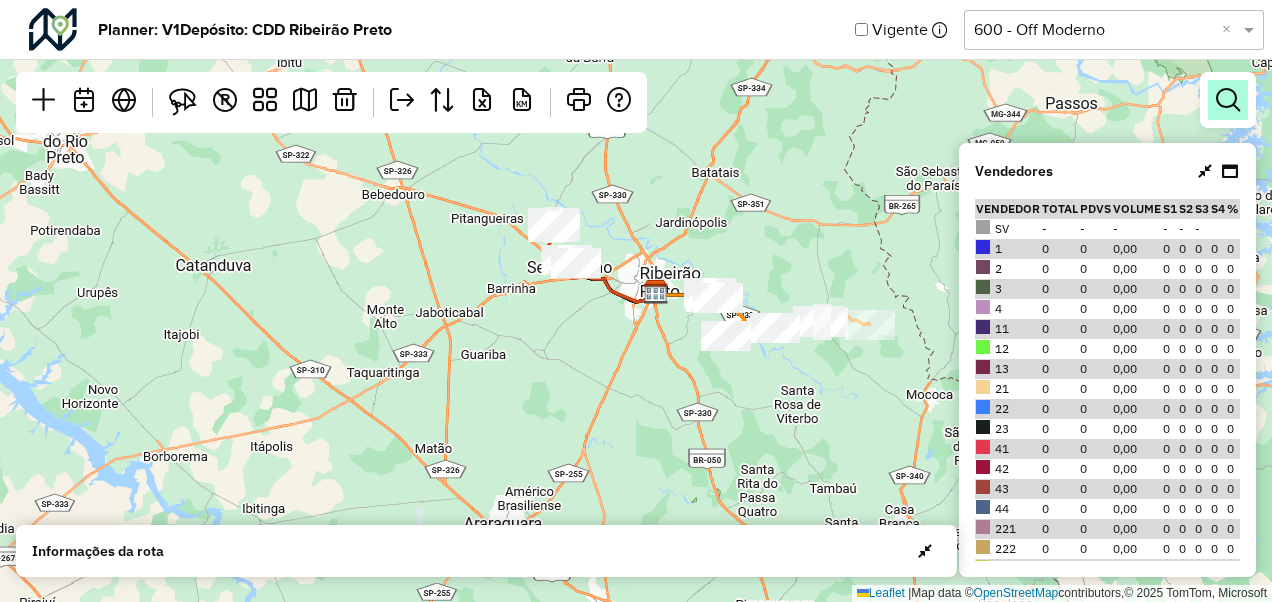 click at bounding box center (1228, 100) 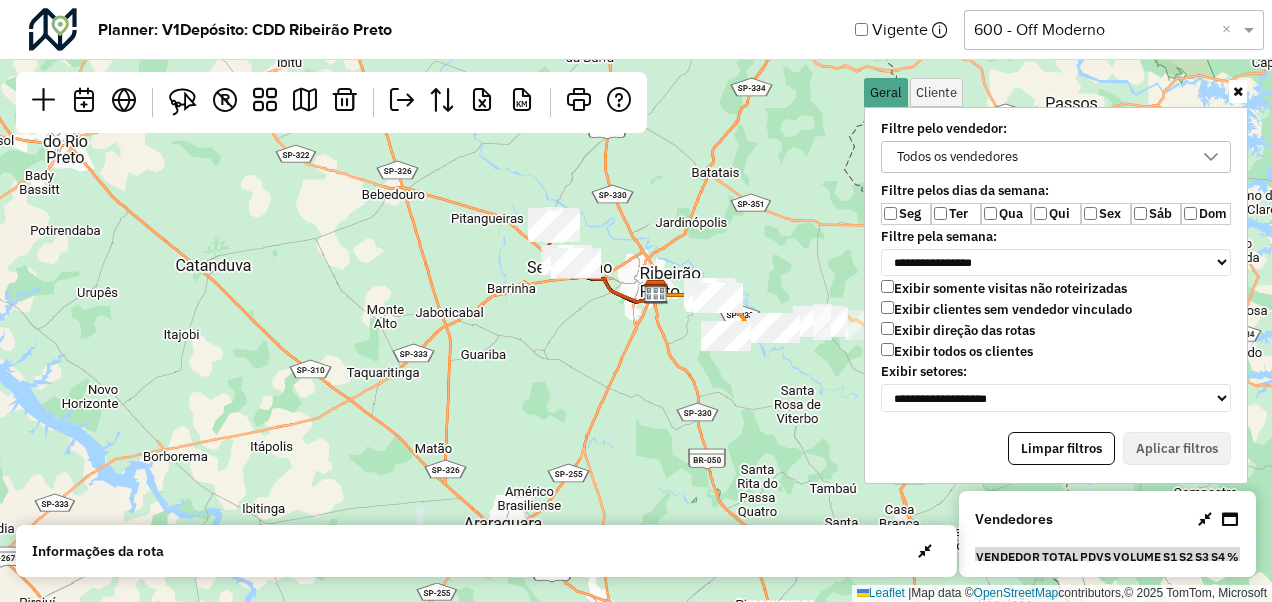 click at bounding box center (1211, 157) 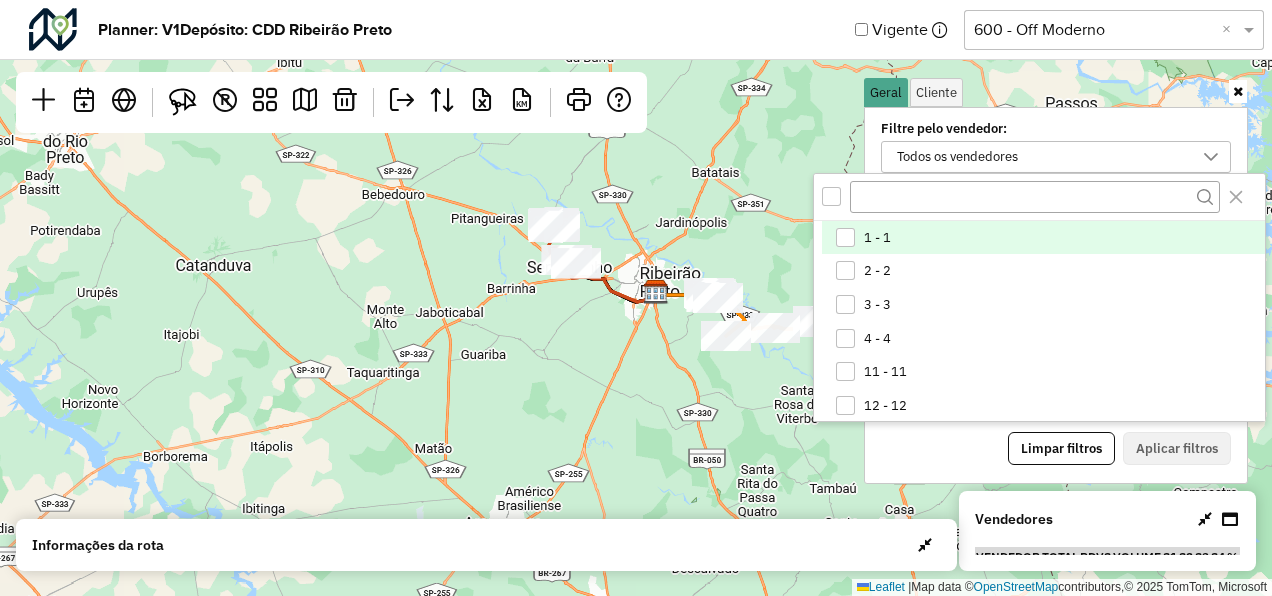 scroll, scrollTop: 10, scrollLeft: 74, axis: both 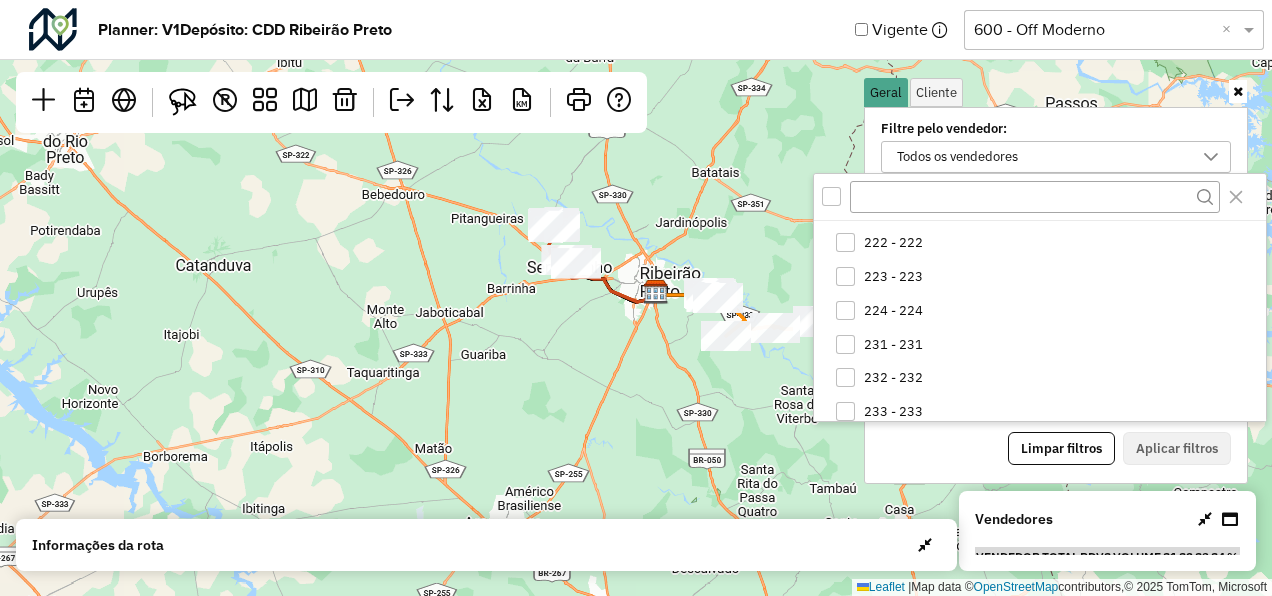 click on "Leaflet   |  Map data ©  OpenStreetMap  contributors,© 2025 TomTom, Microsoft" 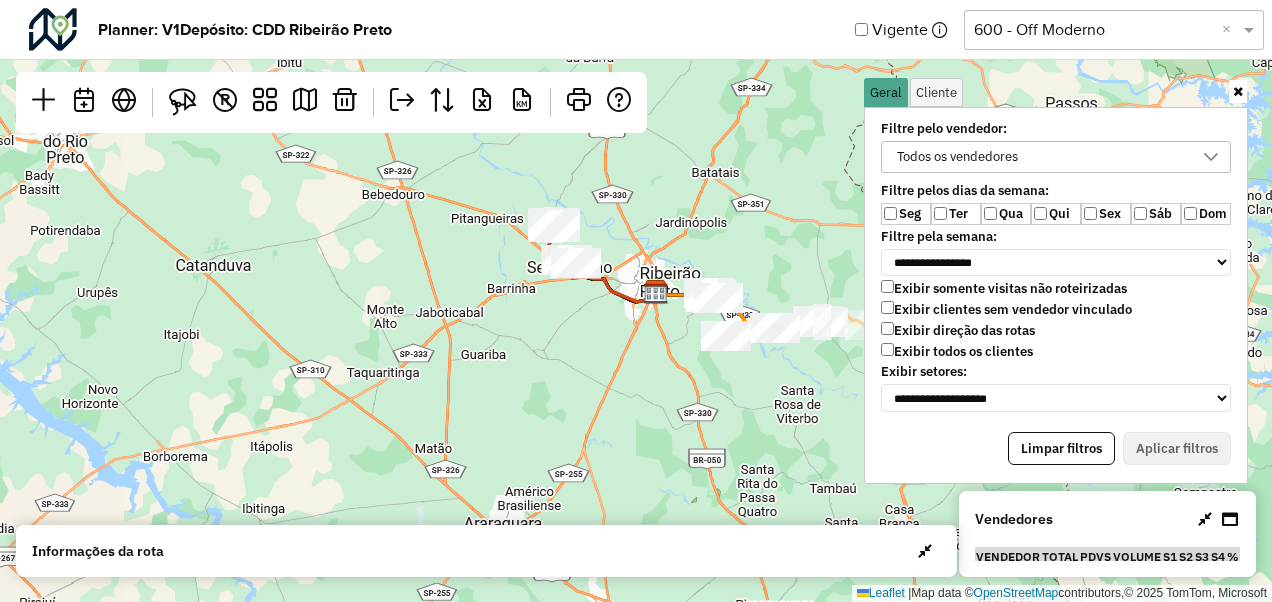 click on "Ter" at bounding box center (956, 214) 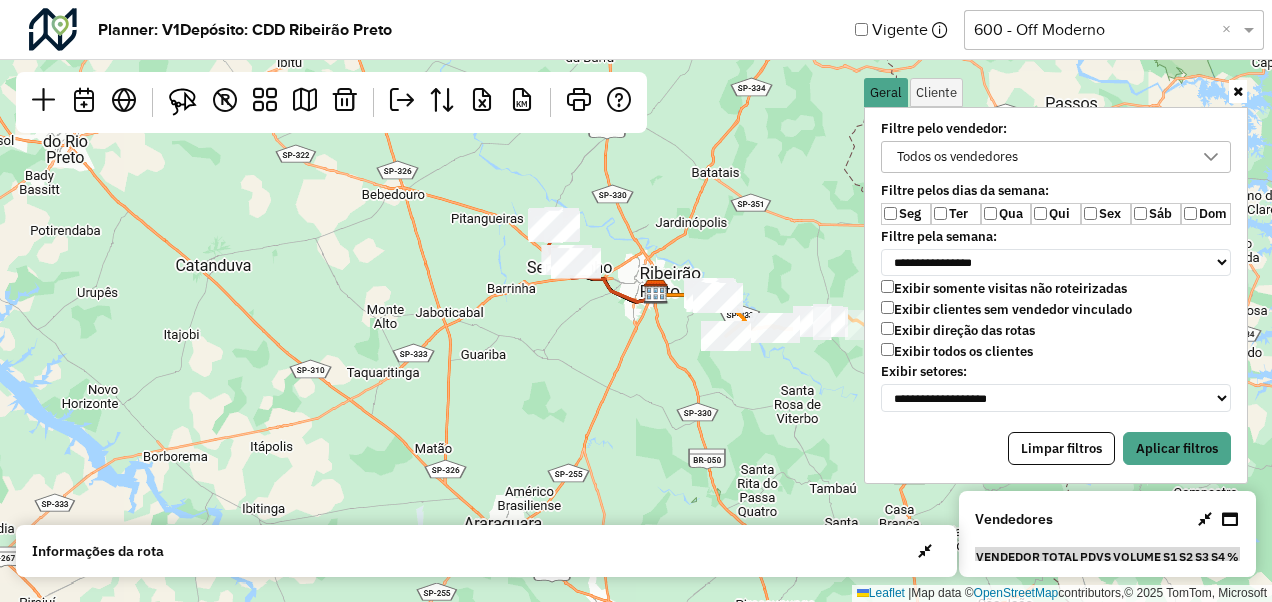 click on "Qui" at bounding box center (1056, 214) 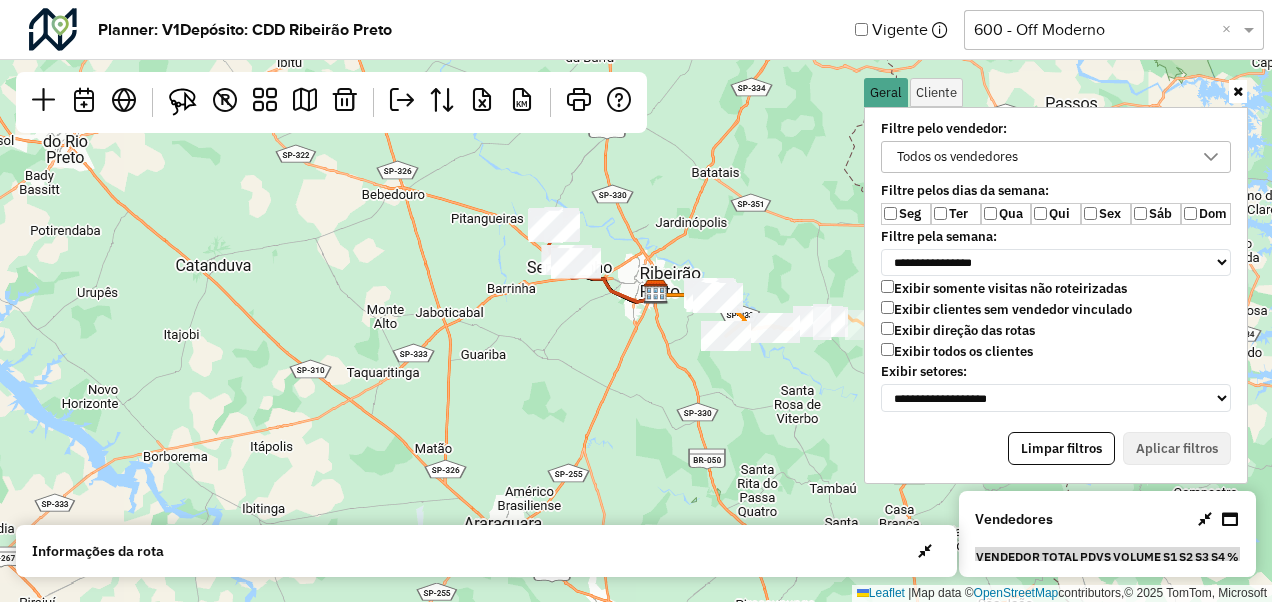 click on "Ter" at bounding box center [956, 214] 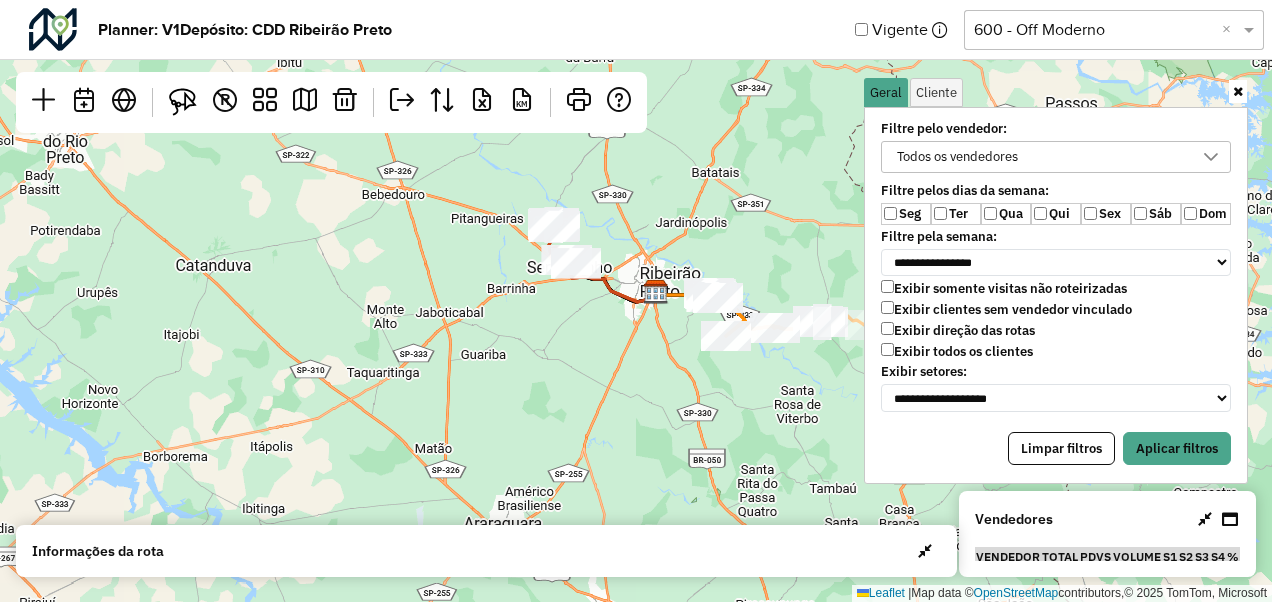 click on "Qua" at bounding box center (1006, 214) 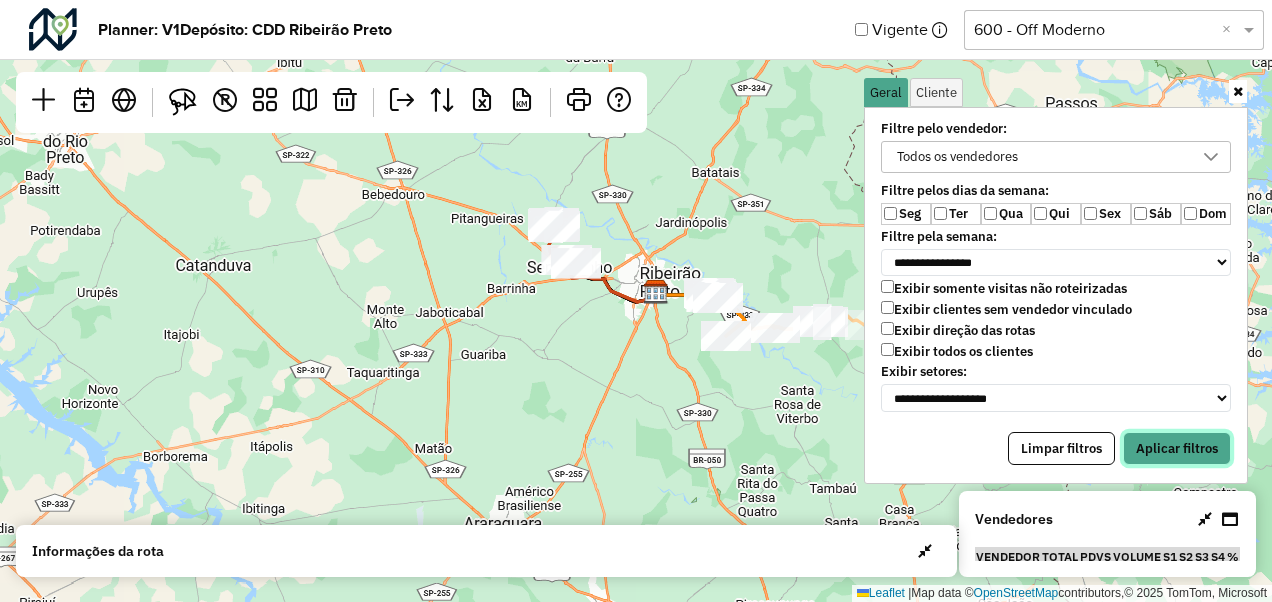 click on "Aplicar filtros" at bounding box center [1177, 449] 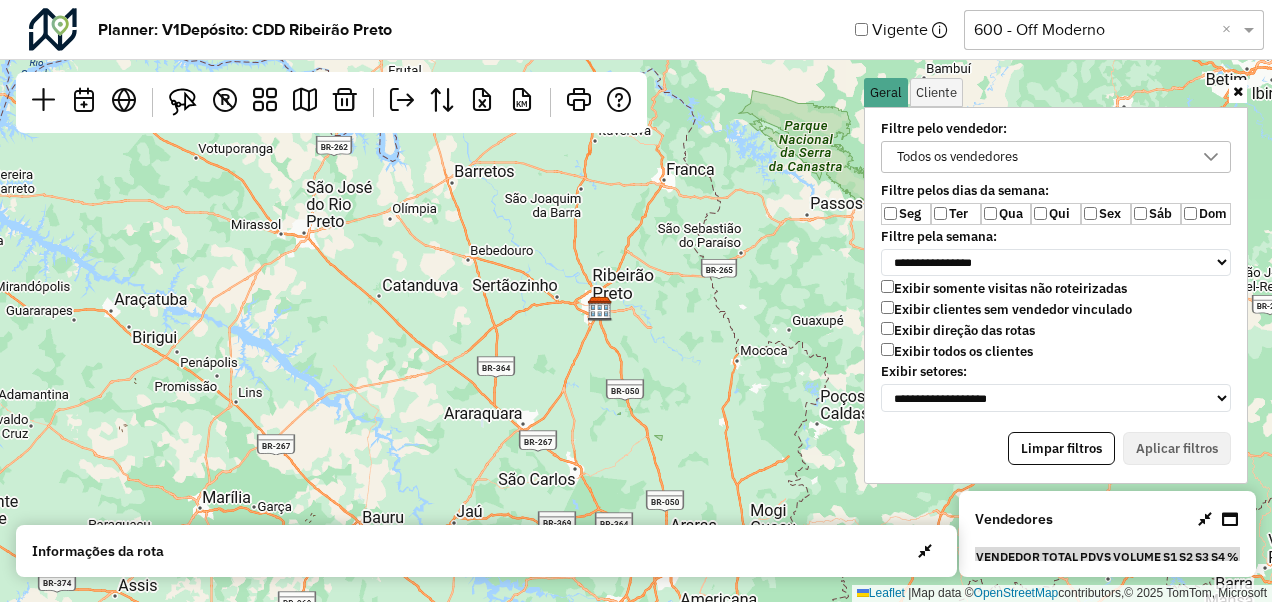 drag, startPoint x: 710, startPoint y: 322, endPoint x: 749, endPoint y: 348, distance: 46.872166 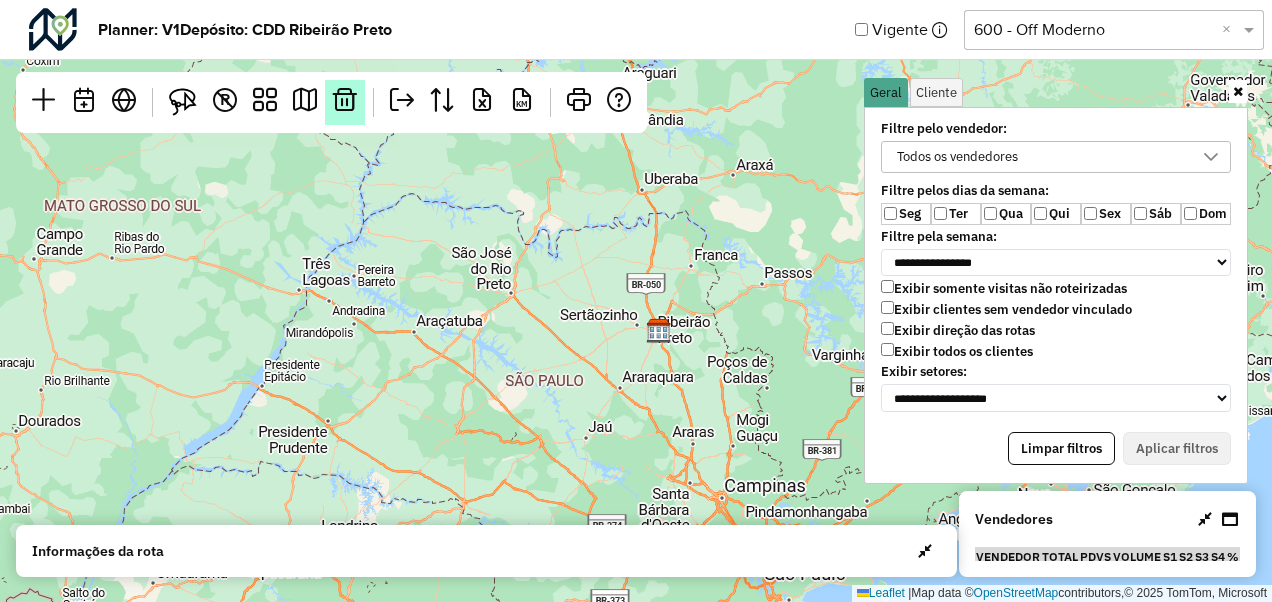 click at bounding box center [345, 100] 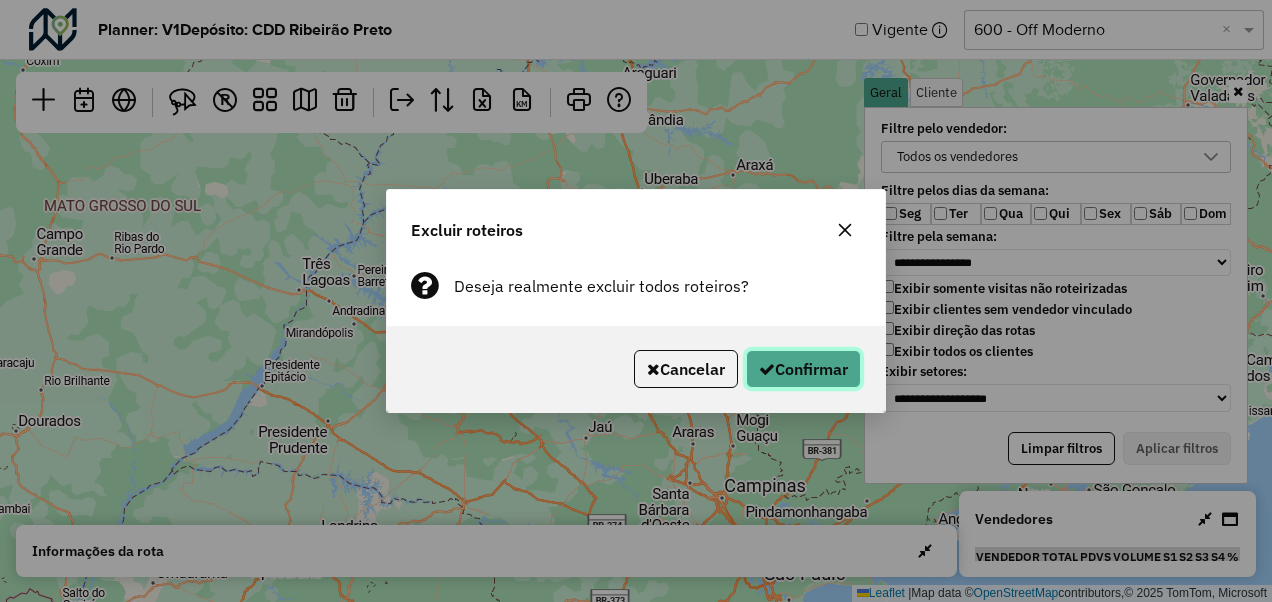 click on "Confirmar" 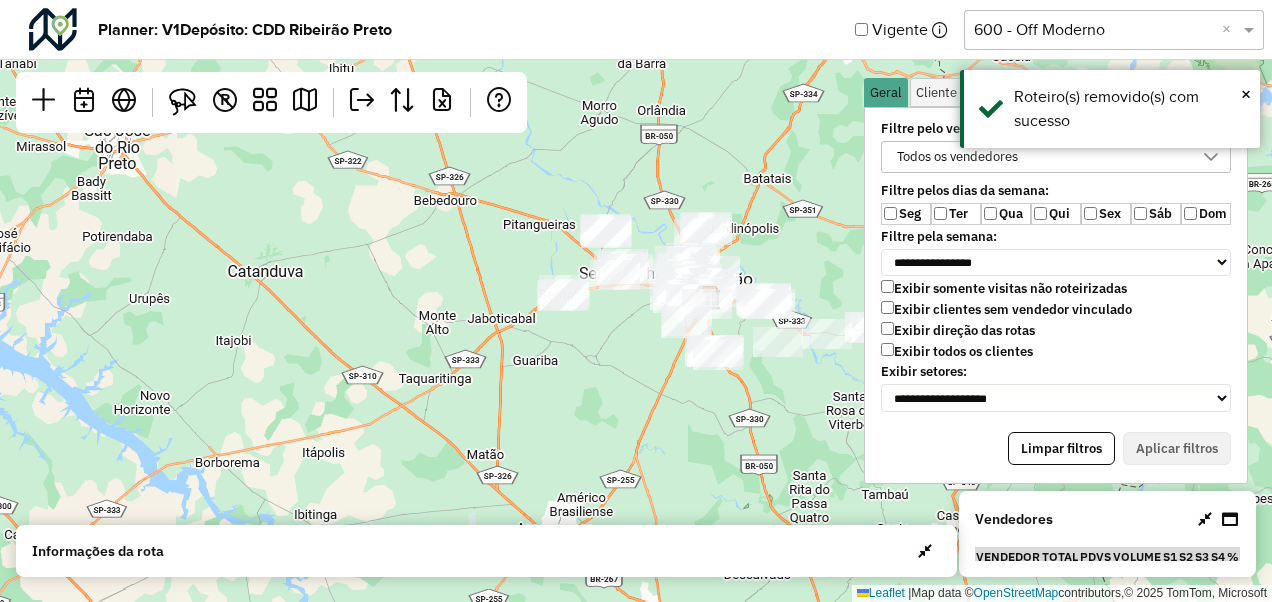drag, startPoint x: 637, startPoint y: 351, endPoint x: 586, endPoint y: 373, distance: 55.542778 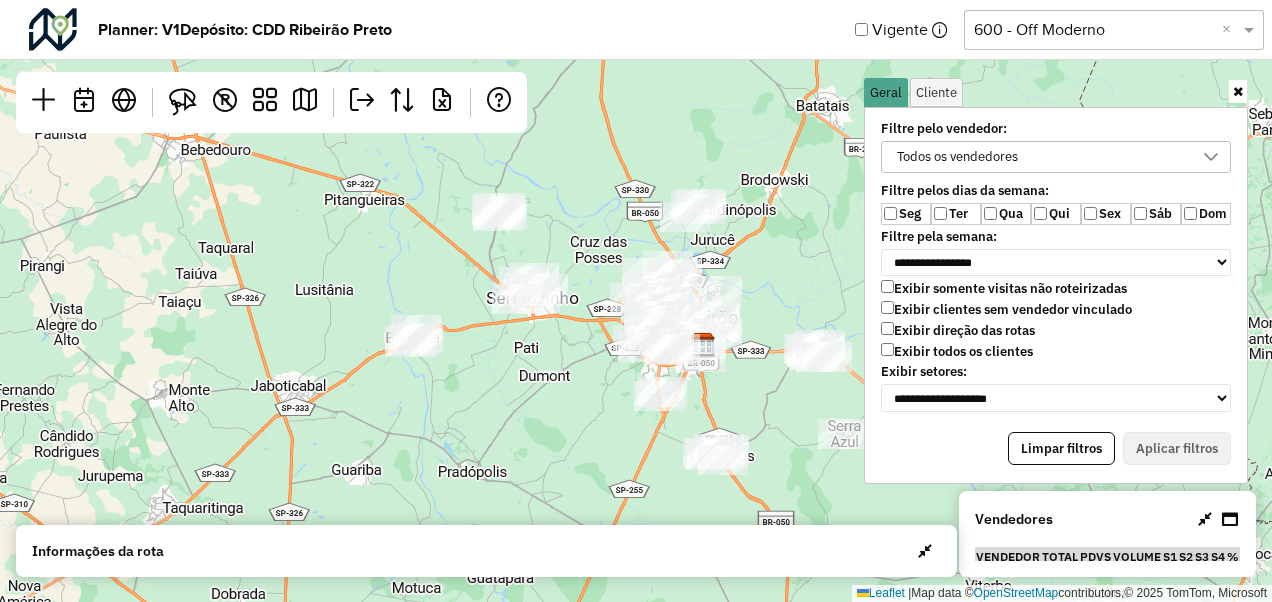 click at bounding box center (1238, 91) 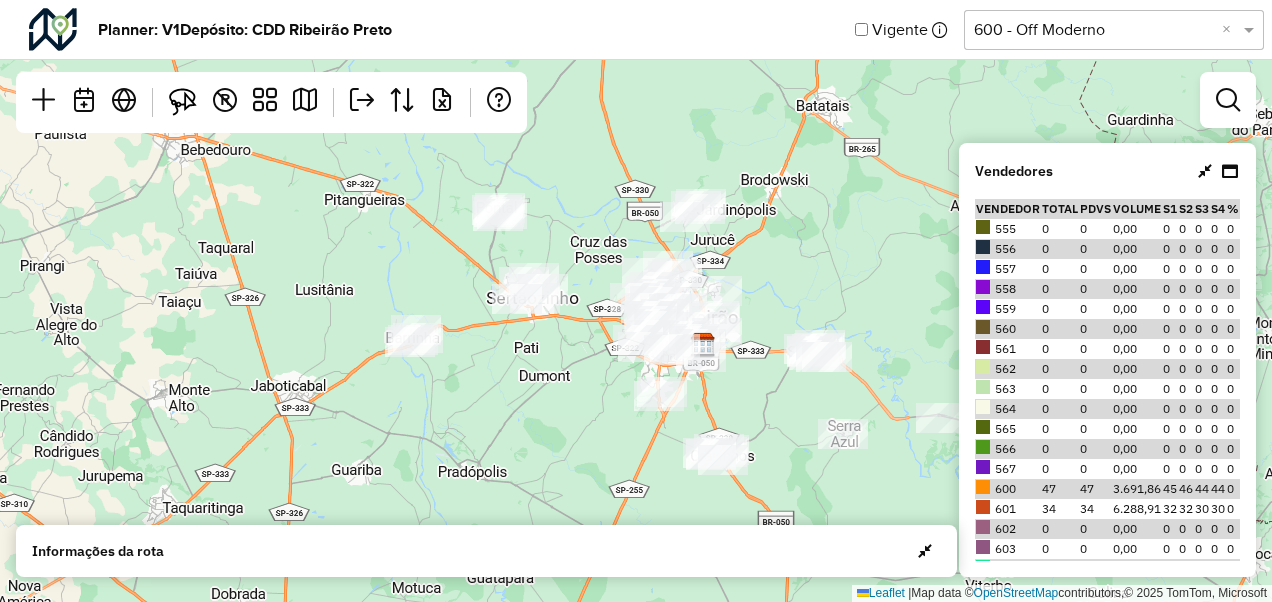 scroll, scrollTop: 900, scrollLeft: 0, axis: vertical 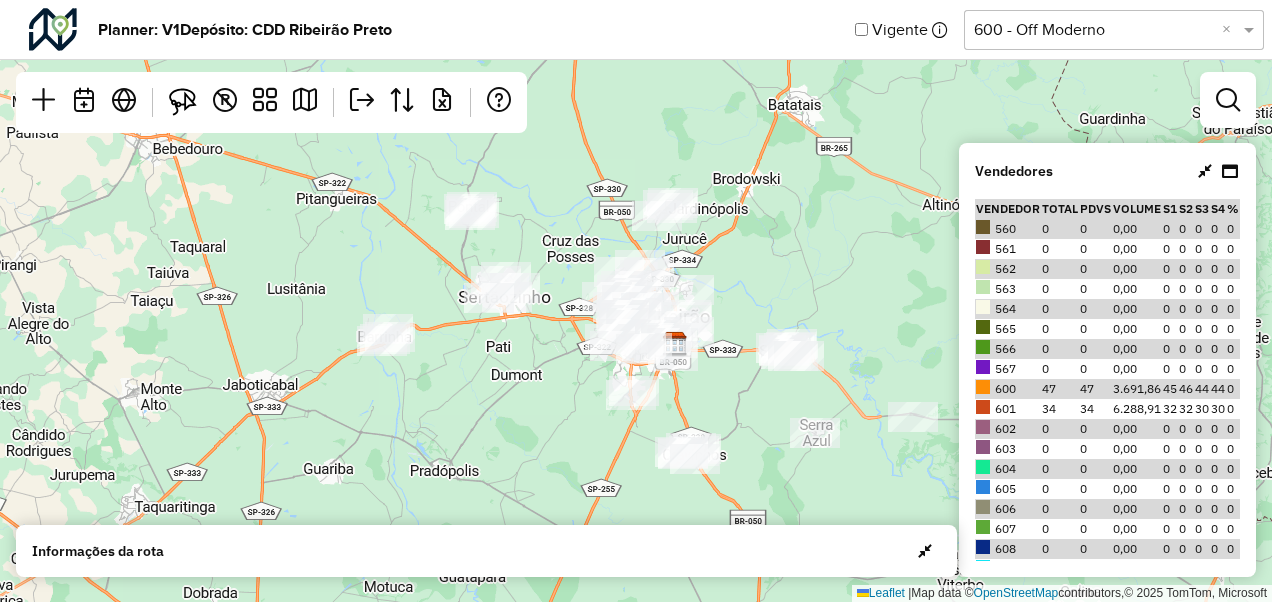 drag, startPoint x: 832, startPoint y: 284, endPoint x: 771, endPoint y: 274, distance: 61.81424 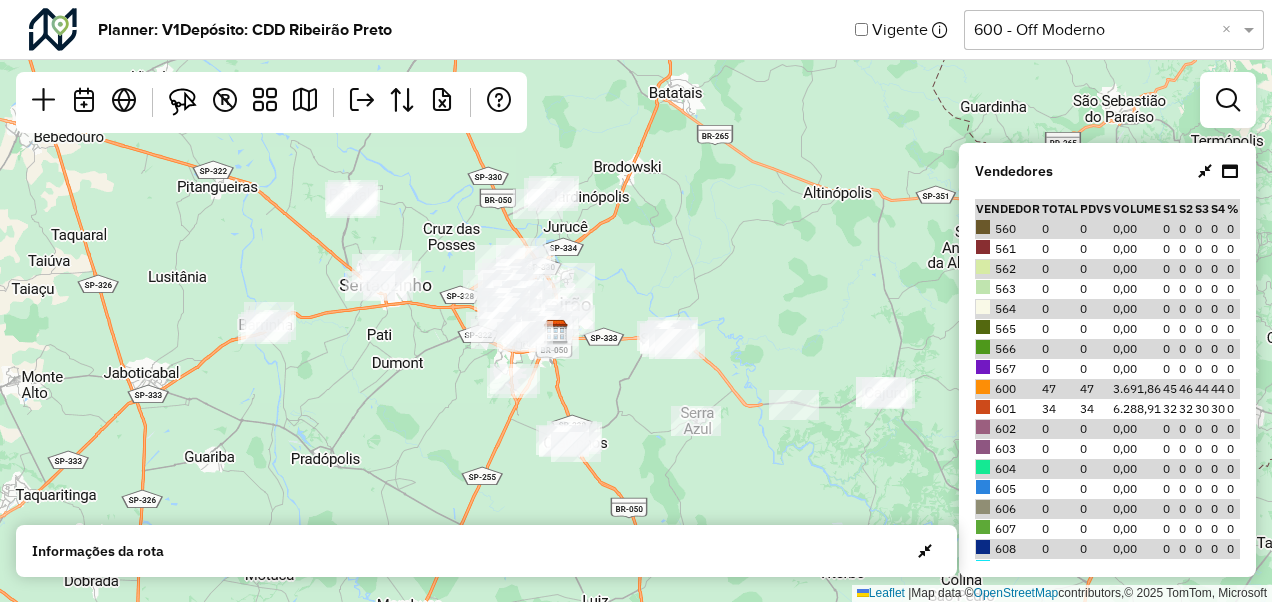 drag, startPoint x: 766, startPoint y: 294, endPoint x: 679, endPoint y: 290, distance: 87.0919 